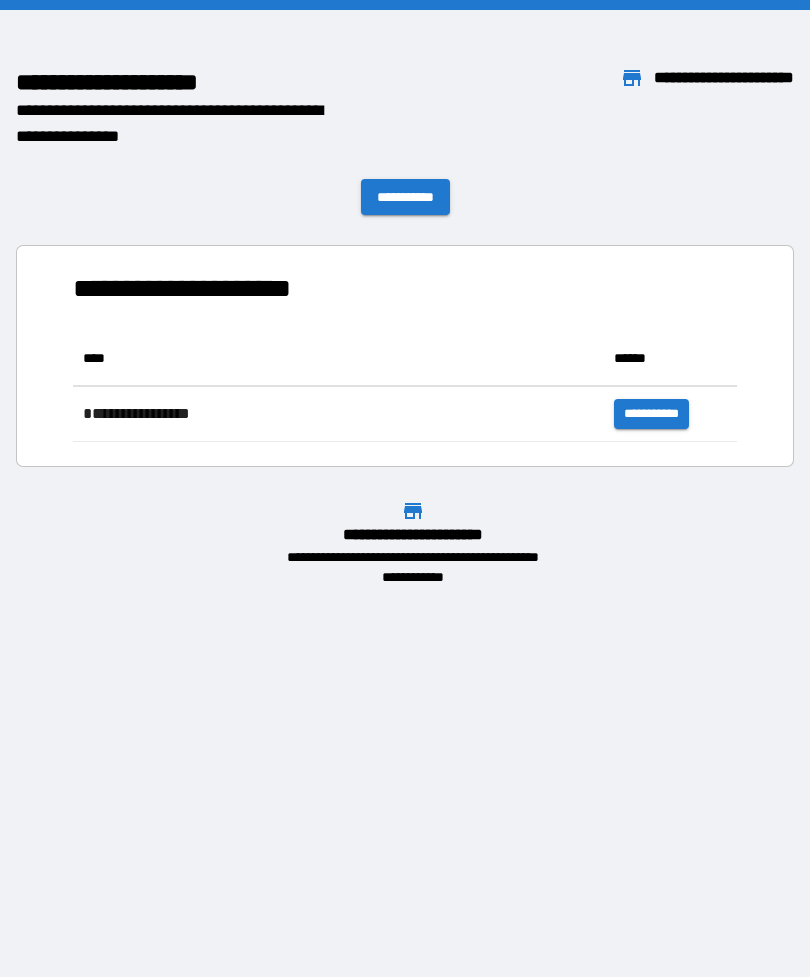 scroll, scrollTop: 0, scrollLeft: 0, axis: both 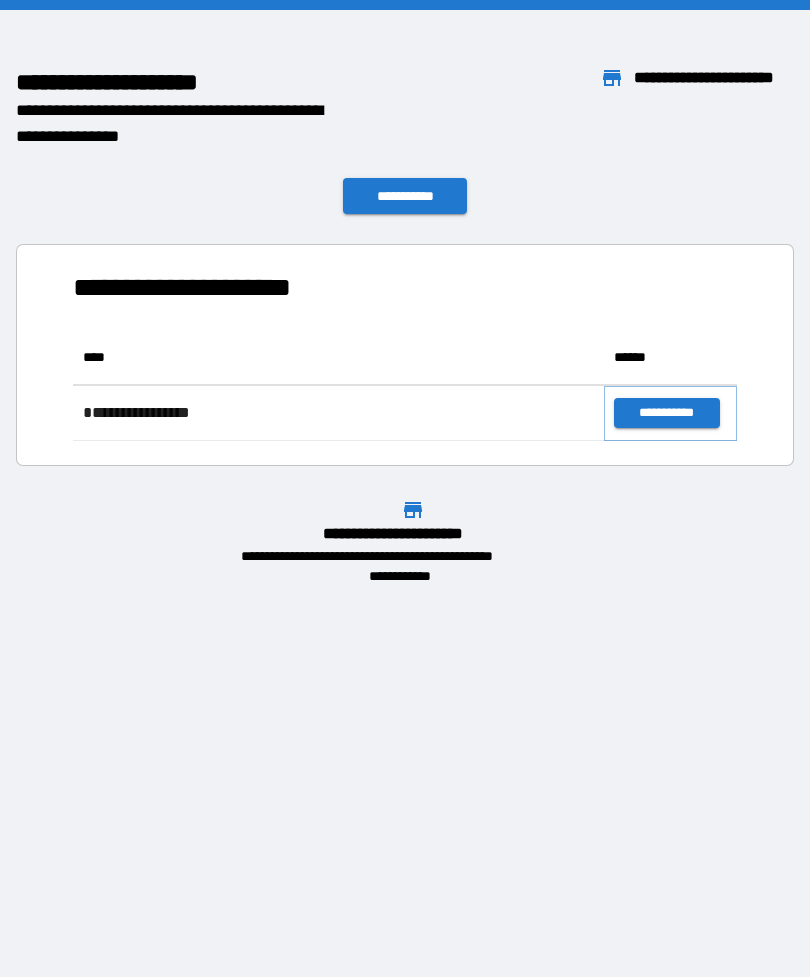 click on "**********" at bounding box center [666, 413] 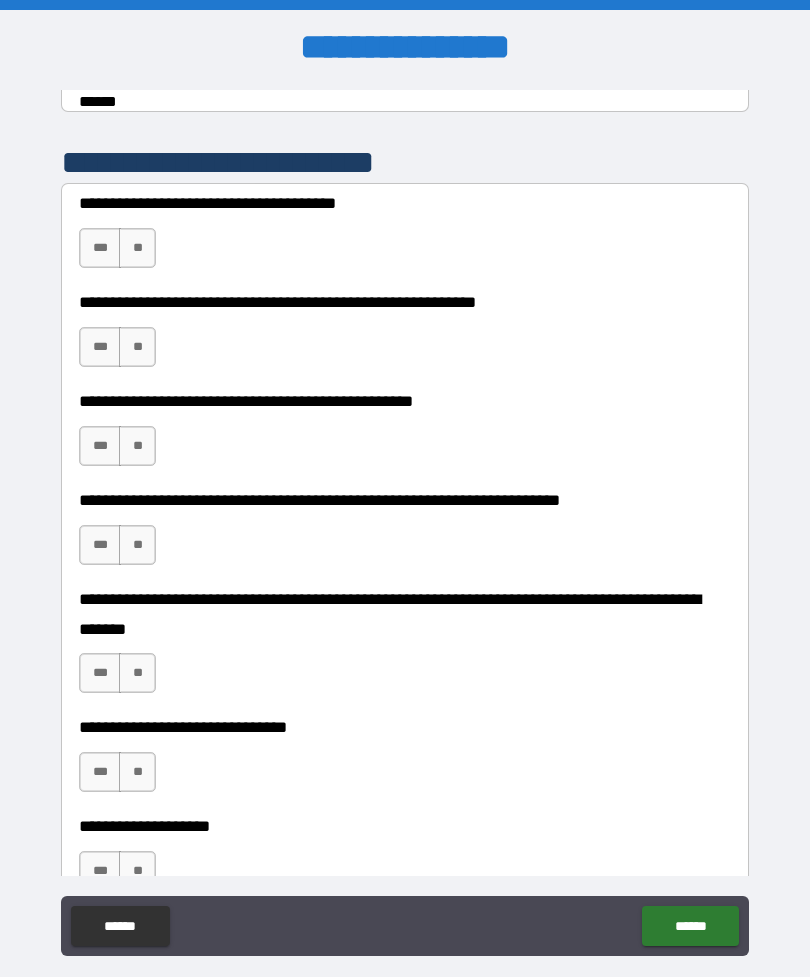 scroll, scrollTop: 397, scrollLeft: 0, axis: vertical 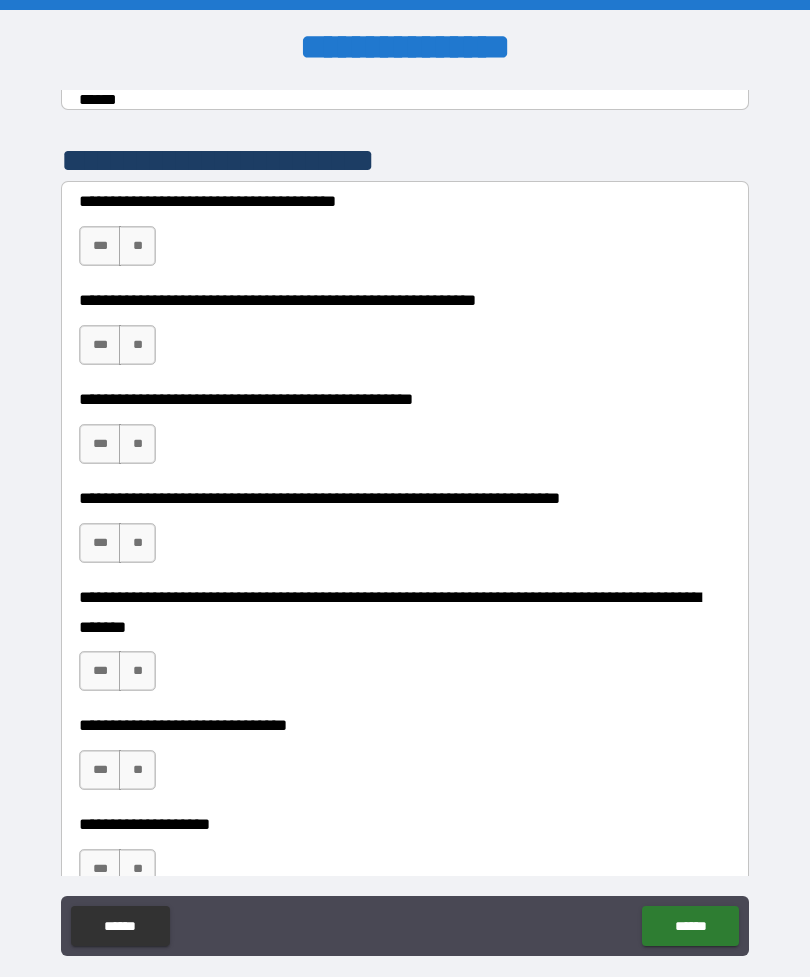 click on "***" at bounding box center (100, 246) 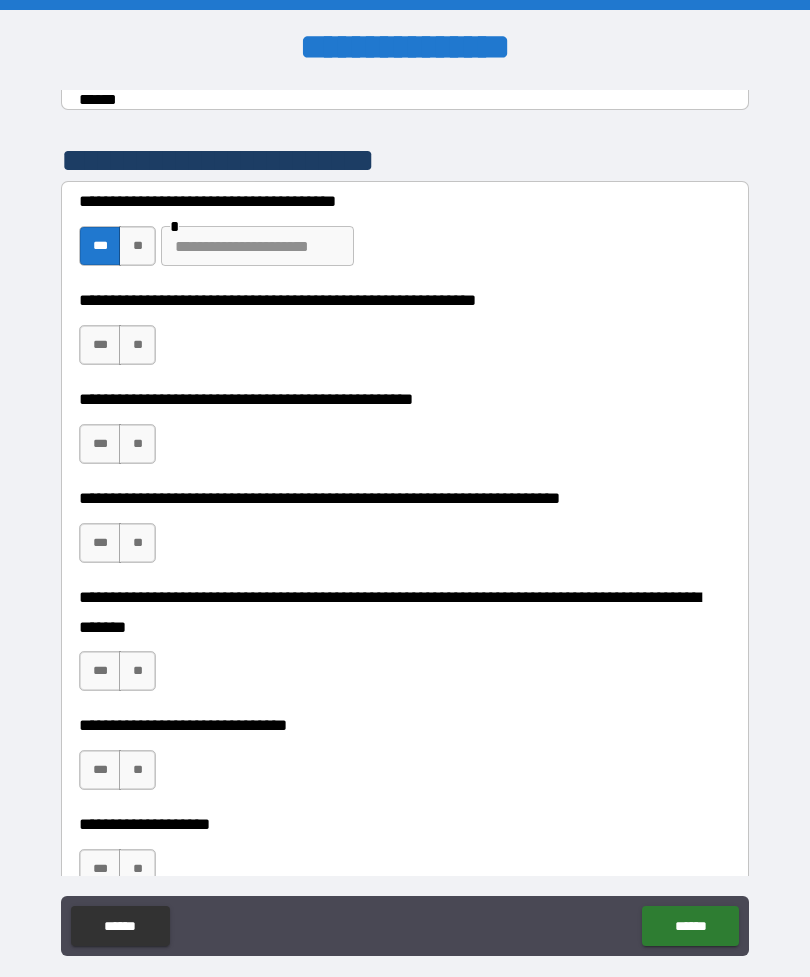 click on "**" at bounding box center [137, 345] 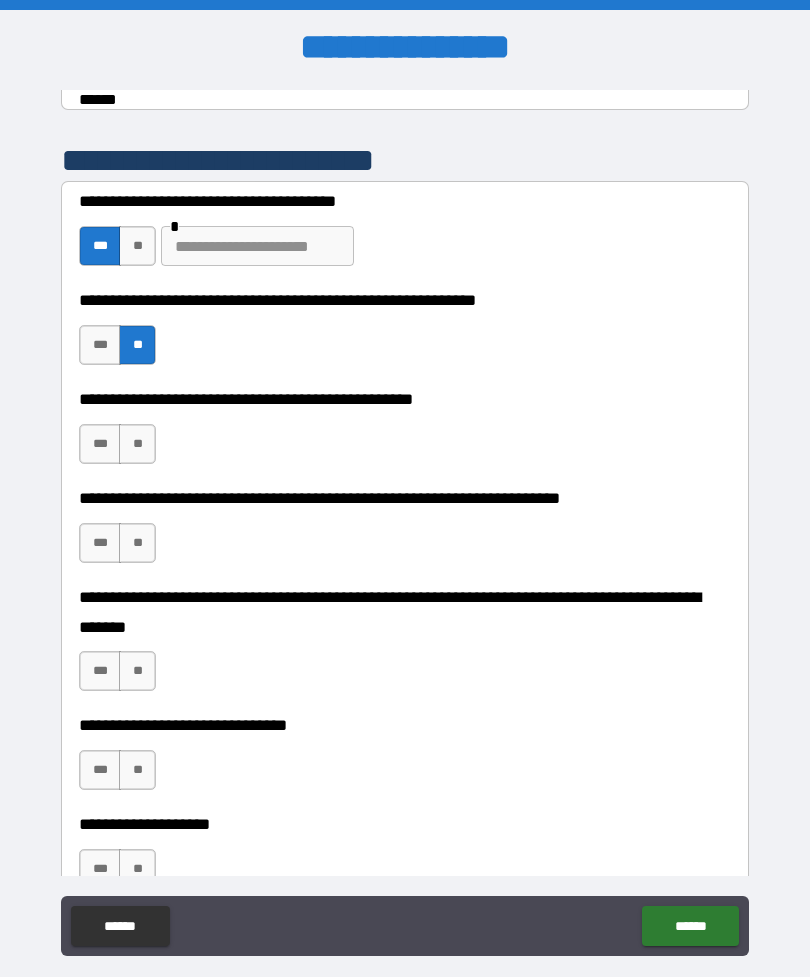 click on "**" at bounding box center [137, 246] 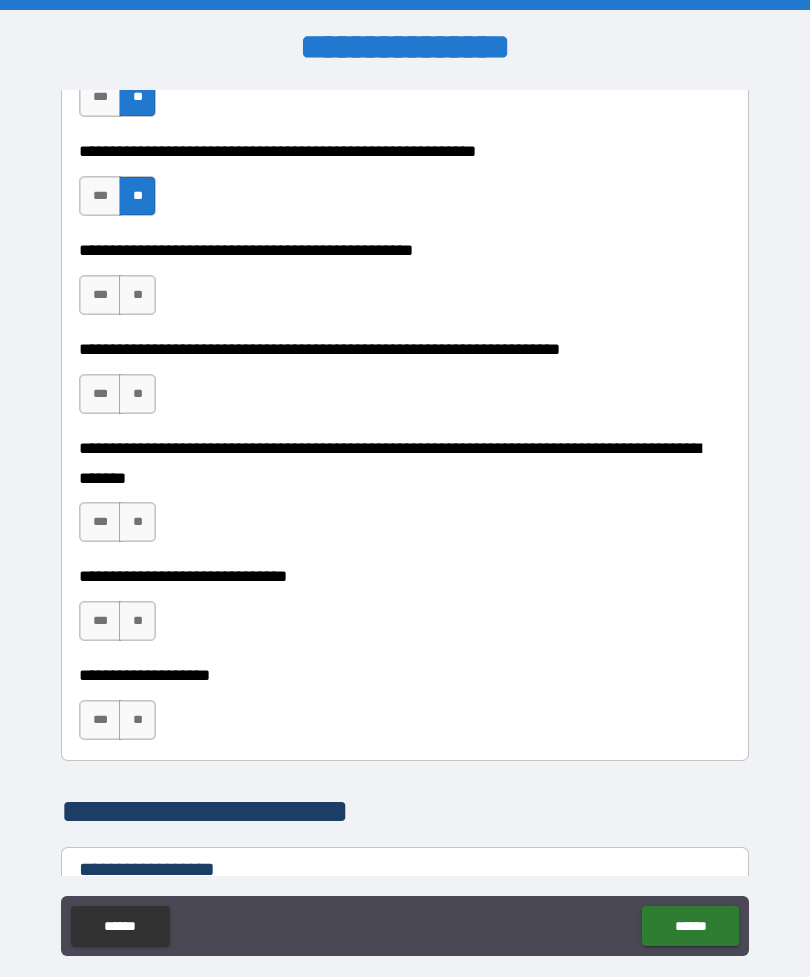 scroll, scrollTop: 548, scrollLeft: 0, axis: vertical 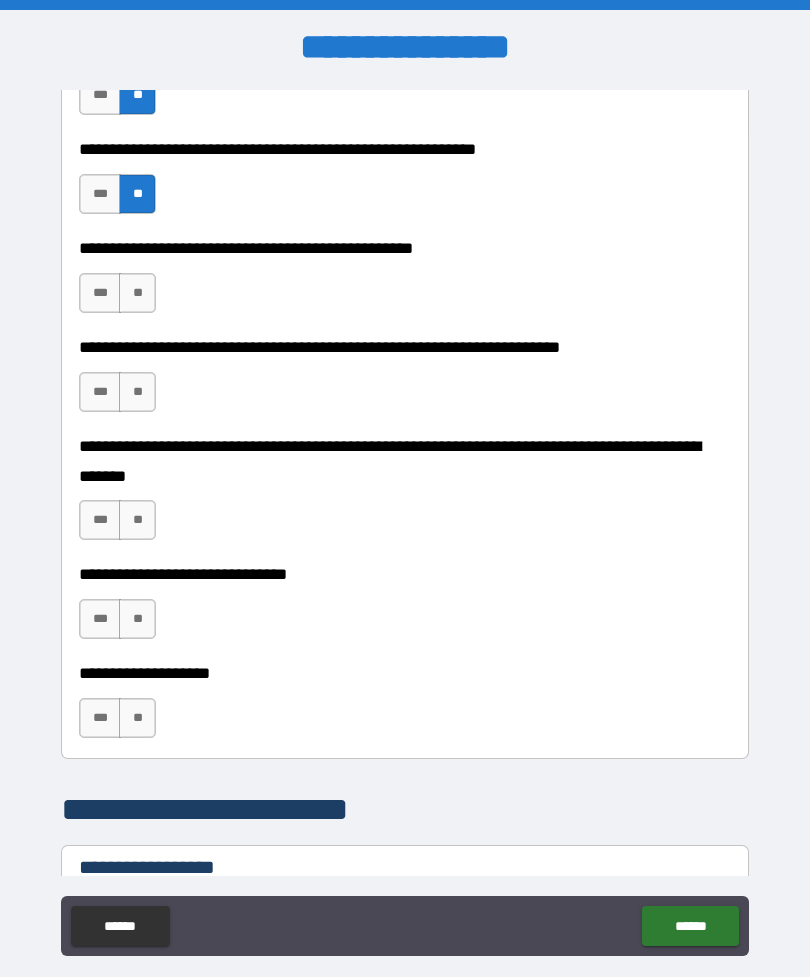 click on "**" at bounding box center (137, 293) 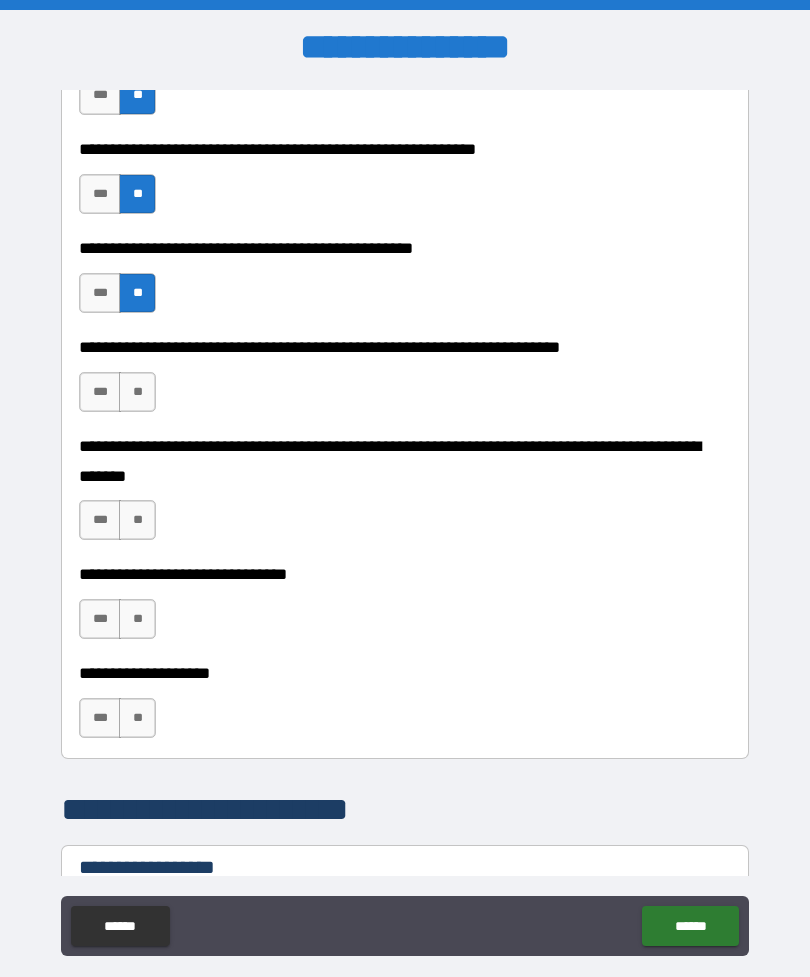 click on "***" at bounding box center (100, 392) 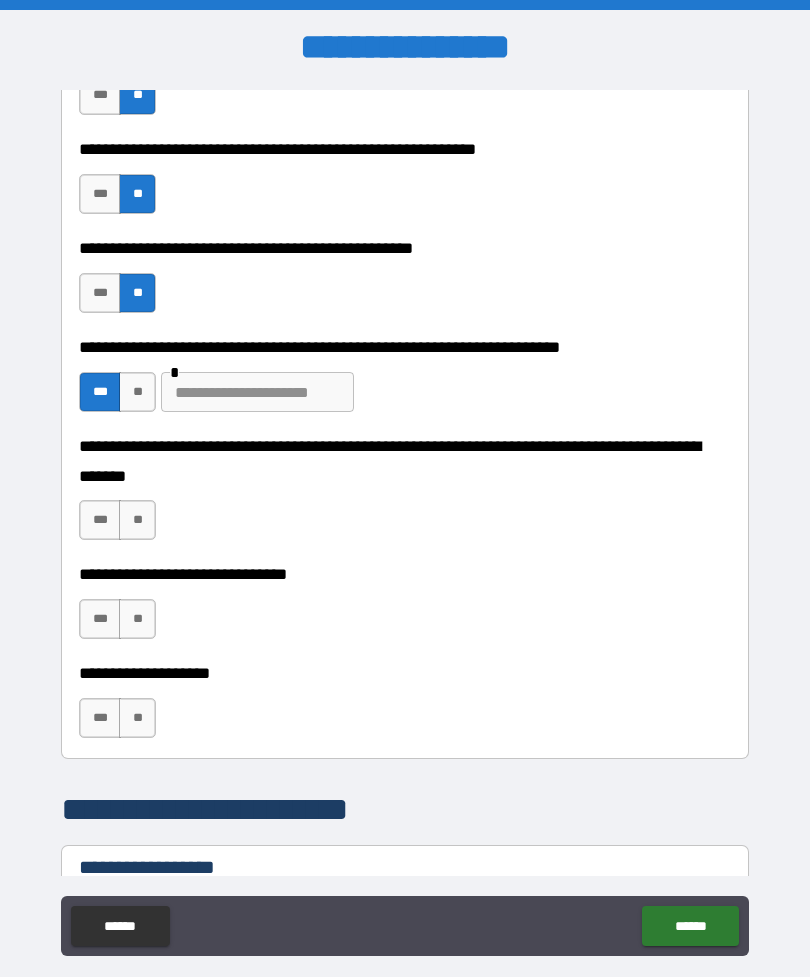 click at bounding box center [257, 392] 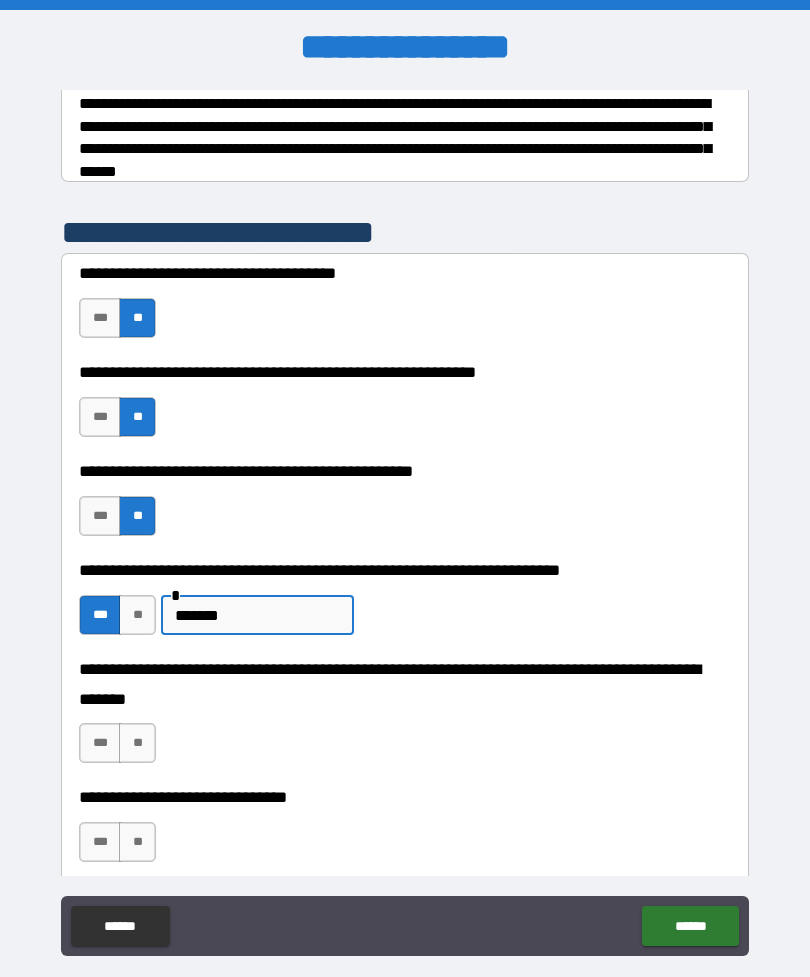 scroll, scrollTop: 323, scrollLeft: 0, axis: vertical 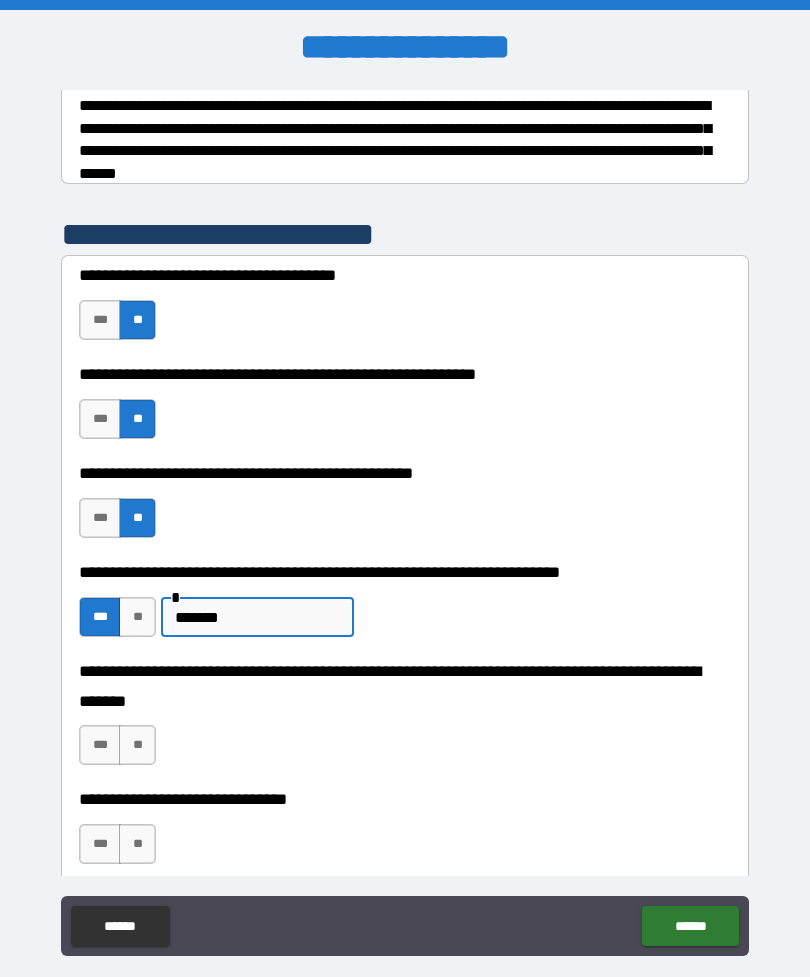 type on "*******" 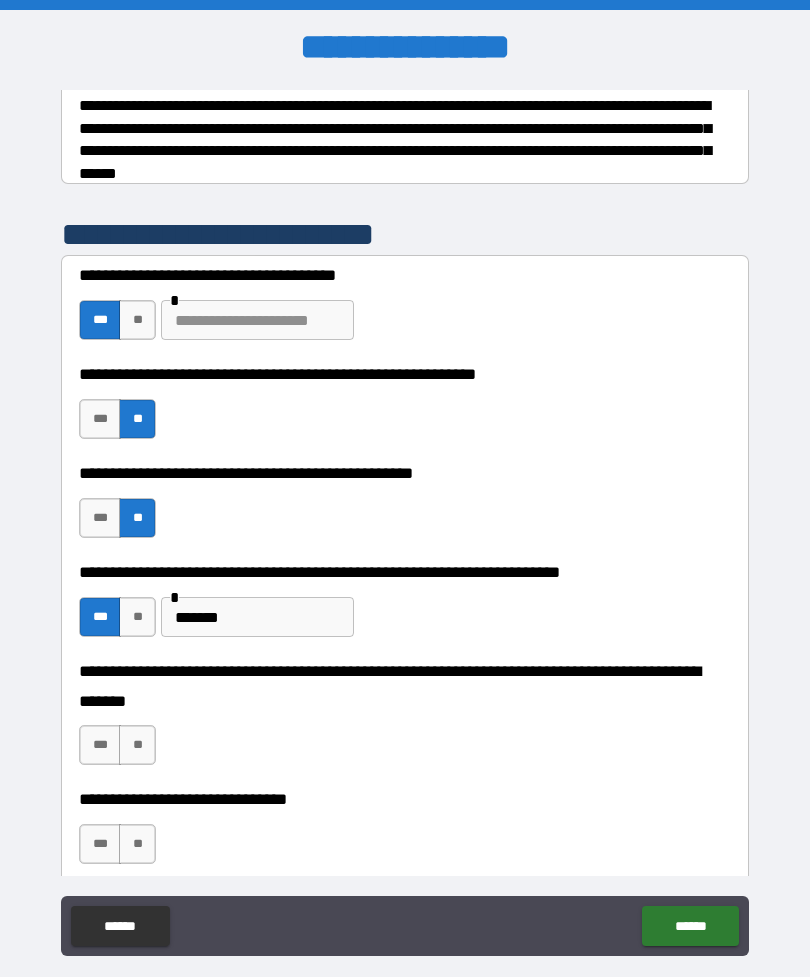 click at bounding box center (257, 320) 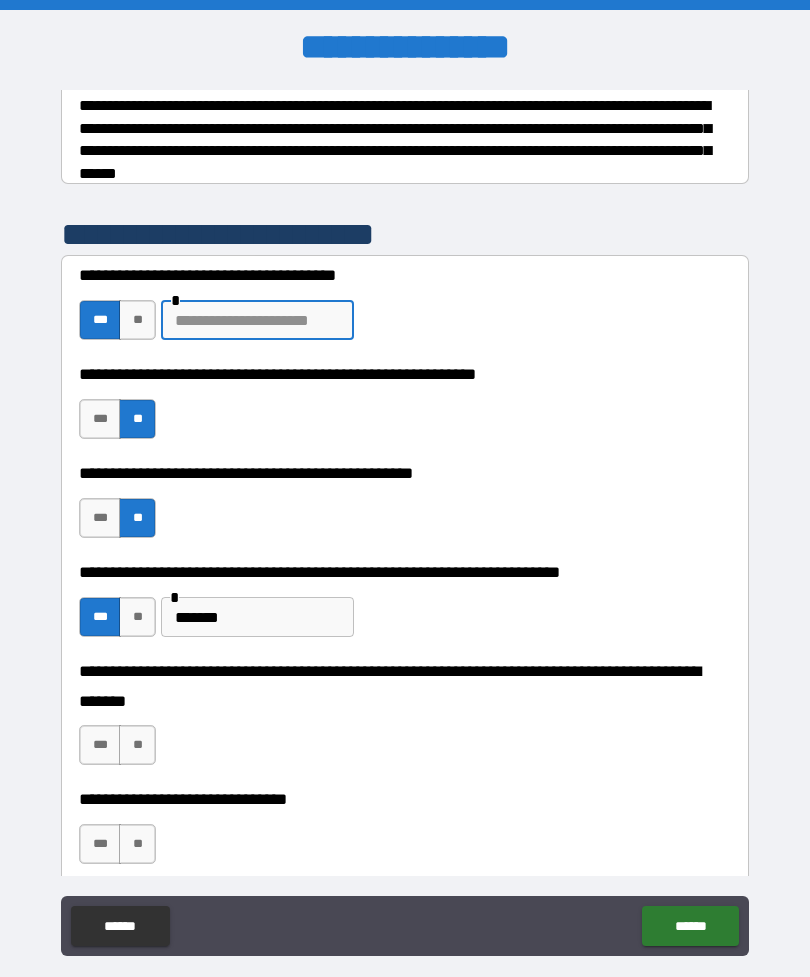 click on "**" at bounding box center (137, 320) 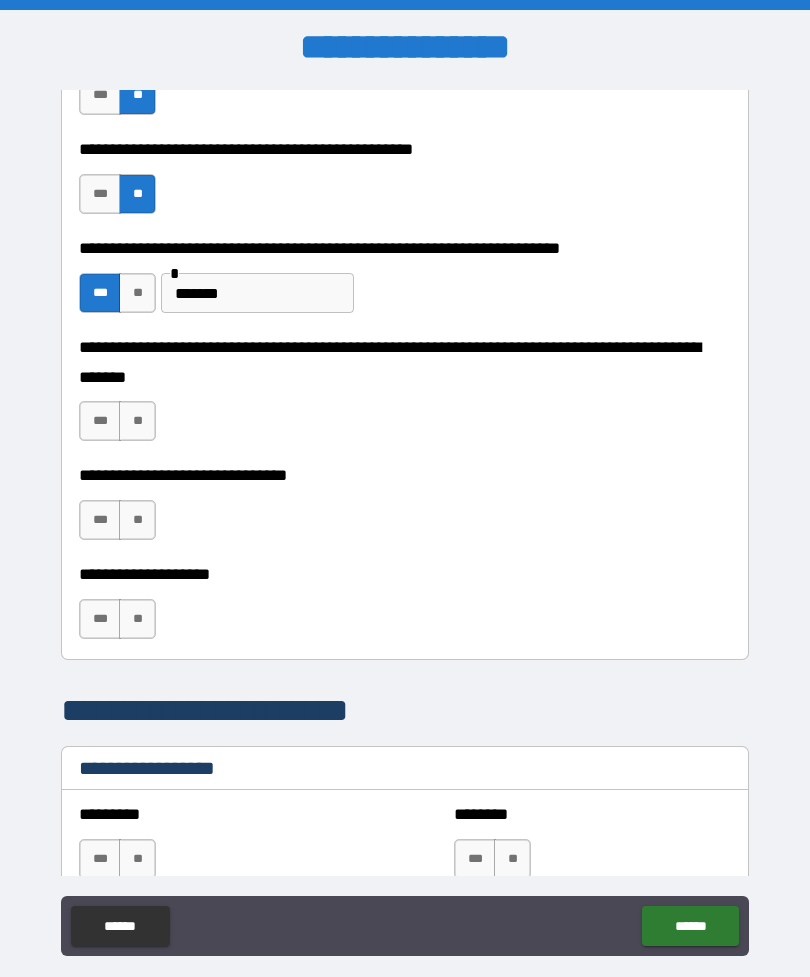 scroll, scrollTop: 648, scrollLeft: 0, axis: vertical 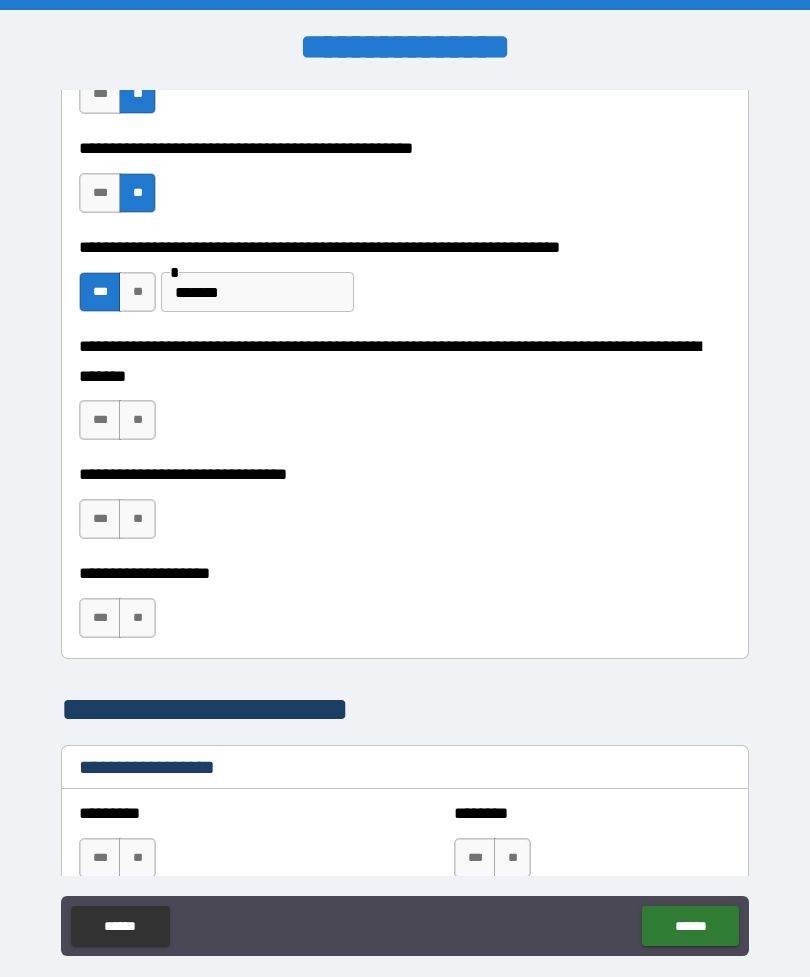 click on "**" at bounding box center (137, 420) 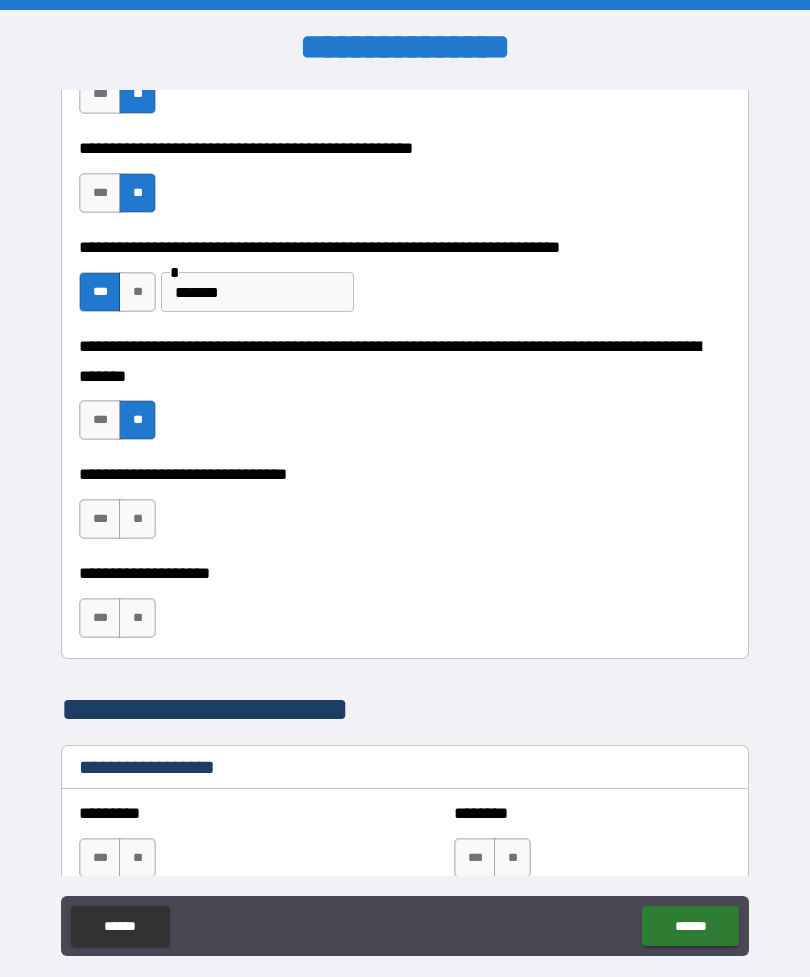 click on "**" at bounding box center (137, 519) 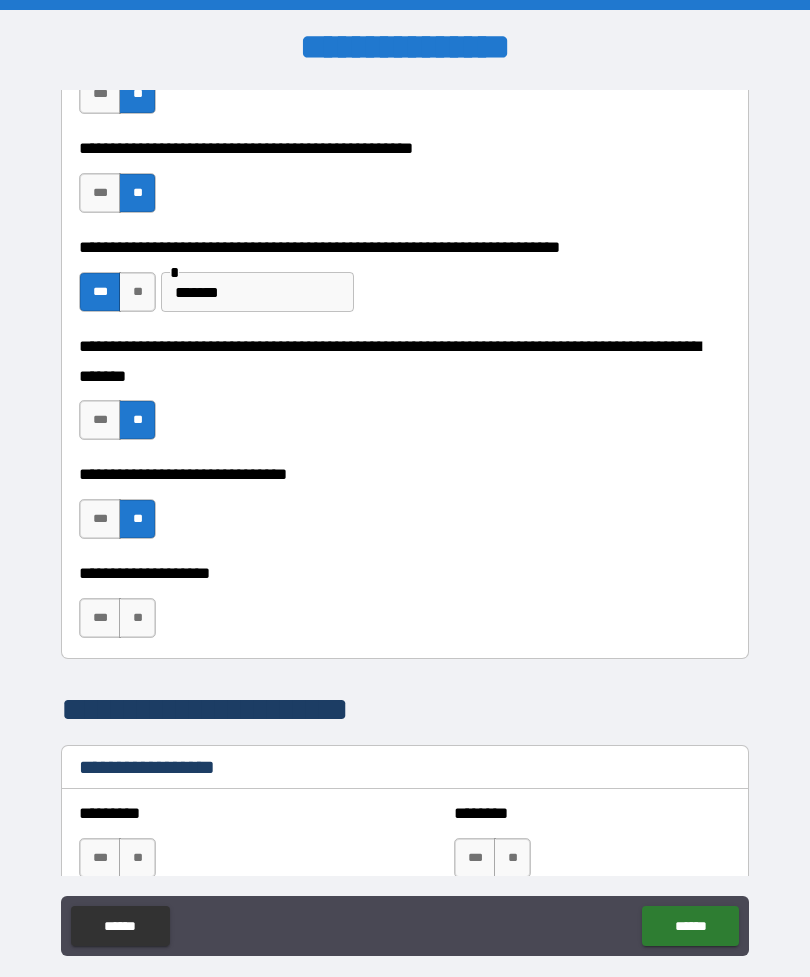 click on "**" at bounding box center (137, 618) 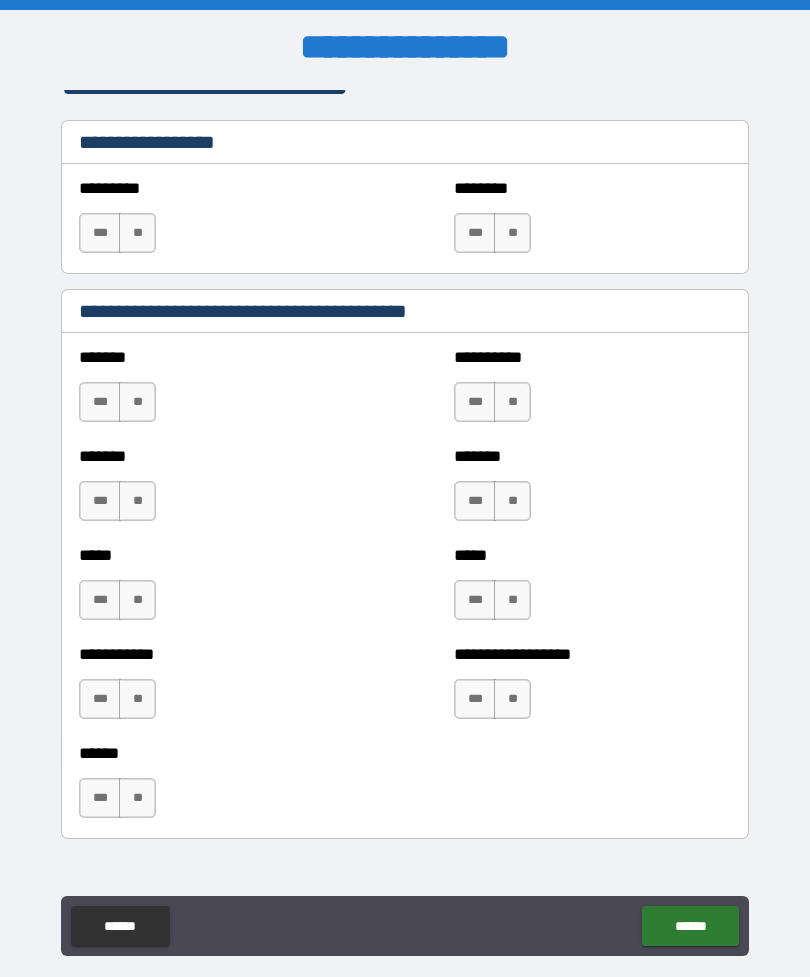 scroll, scrollTop: 1276, scrollLeft: 0, axis: vertical 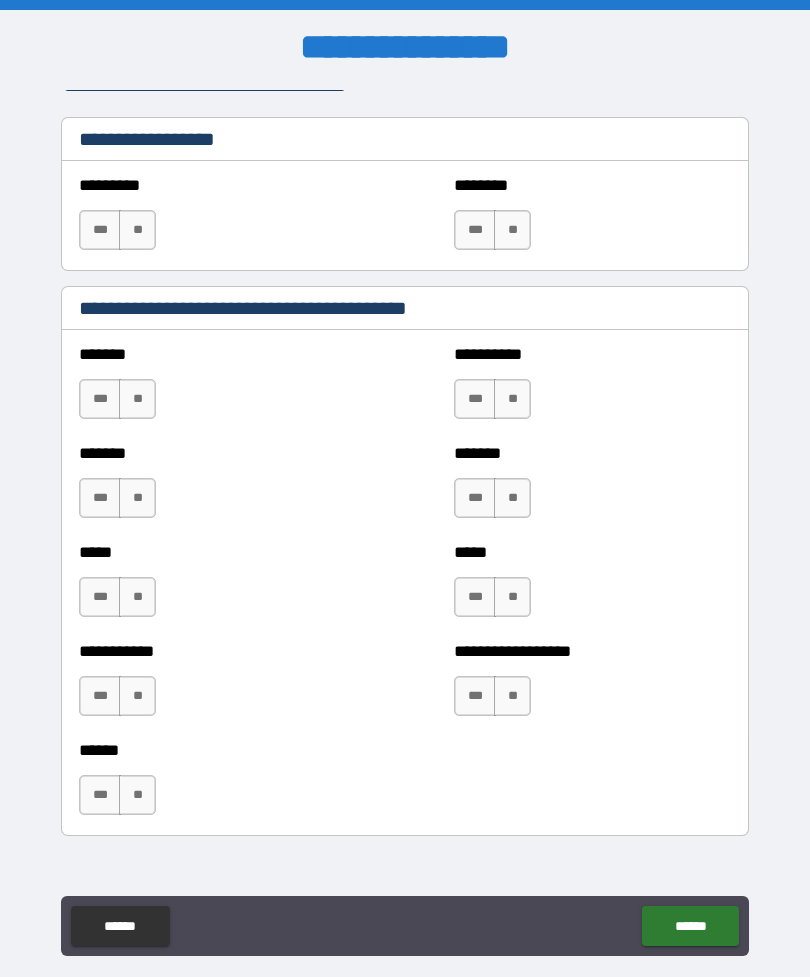 click on "**" at bounding box center [137, 230] 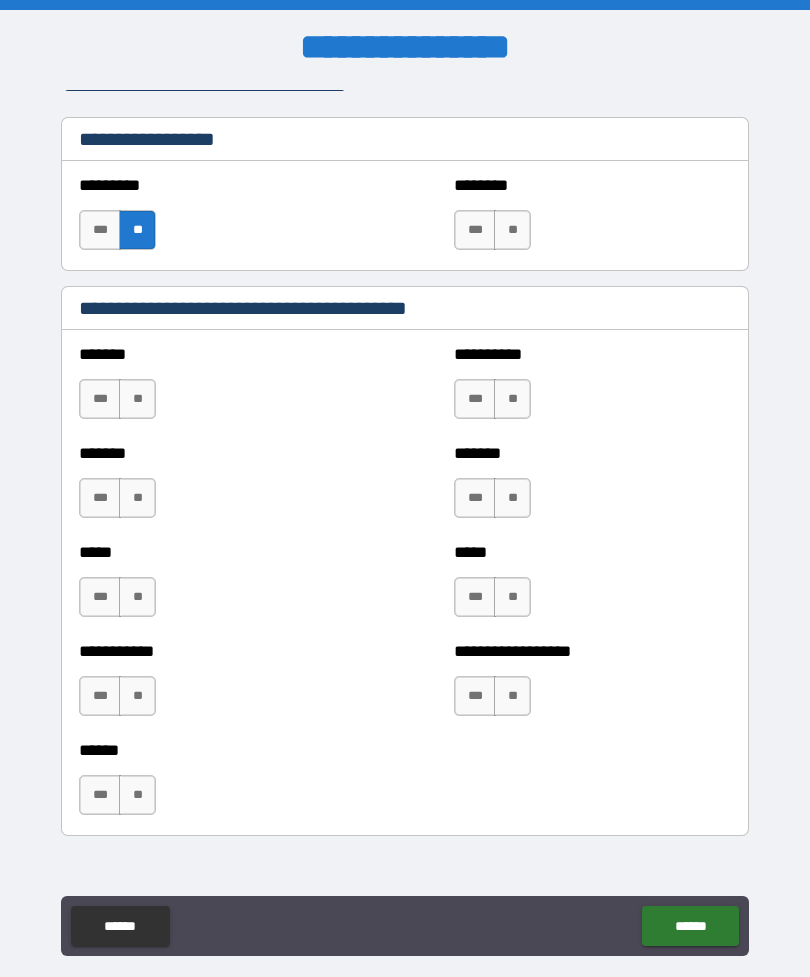 click on "**" at bounding box center [512, 230] 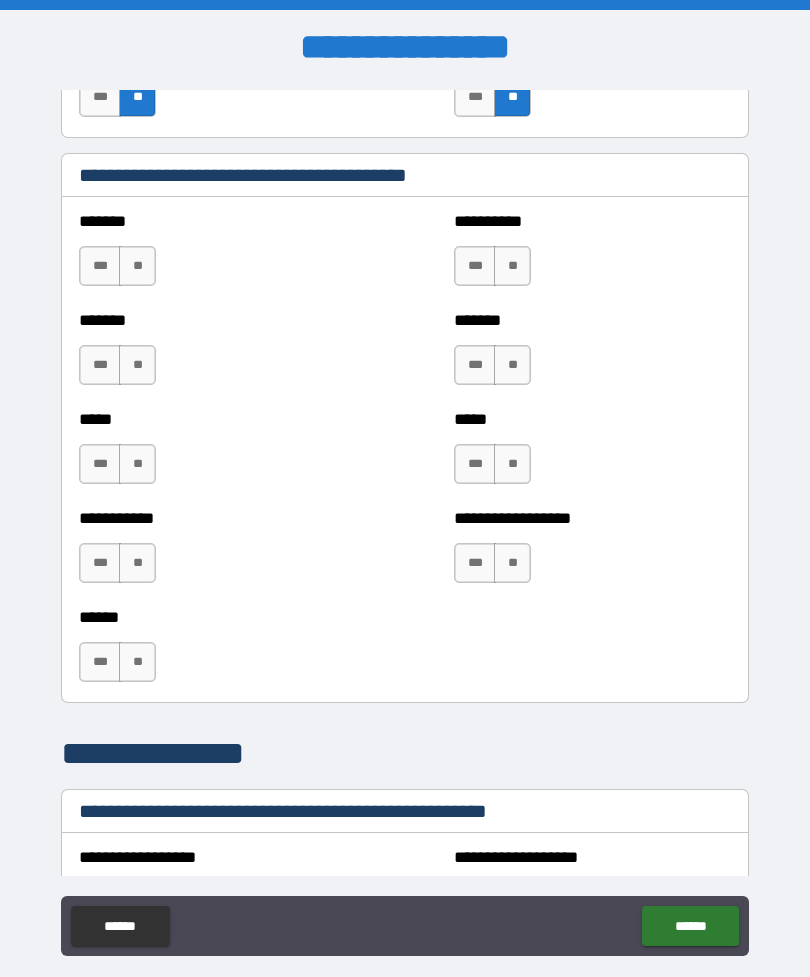 scroll, scrollTop: 1418, scrollLeft: 0, axis: vertical 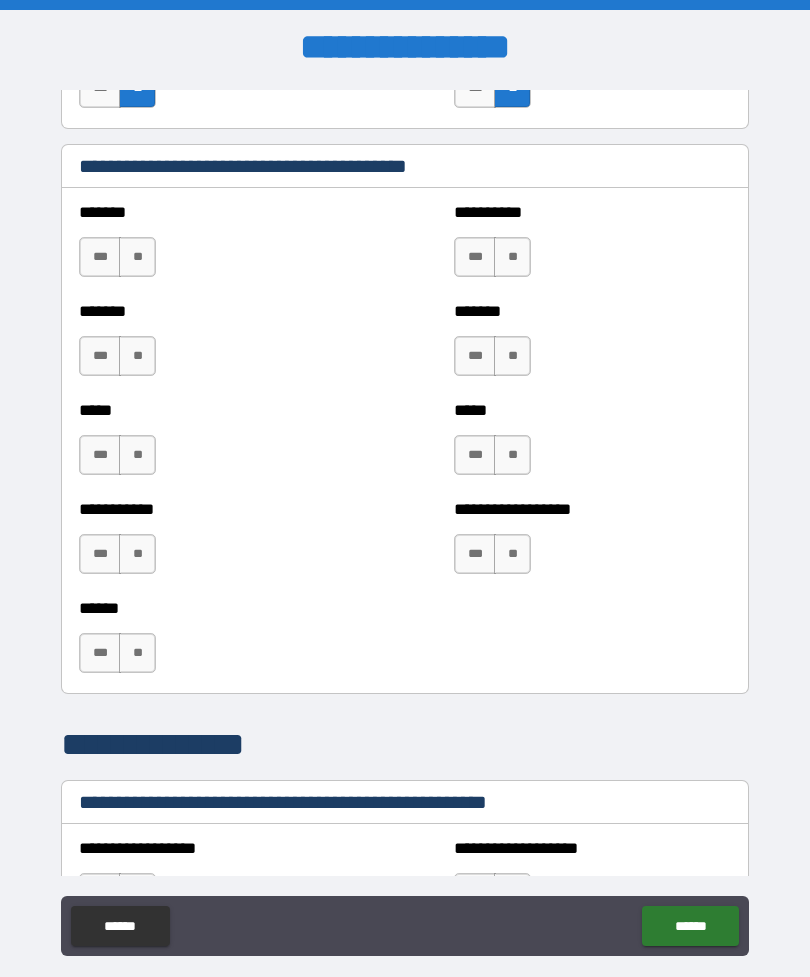 click on "**" at bounding box center (137, 257) 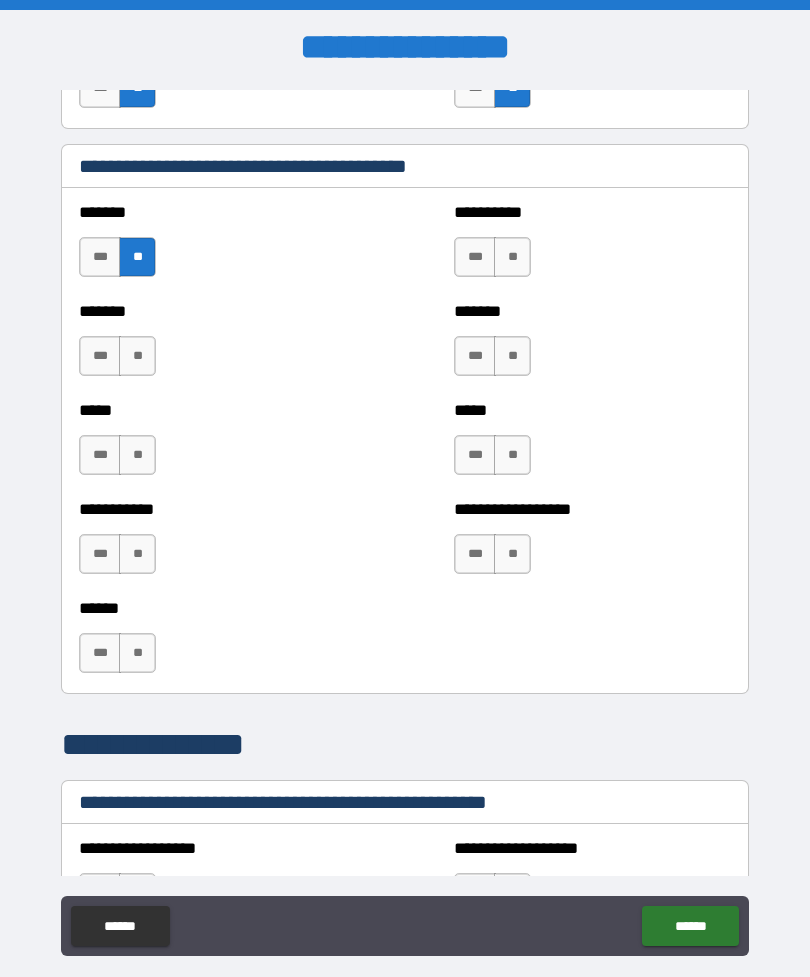 click on "**" at bounding box center [137, 356] 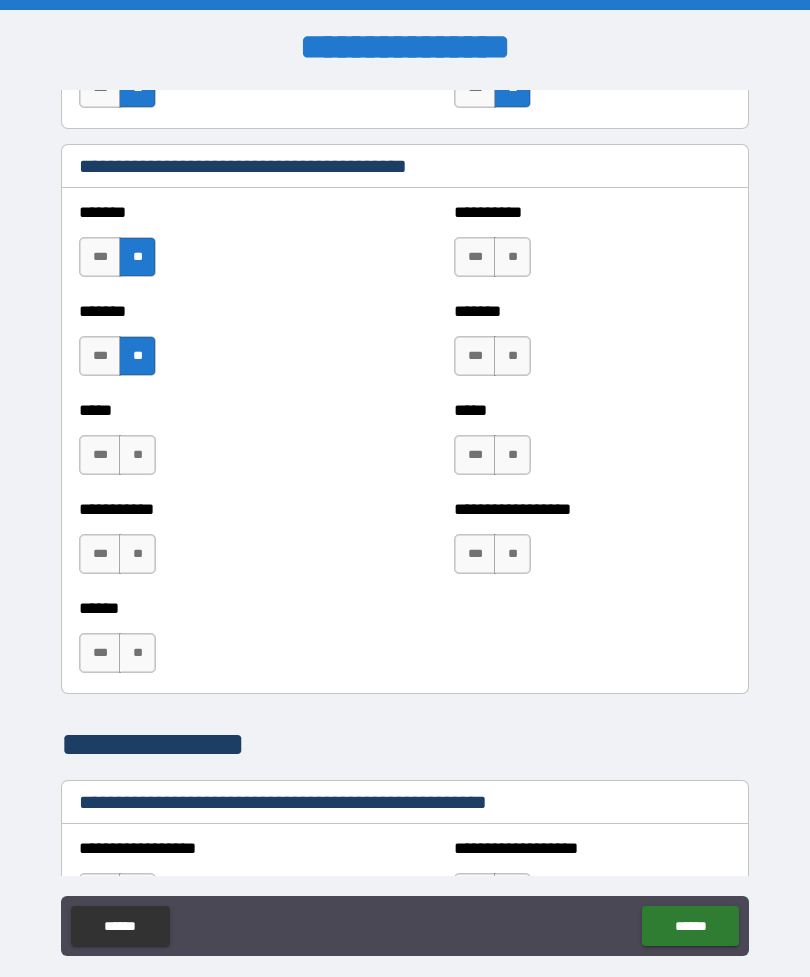 click on "**" at bounding box center [137, 455] 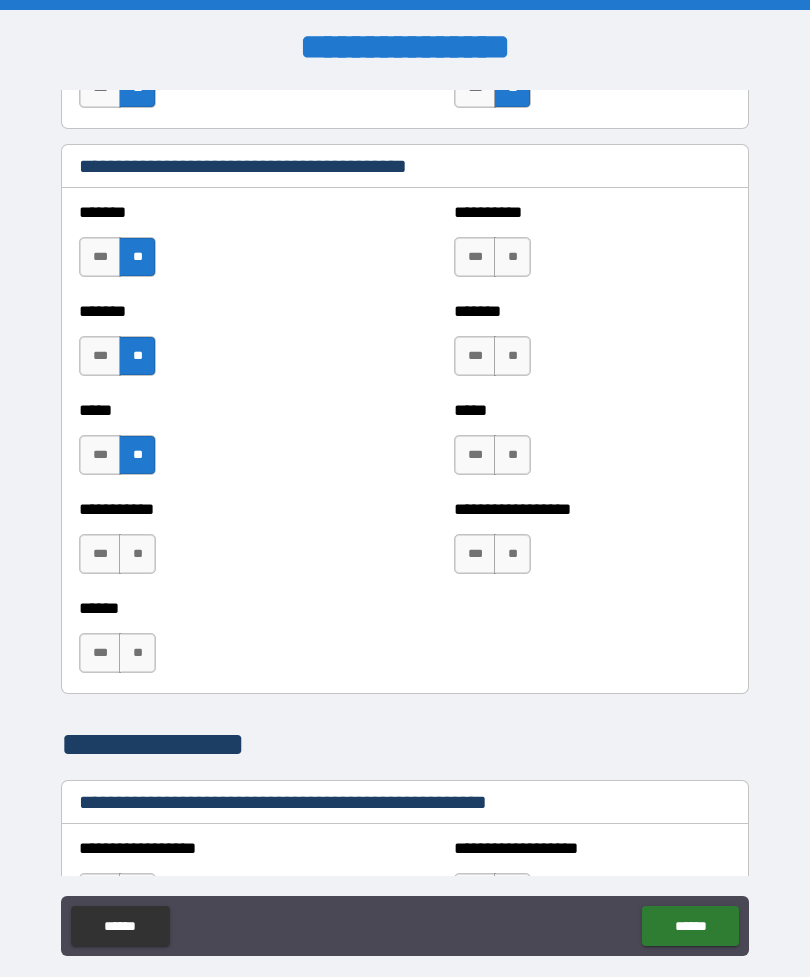 click on "**" at bounding box center [137, 554] 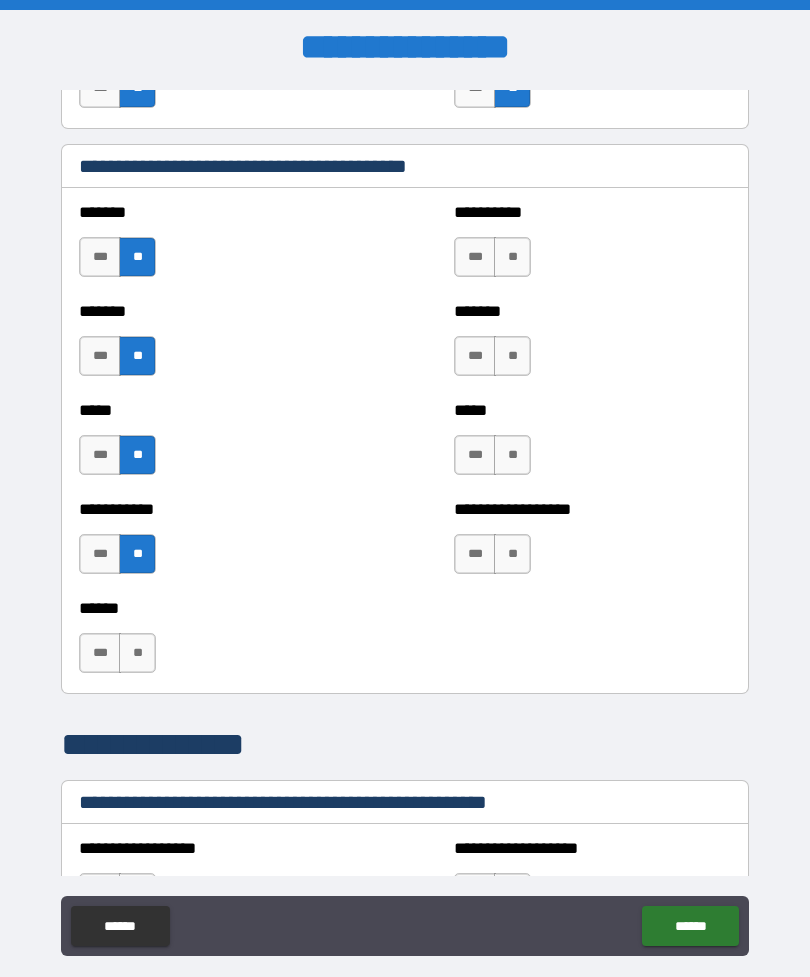 click on "**" at bounding box center [137, 653] 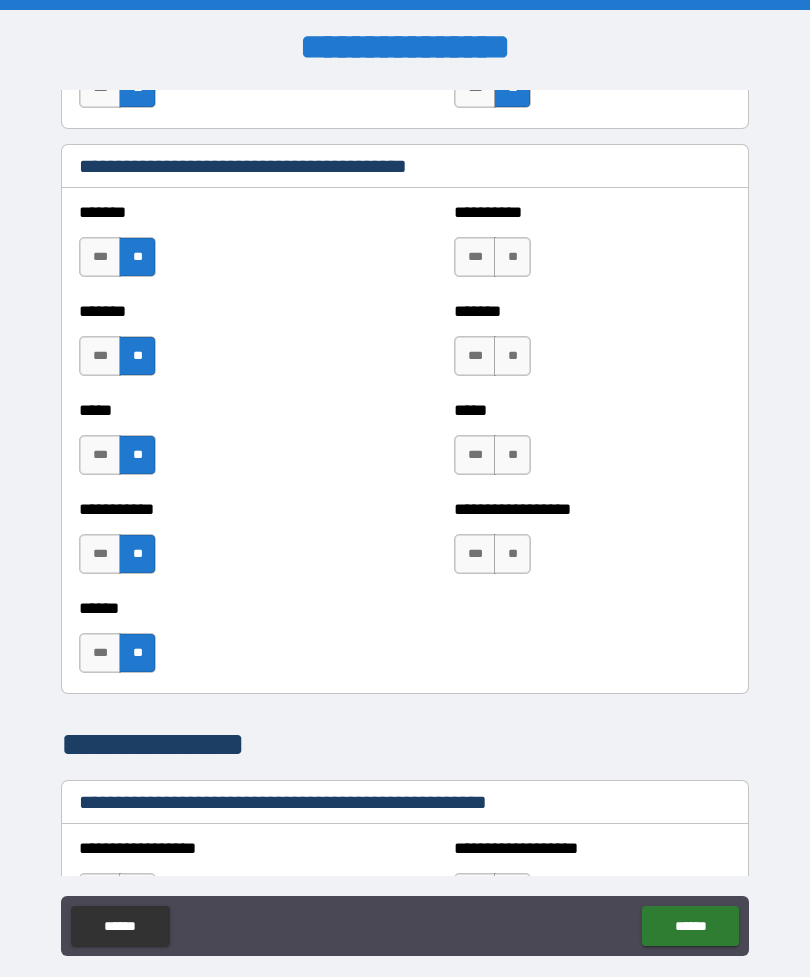 click on "**" at bounding box center (512, 257) 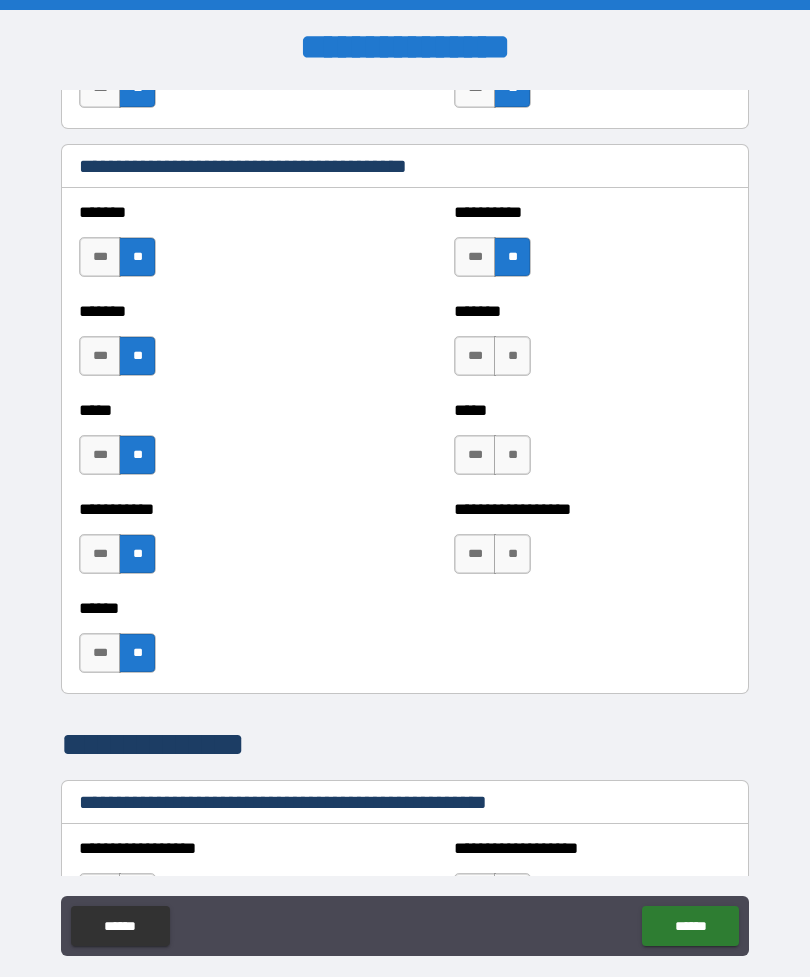 click on "**" at bounding box center (512, 356) 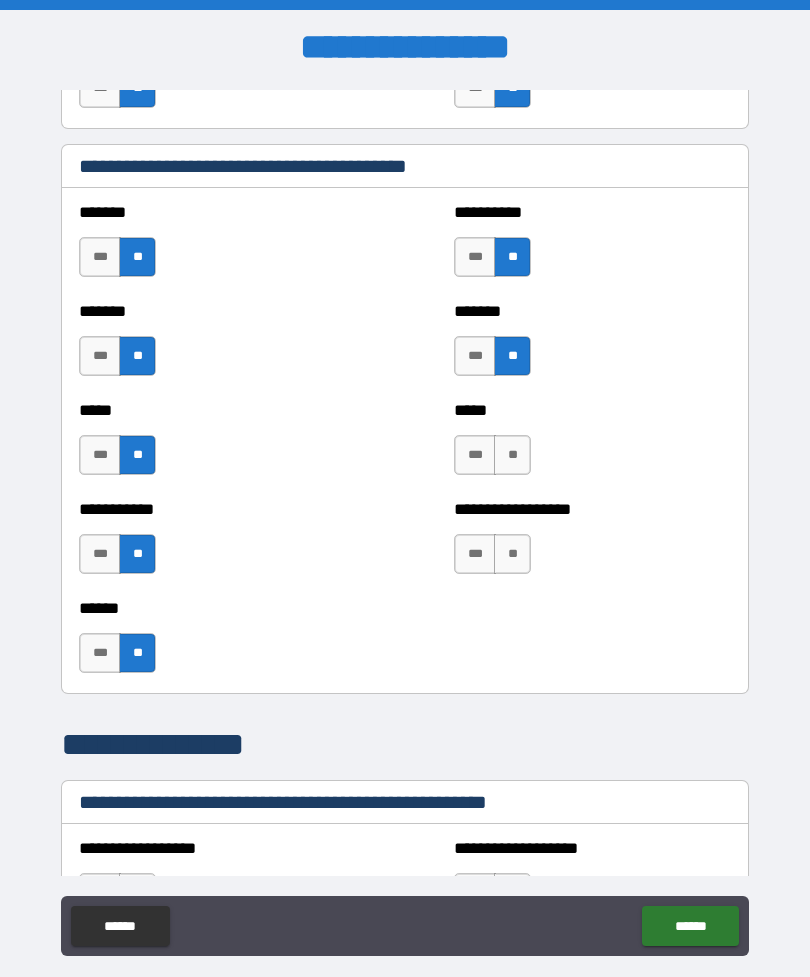 click on "**" at bounding box center (512, 455) 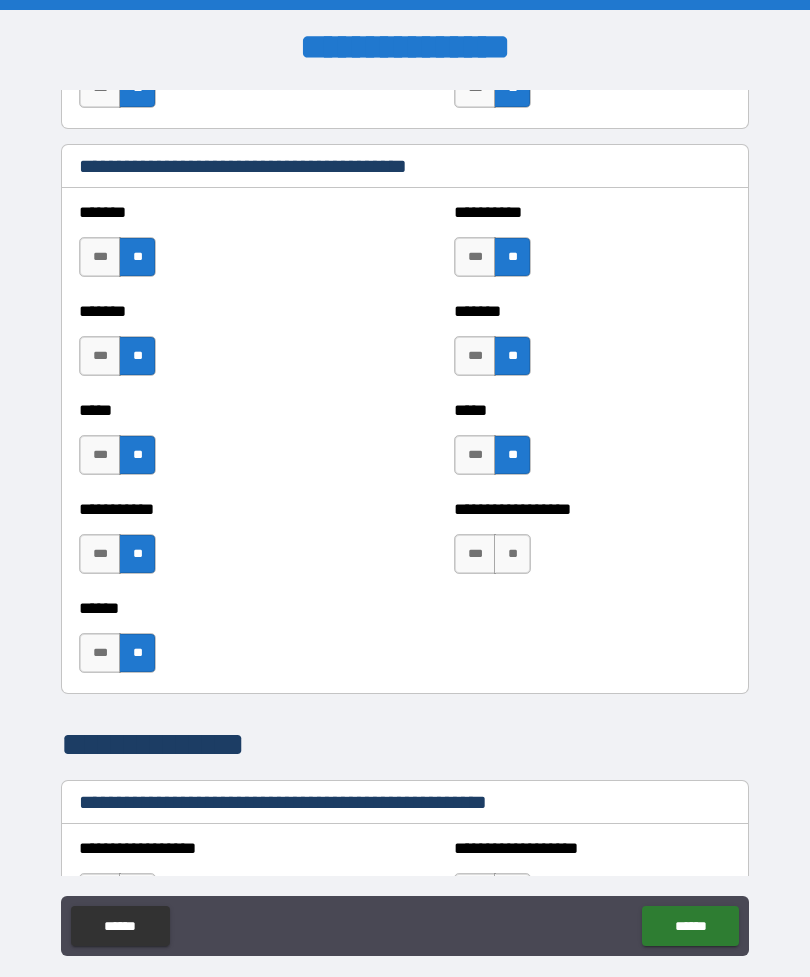 click on "**" at bounding box center (512, 554) 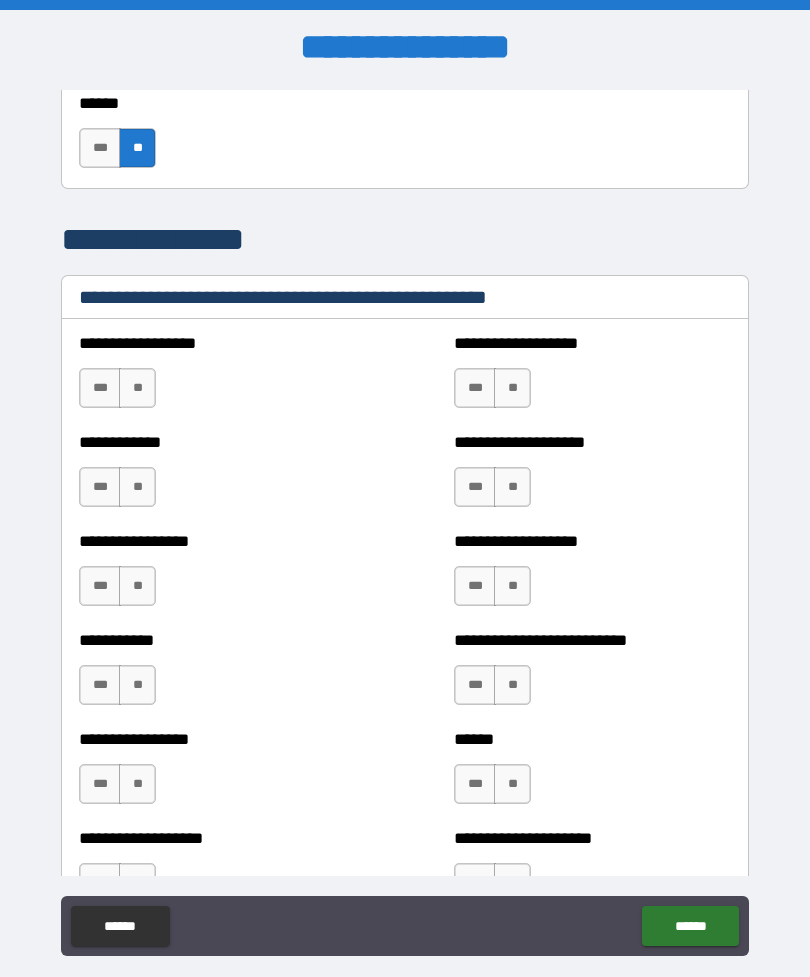 scroll, scrollTop: 1940, scrollLeft: 0, axis: vertical 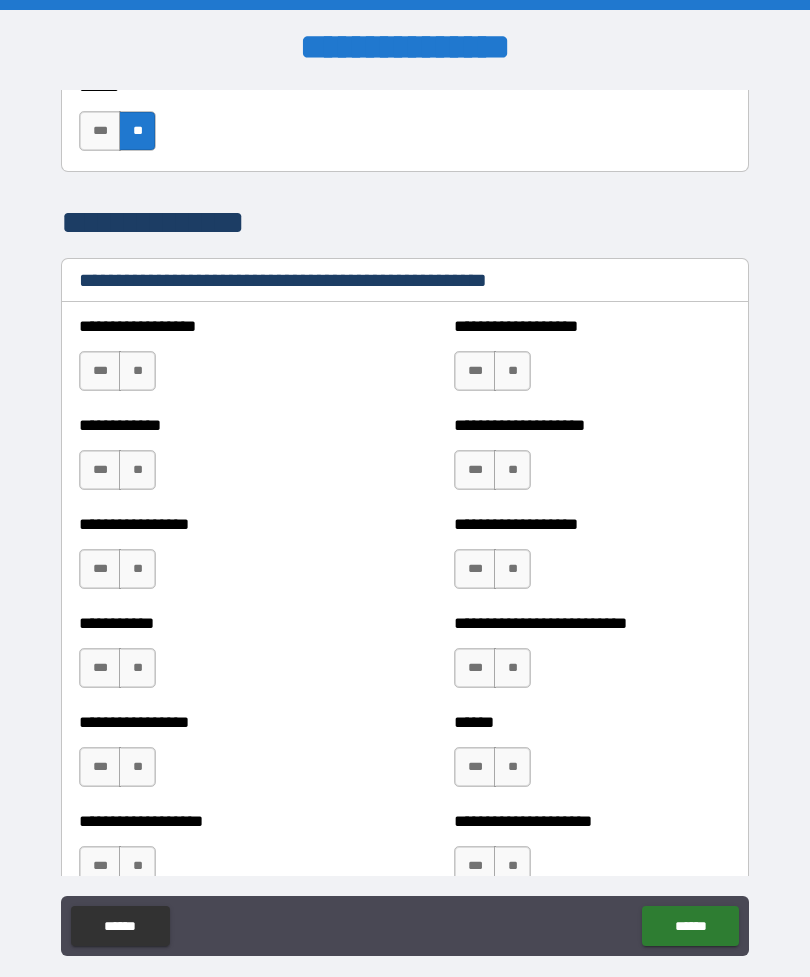 click on "**" at bounding box center (137, 371) 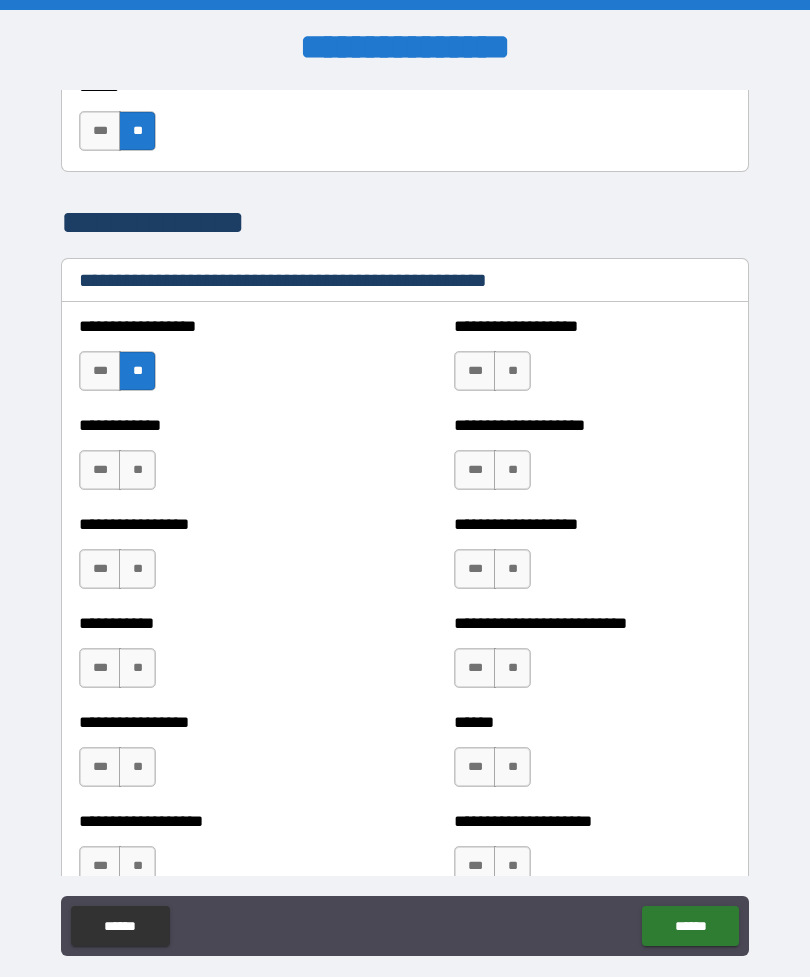click on "**" at bounding box center (137, 470) 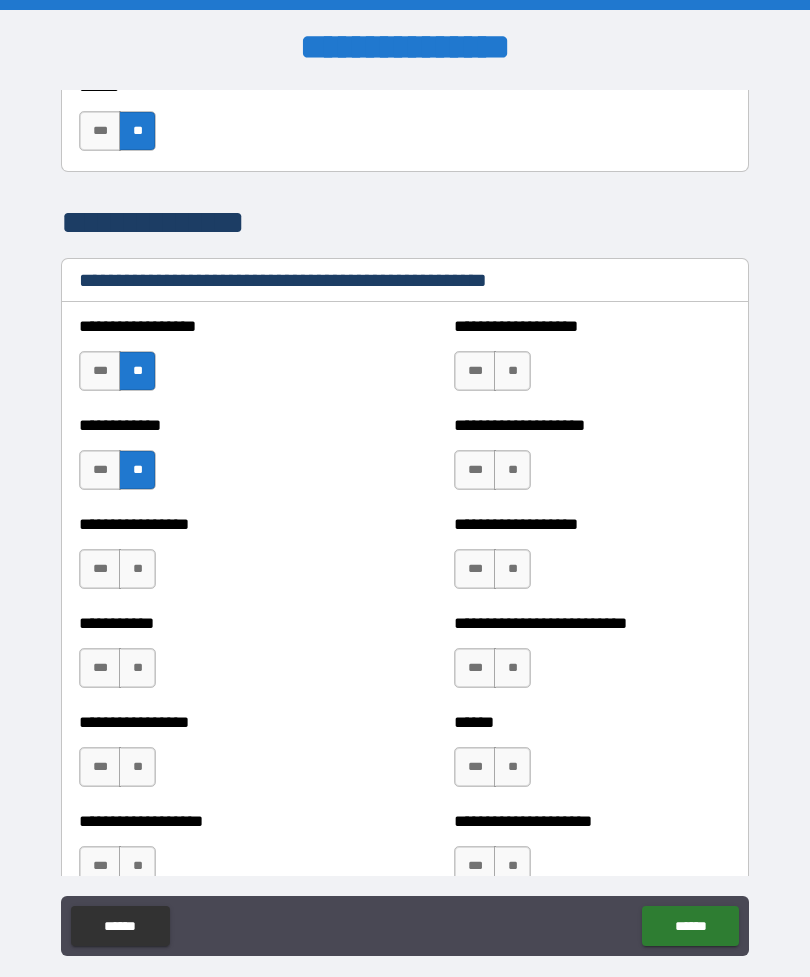 click on "**" at bounding box center (137, 569) 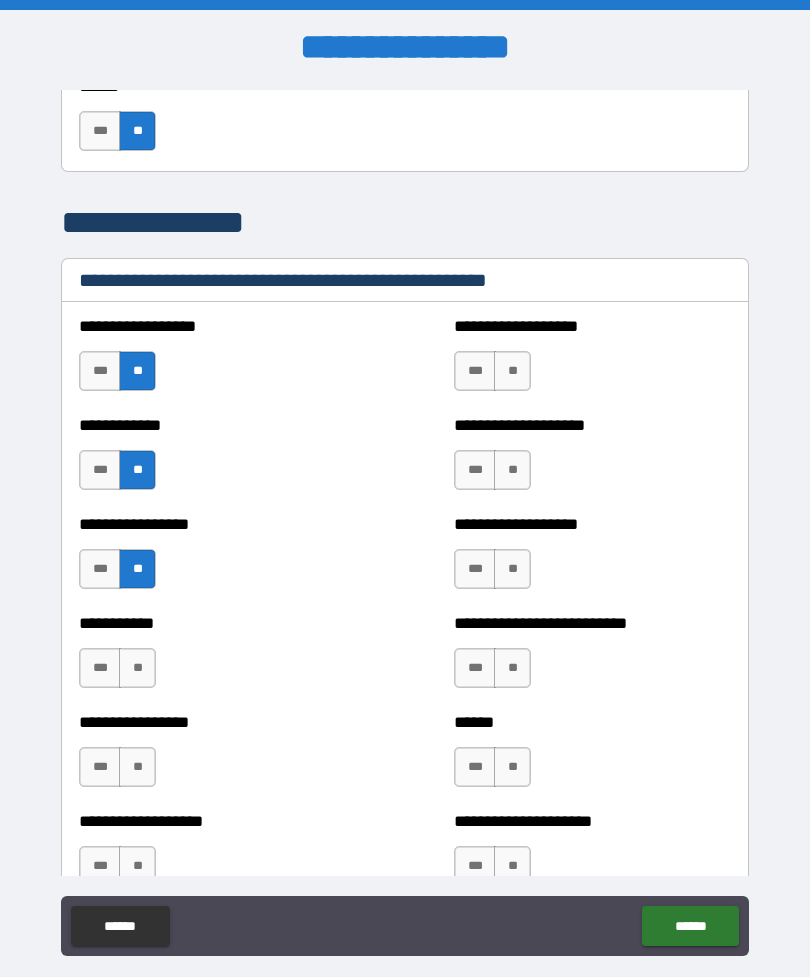 click on "**" at bounding box center (137, 668) 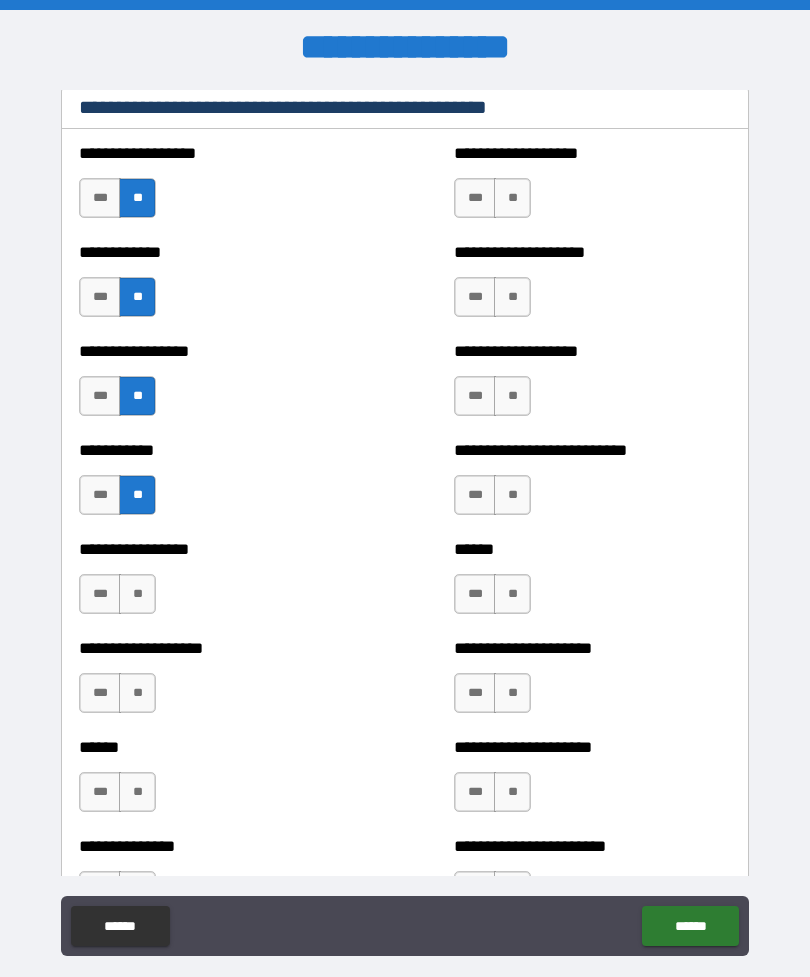 scroll, scrollTop: 2120, scrollLeft: 0, axis: vertical 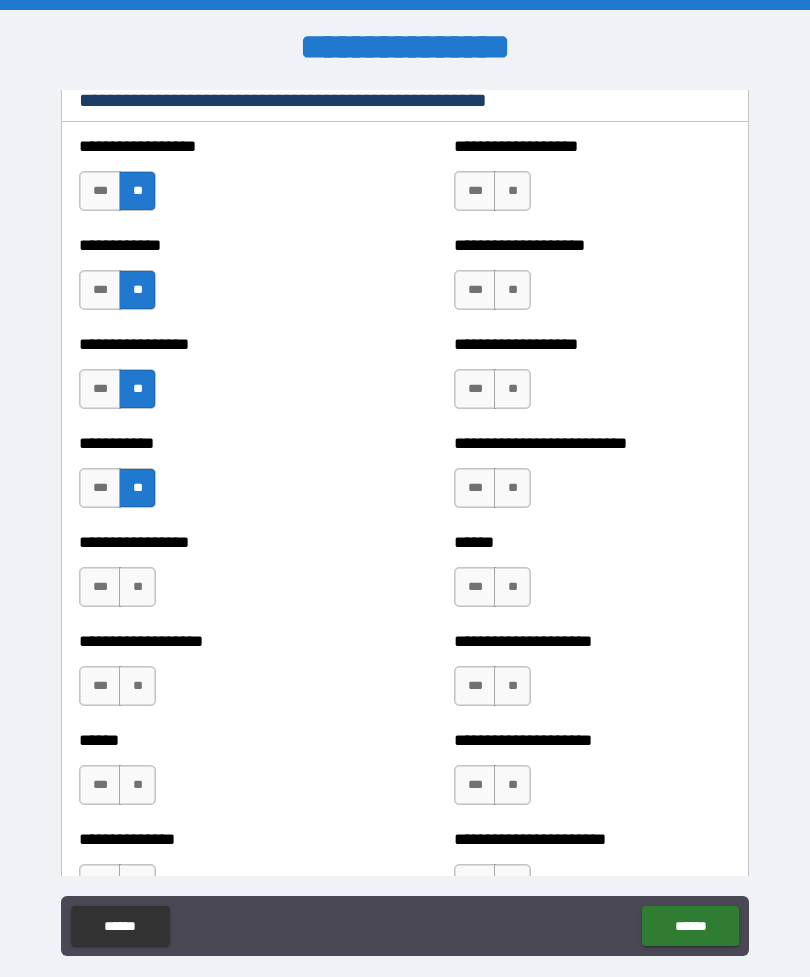 click on "**" at bounding box center (137, 587) 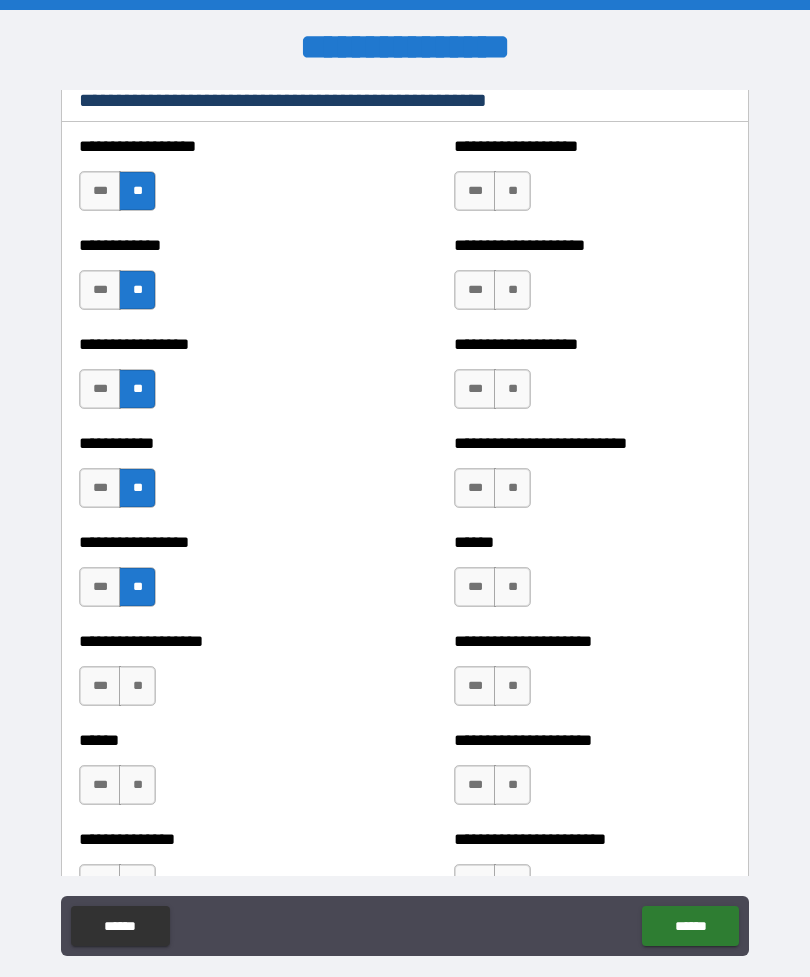 click on "**" at bounding box center (137, 686) 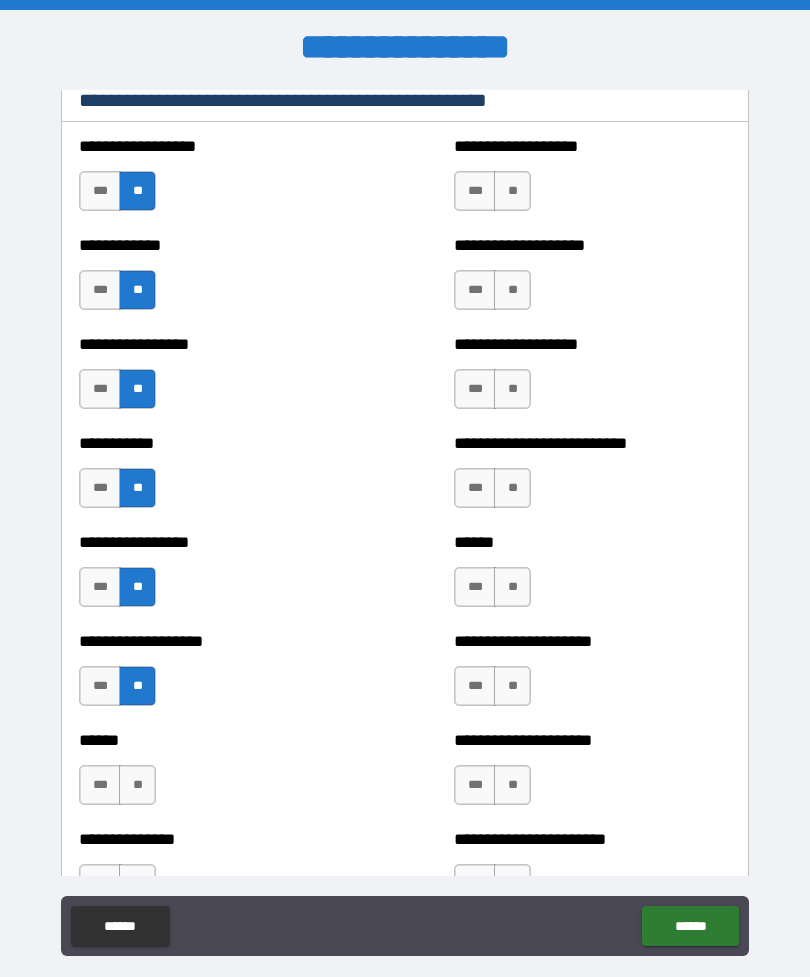 click on "**" at bounding box center (137, 785) 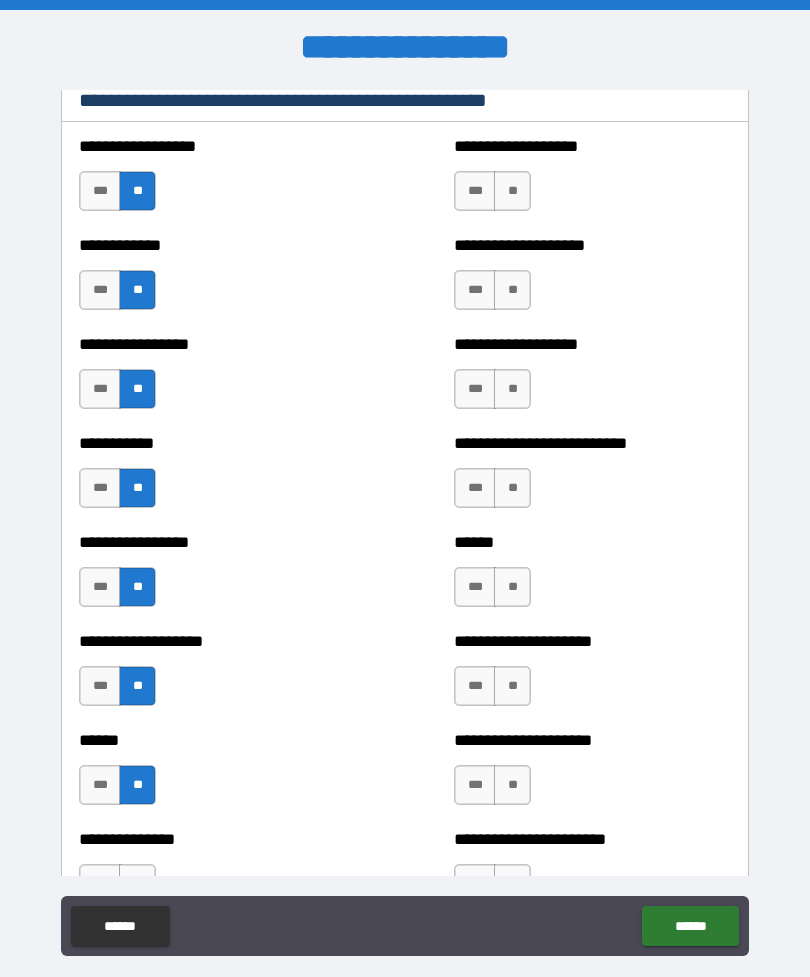 click on "**" at bounding box center (512, 191) 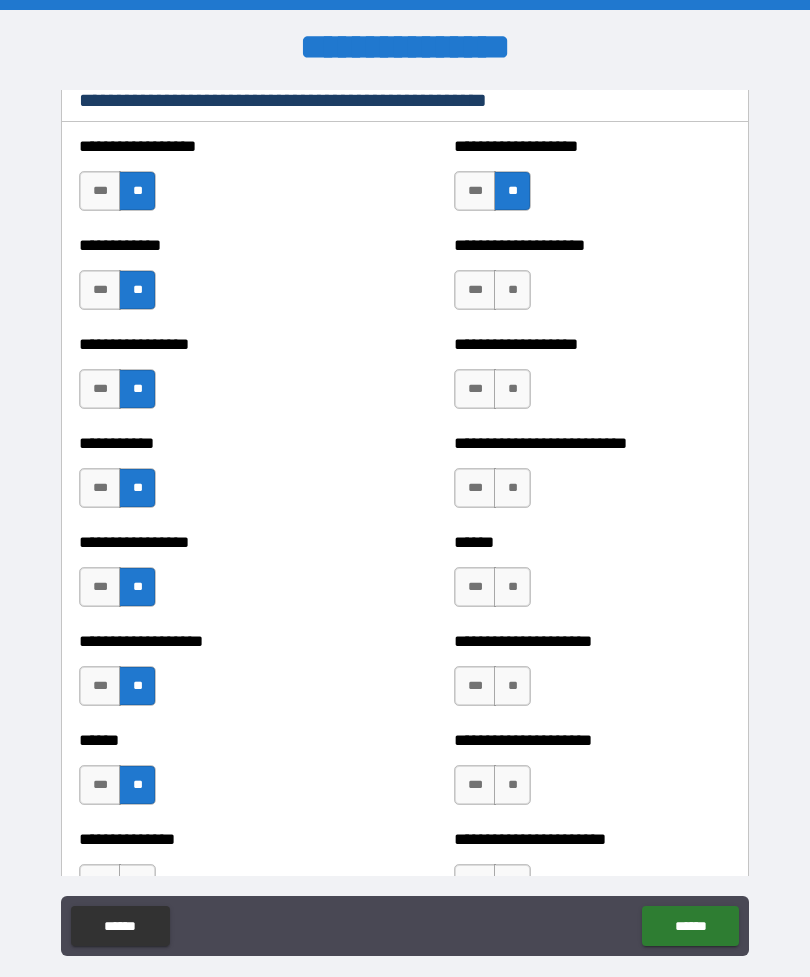 click on "**" at bounding box center [512, 290] 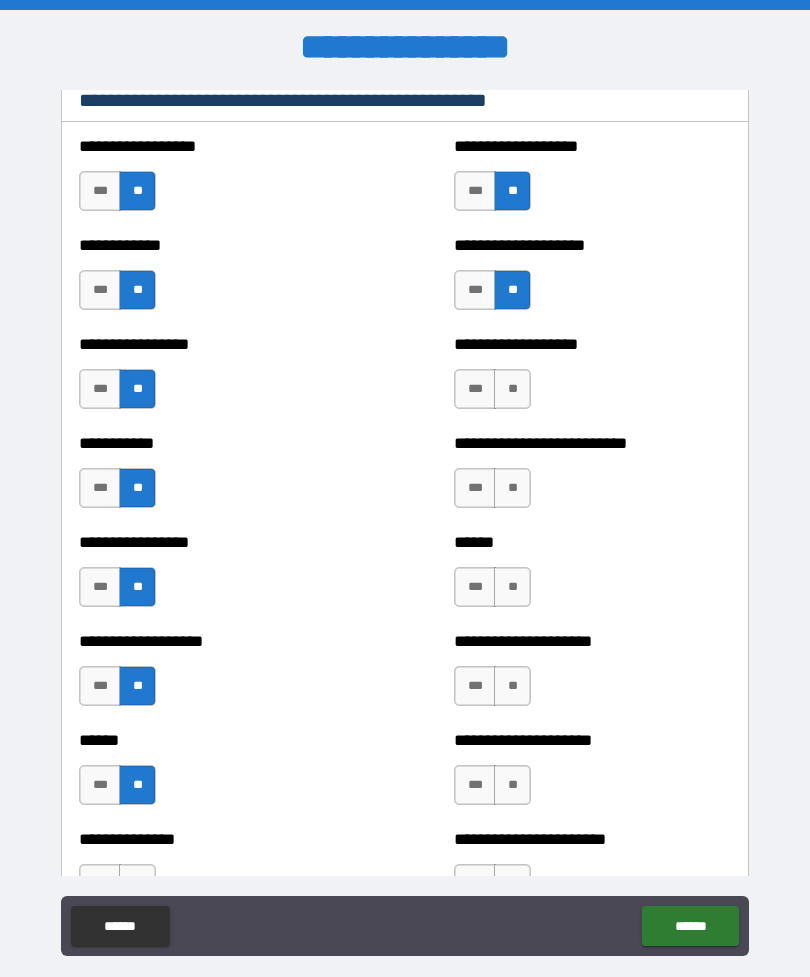 click on "**" at bounding box center [512, 389] 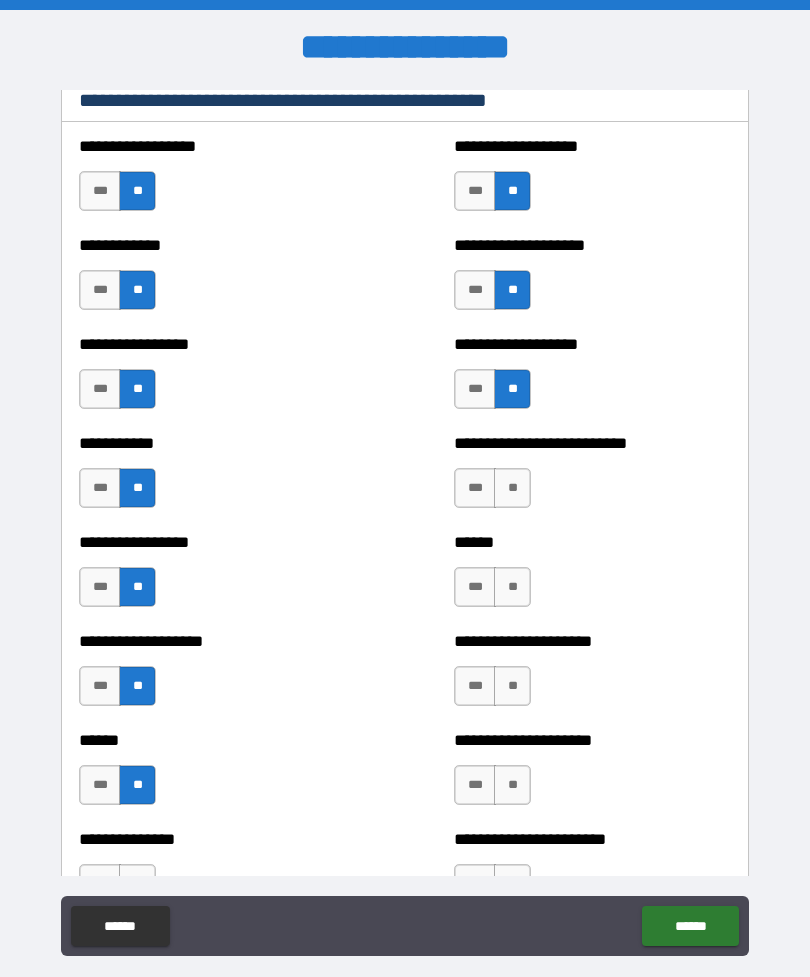 click on "**" at bounding box center (512, 488) 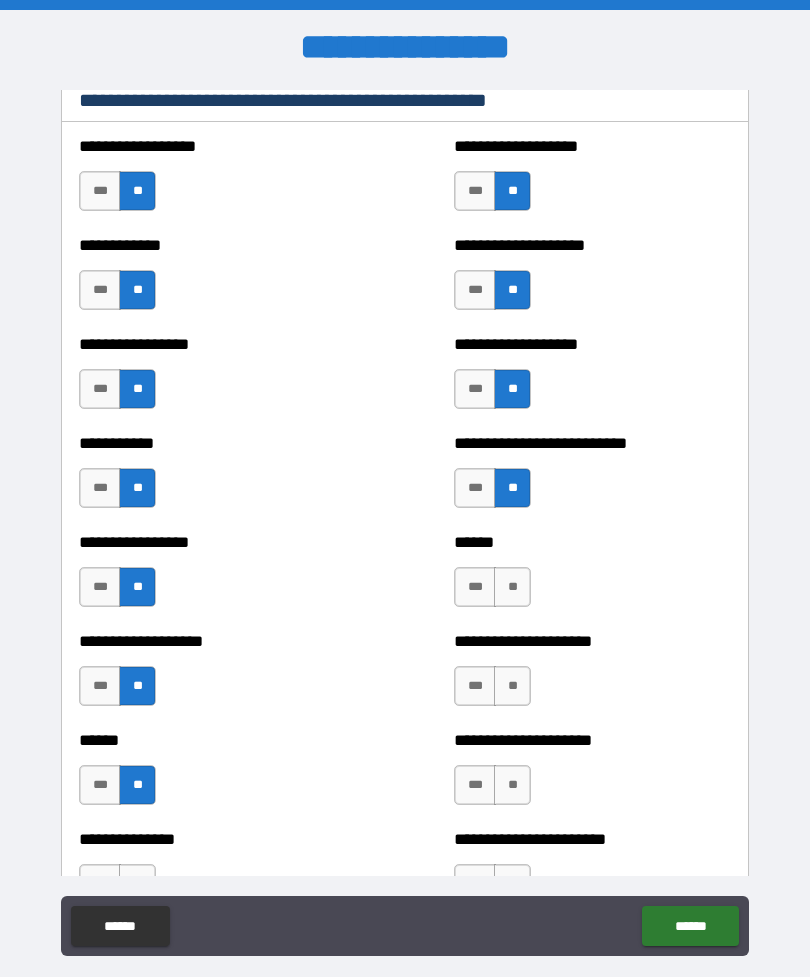 click on "**" at bounding box center [512, 587] 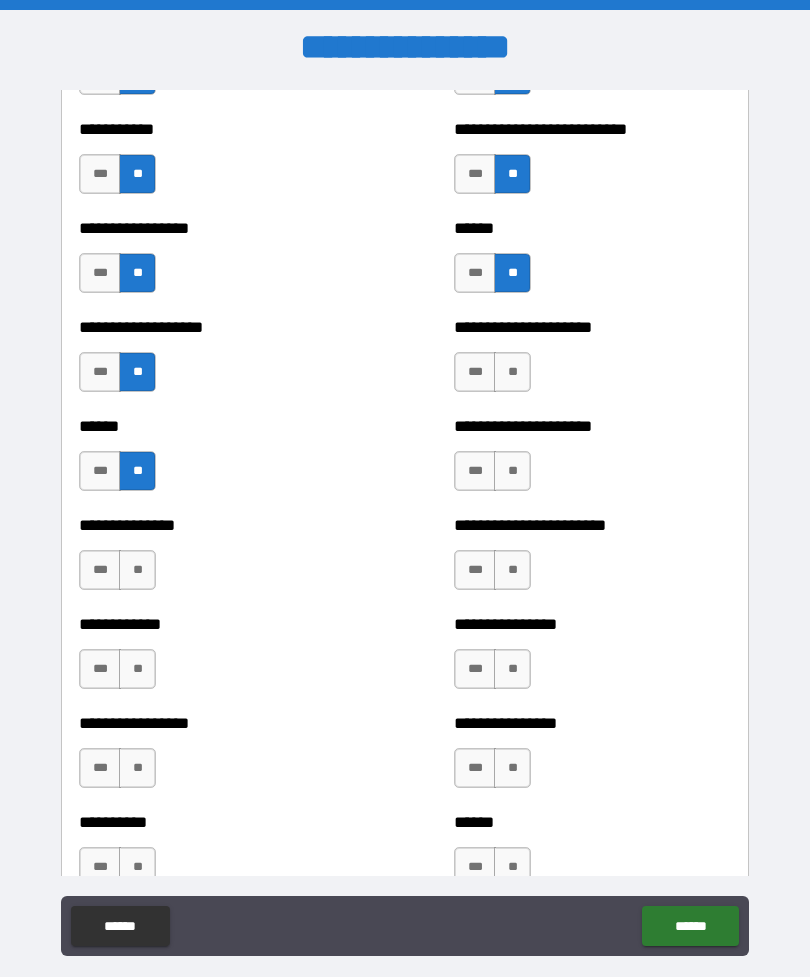 scroll, scrollTop: 2436, scrollLeft: 0, axis: vertical 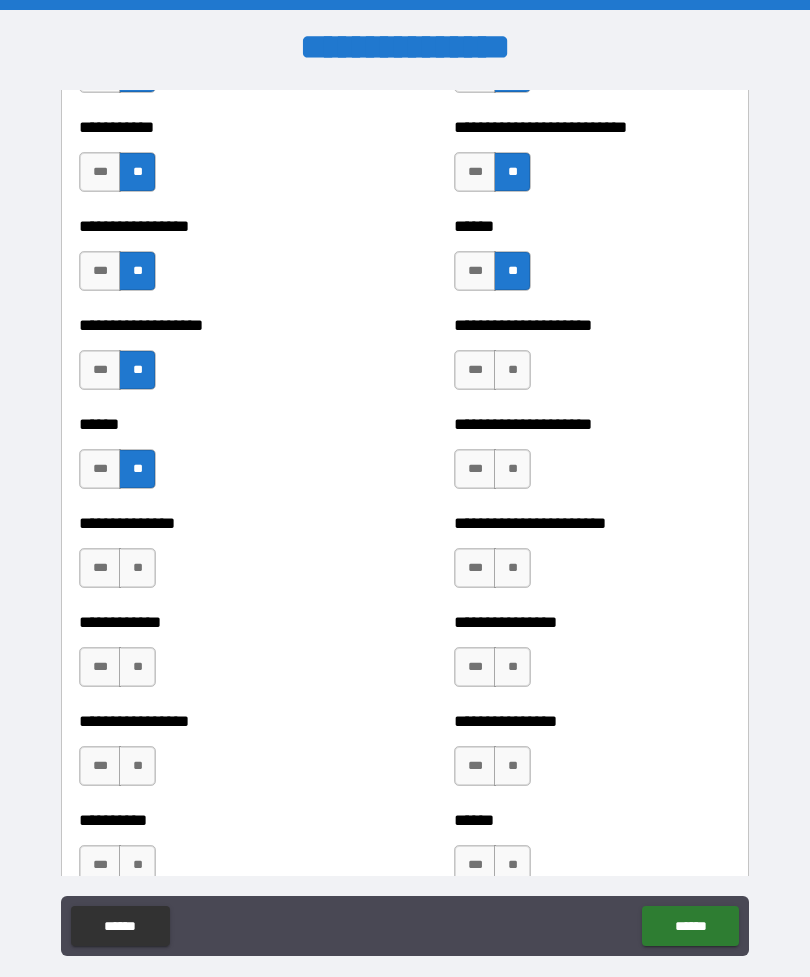click on "**" at bounding box center (512, 370) 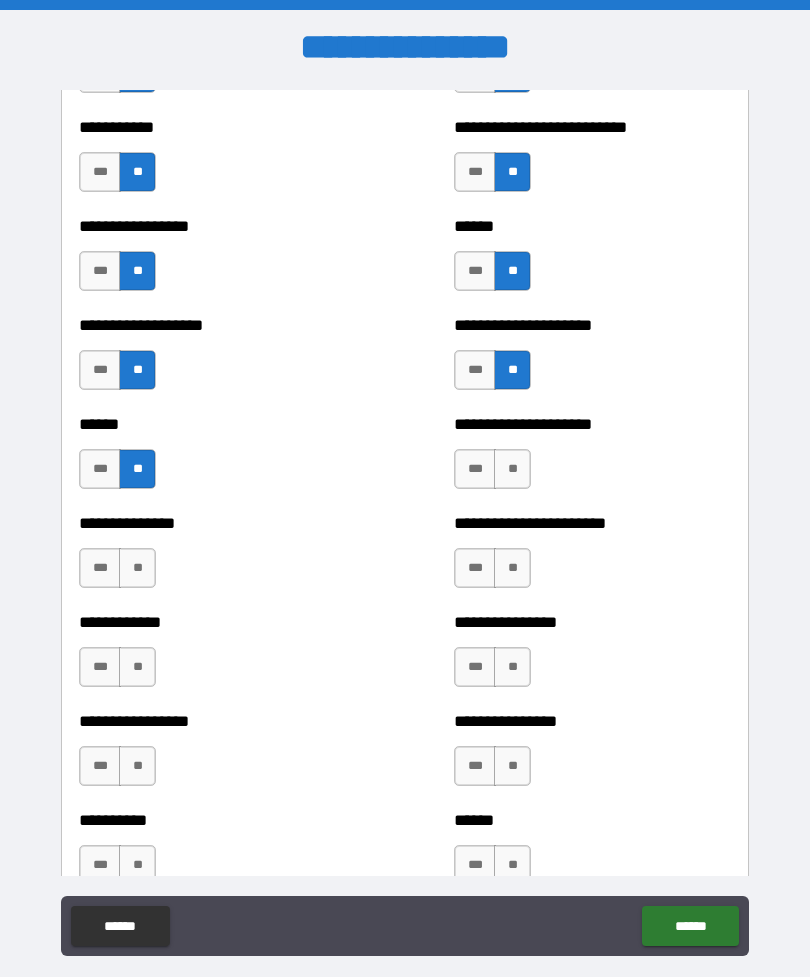 click on "**" at bounding box center (512, 469) 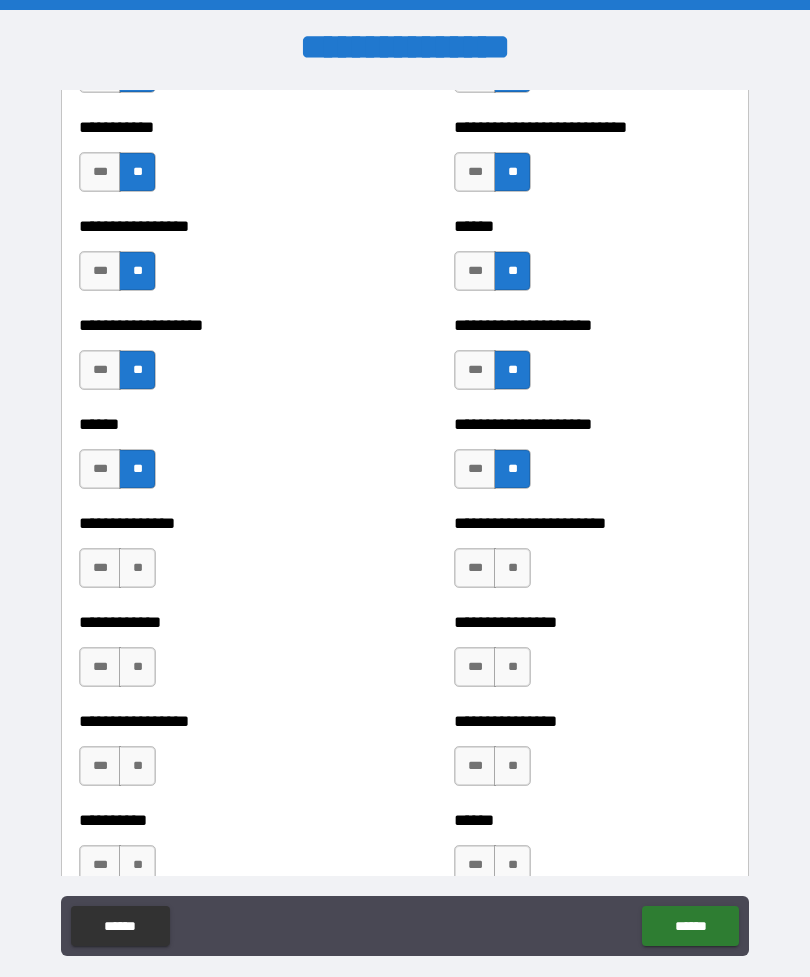 click on "**" at bounding box center [512, 568] 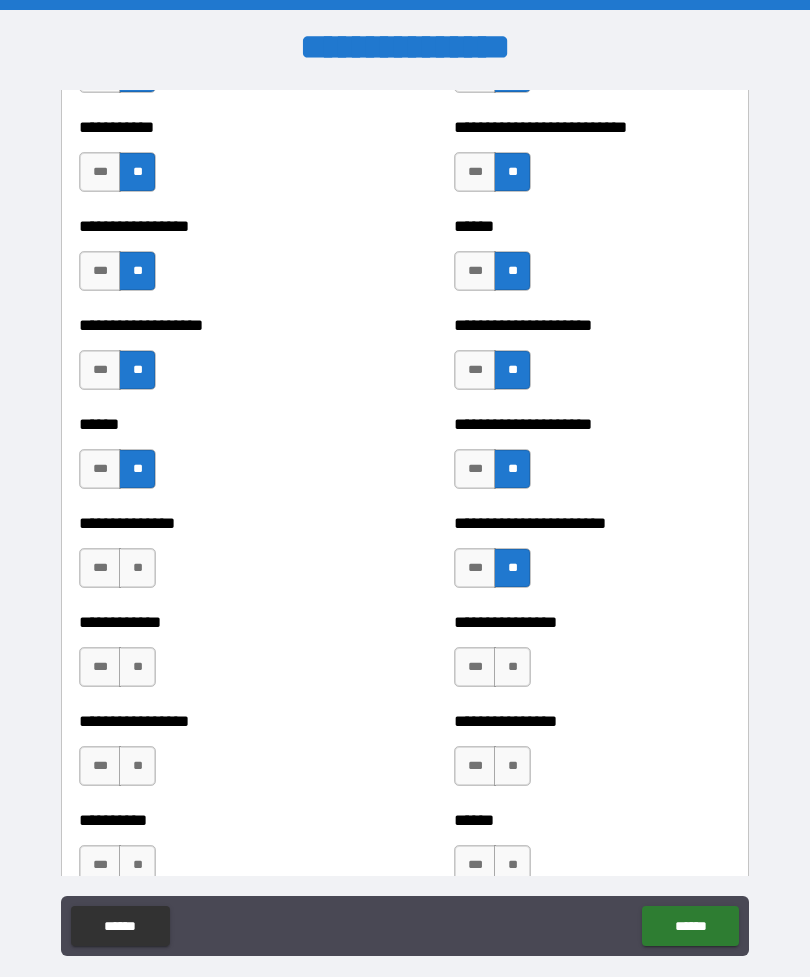click on "**" at bounding box center (512, 667) 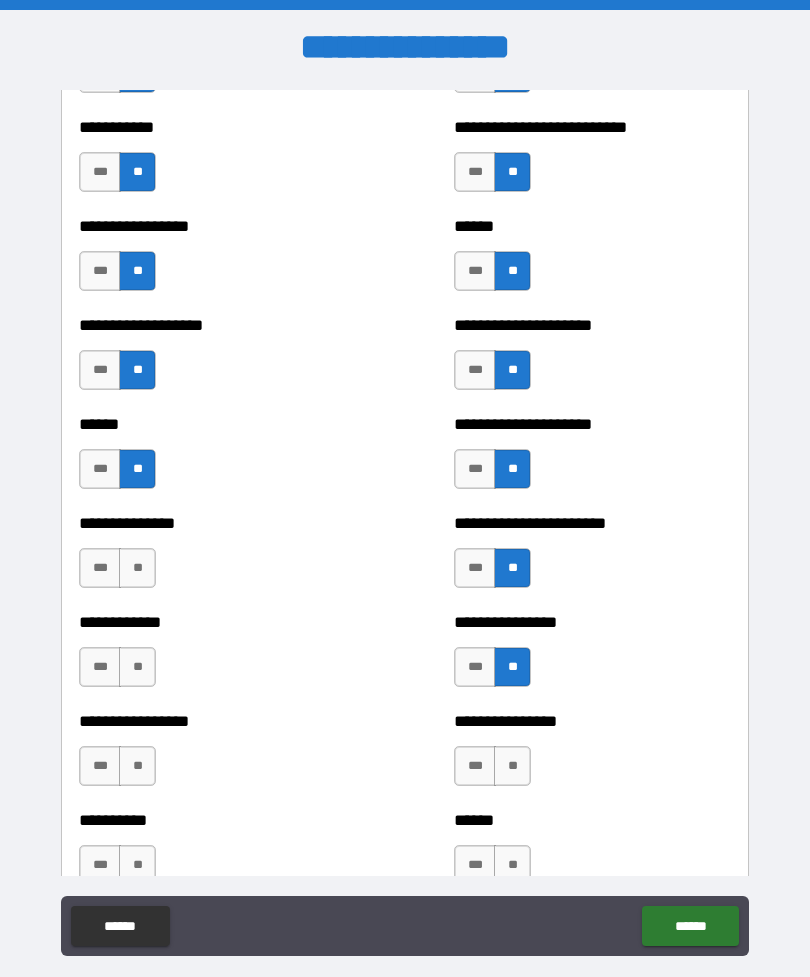 click on "*** **" at bounding box center (120, 573) 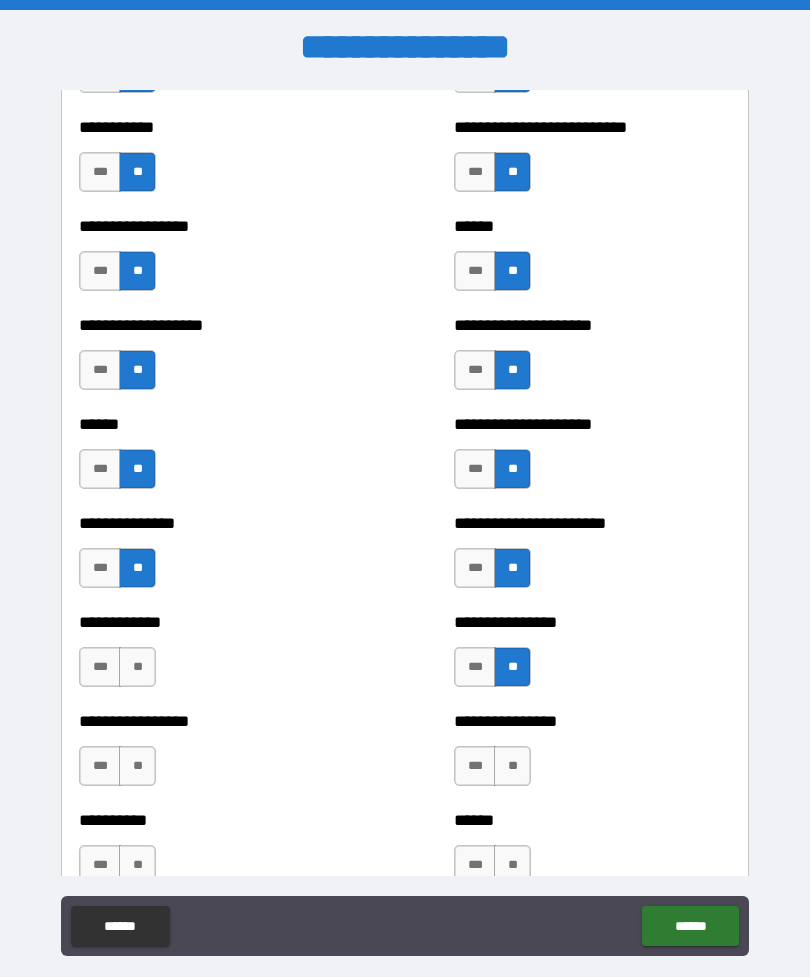 click on "**" at bounding box center (137, 667) 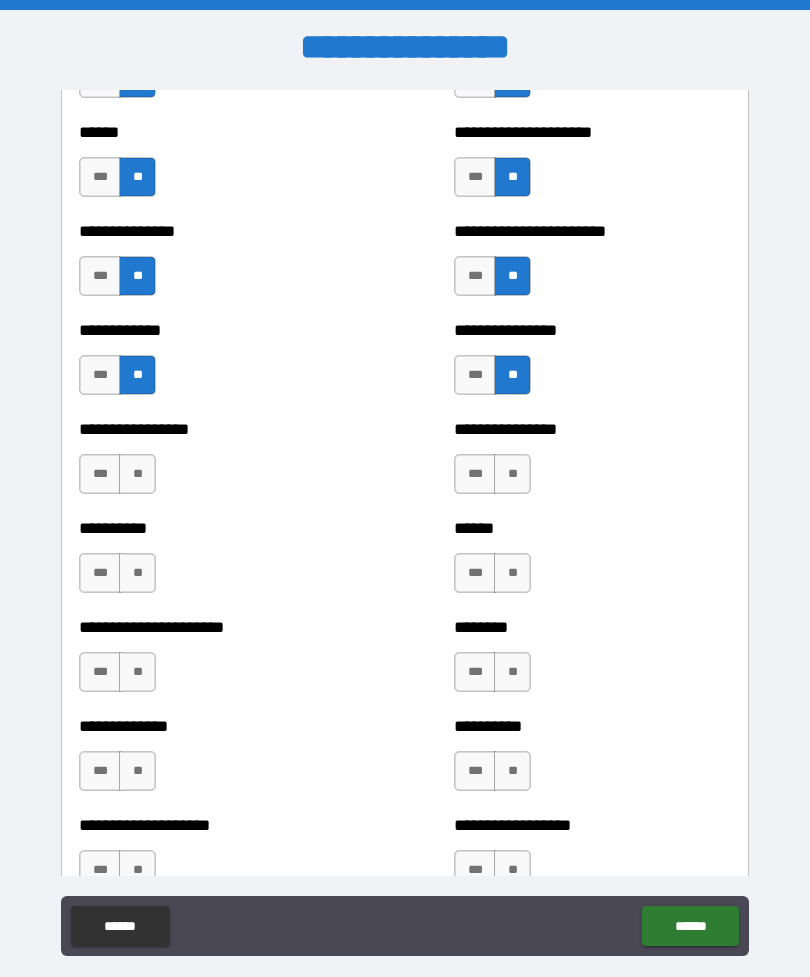 scroll, scrollTop: 2731, scrollLeft: 0, axis: vertical 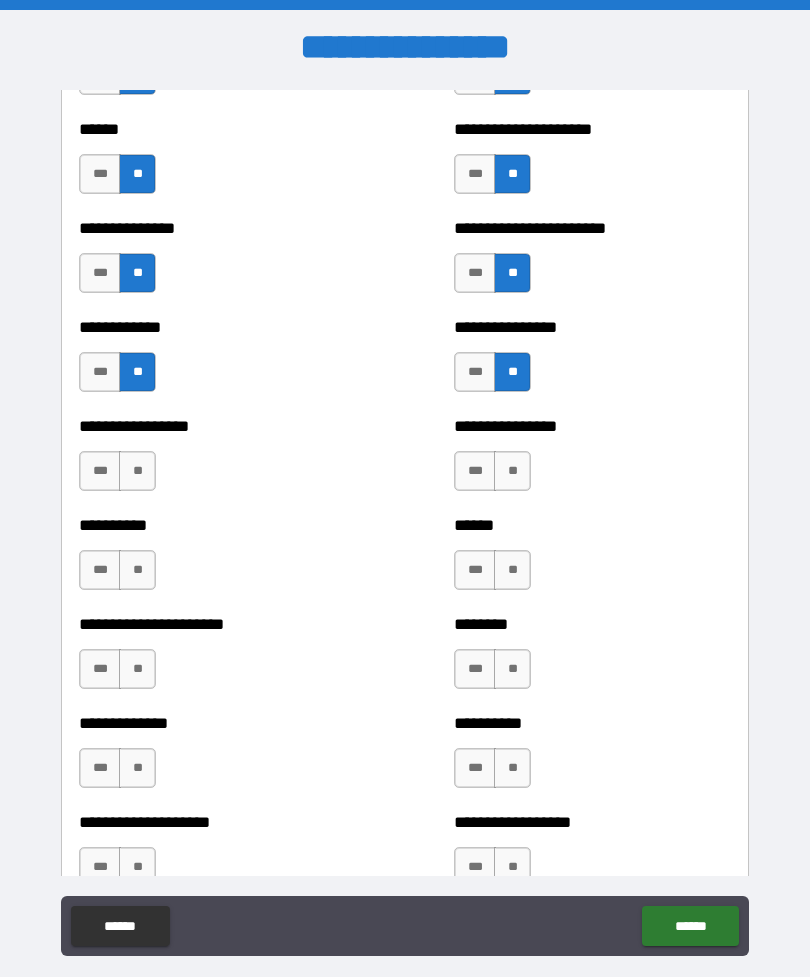 click on "**" at bounding box center [512, 471] 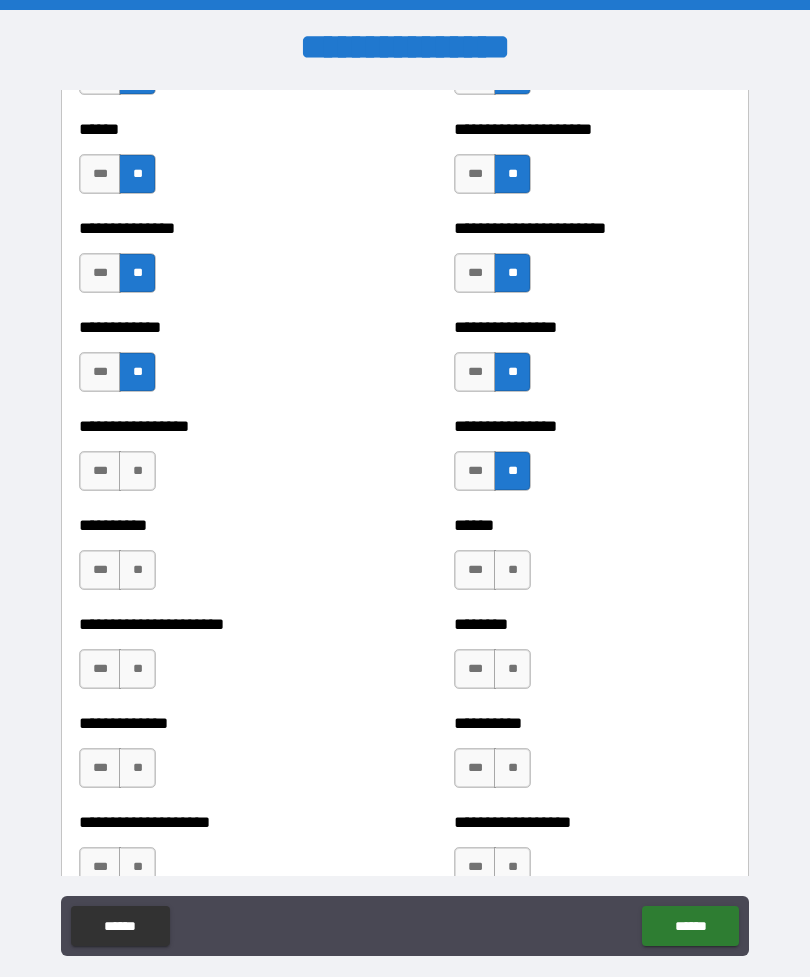 click on "**" at bounding box center (137, 471) 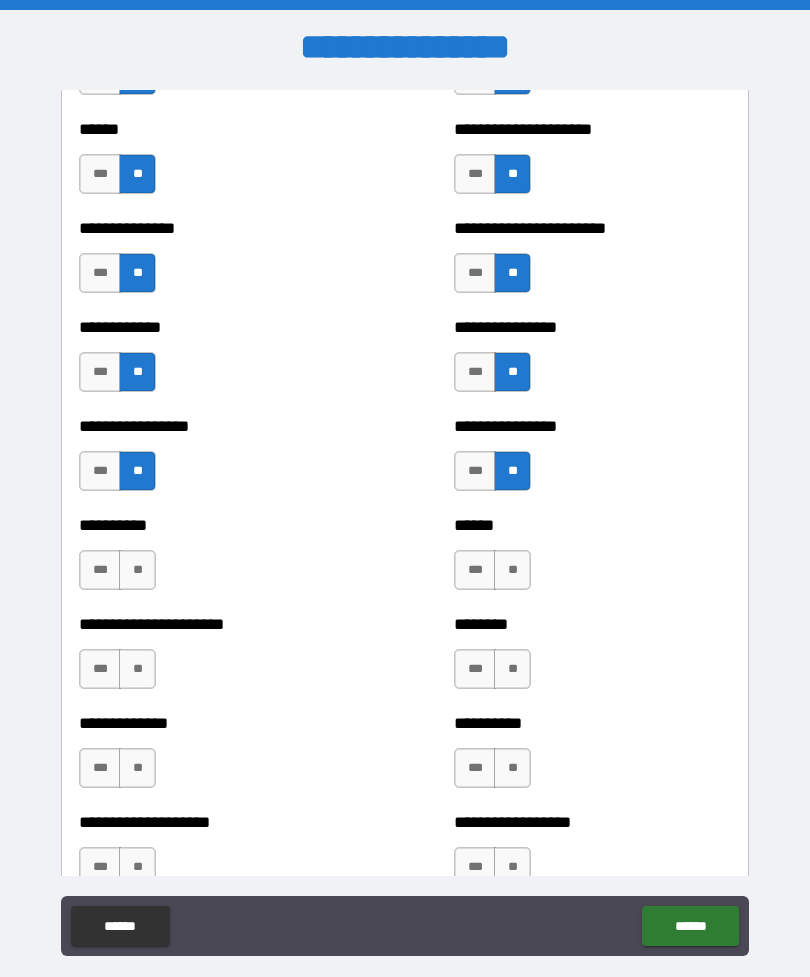 click on "**" at bounding box center [137, 570] 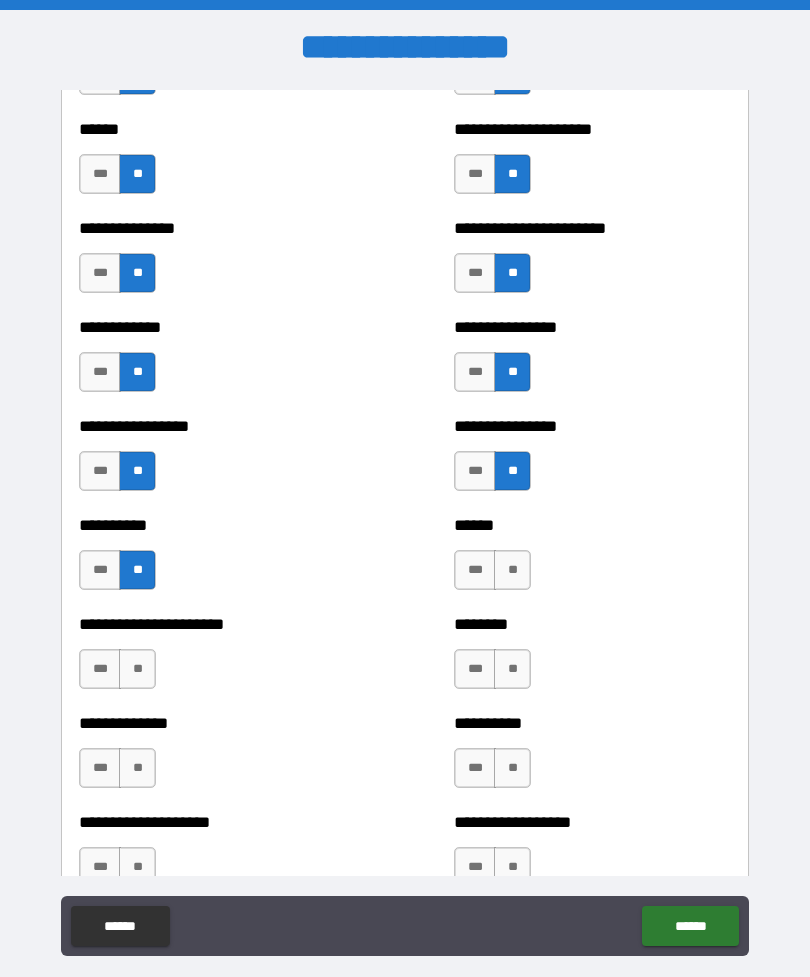 click on "**" at bounding box center [512, 570] 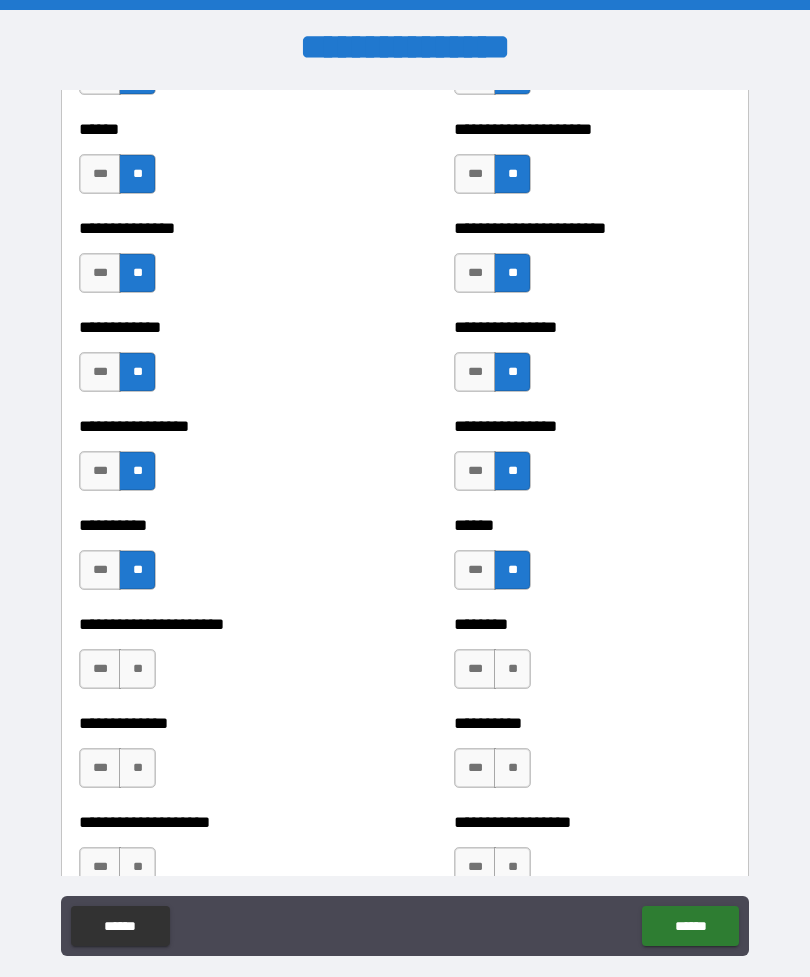 click on "**" at bounding box center (512, 669) 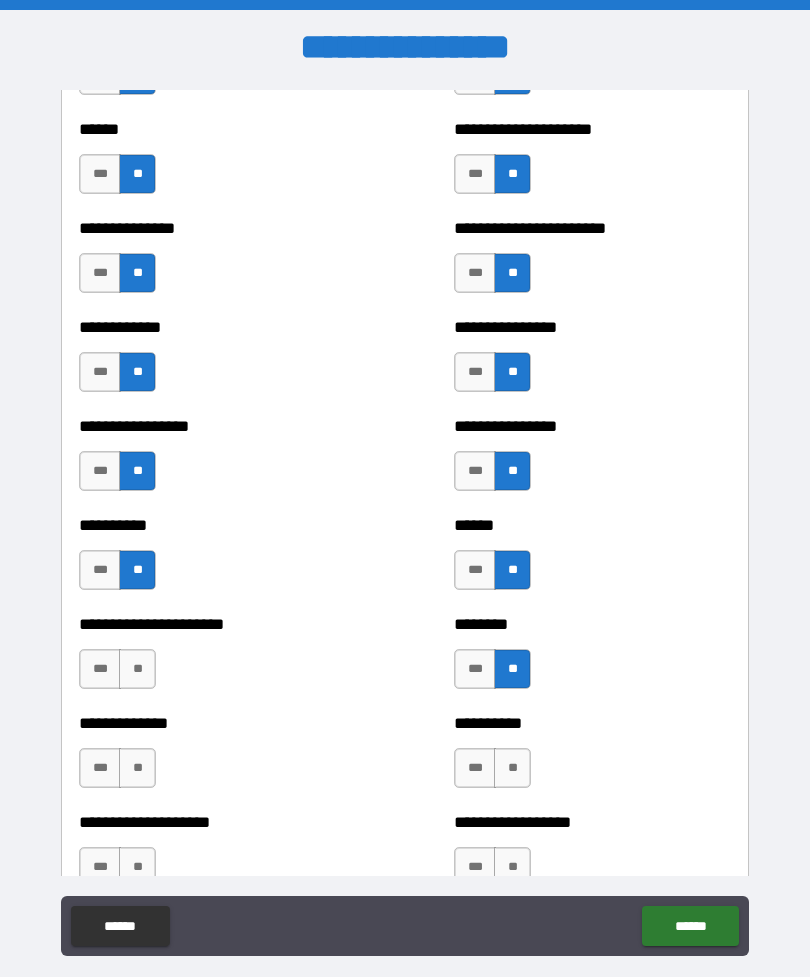 click on "**" at bounding box center (137, 669) 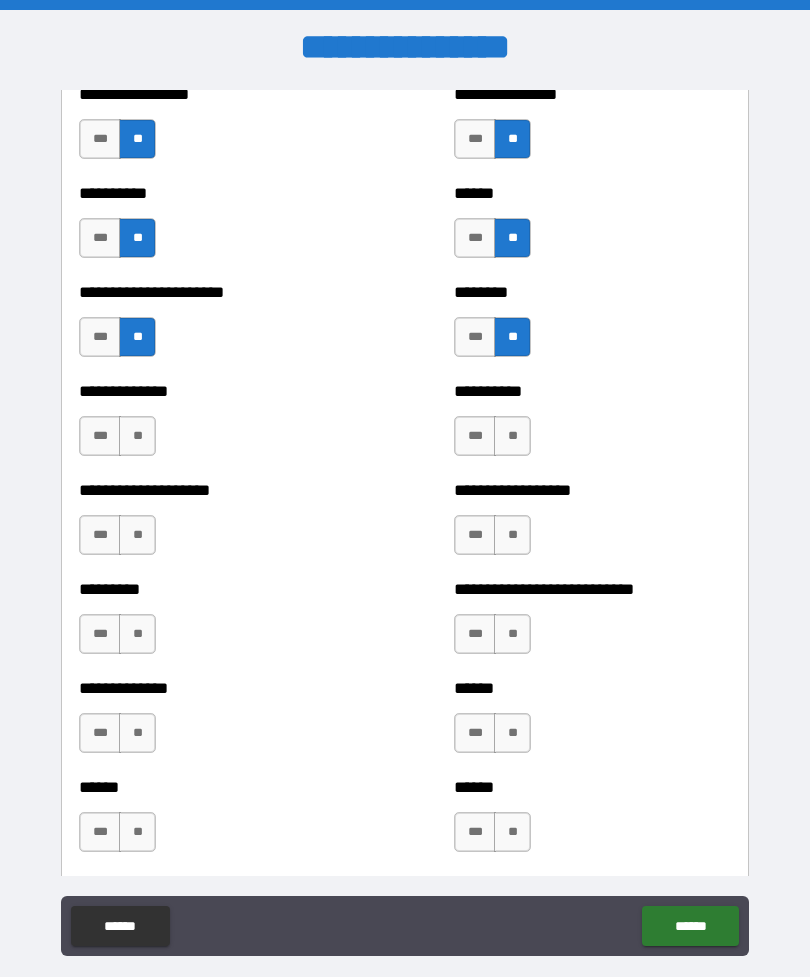 scroll, scrollTop: 3085, scrollLeft: 0, axis: vertical 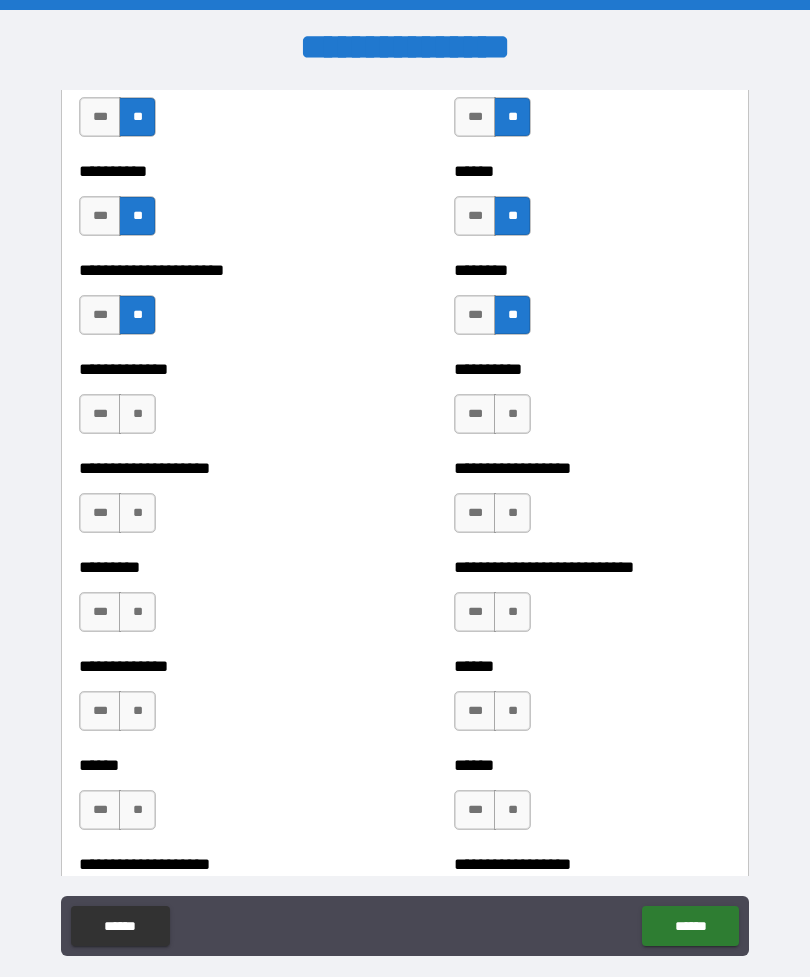 click on "**" at bounding box center (512, 414) 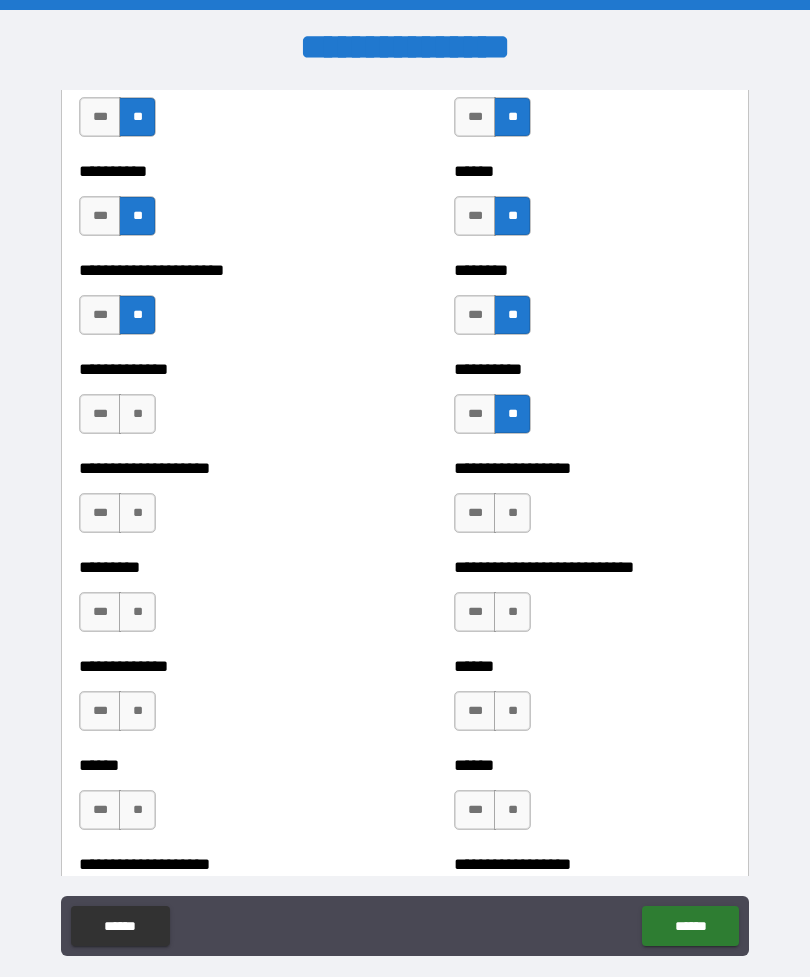 click on "**" at bounding box center [512, 513] 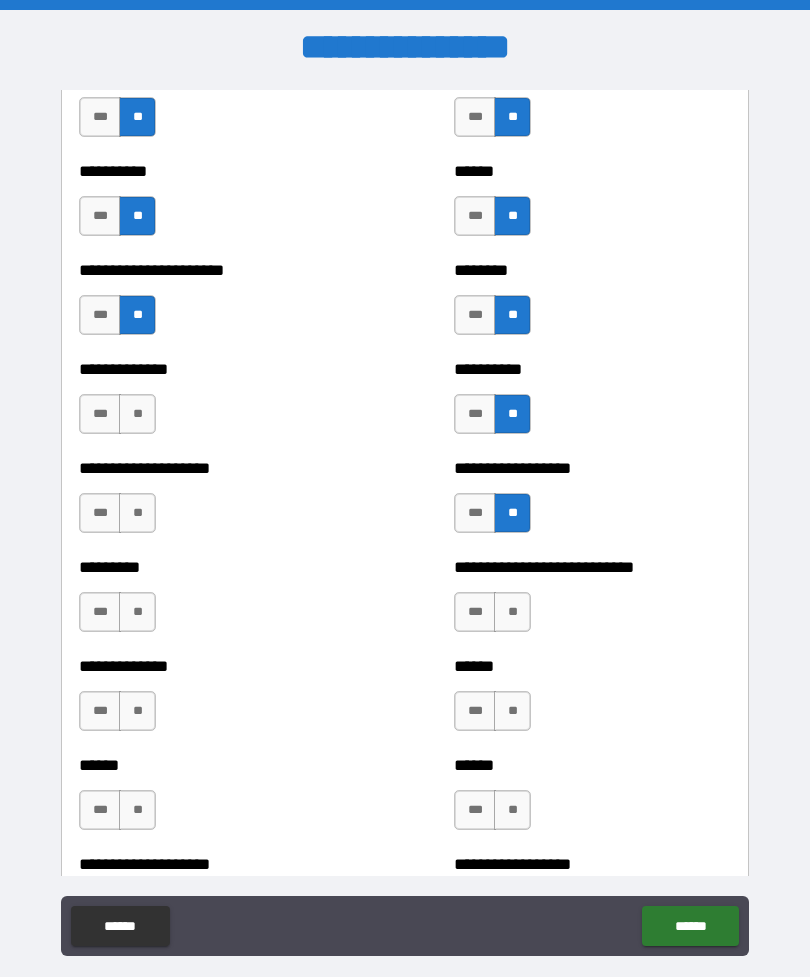 click on "**" at bounding box center [137, 414] 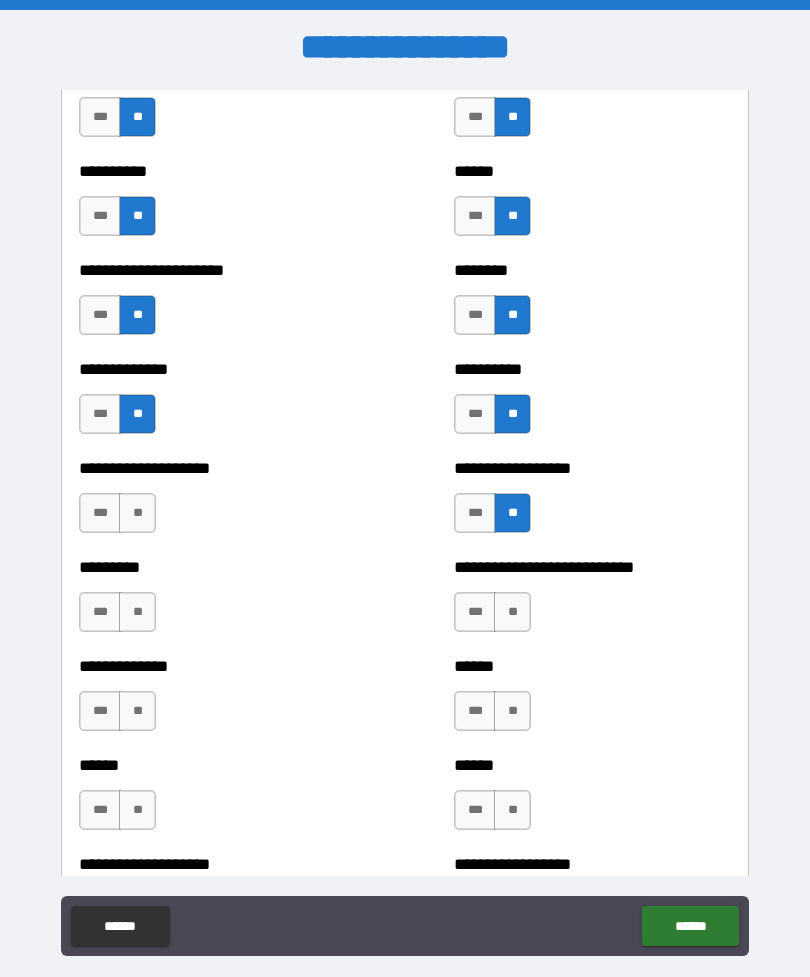click on "*** **" at bounding box center [117, 513] 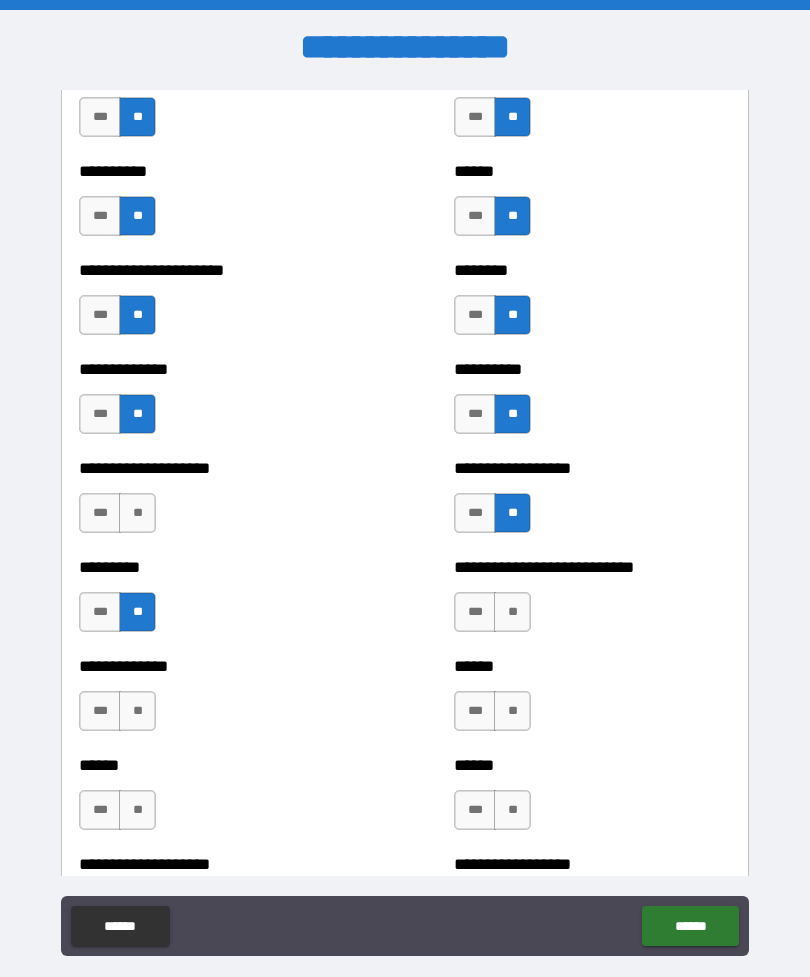 click on "**" at bounding box center [512, 612] 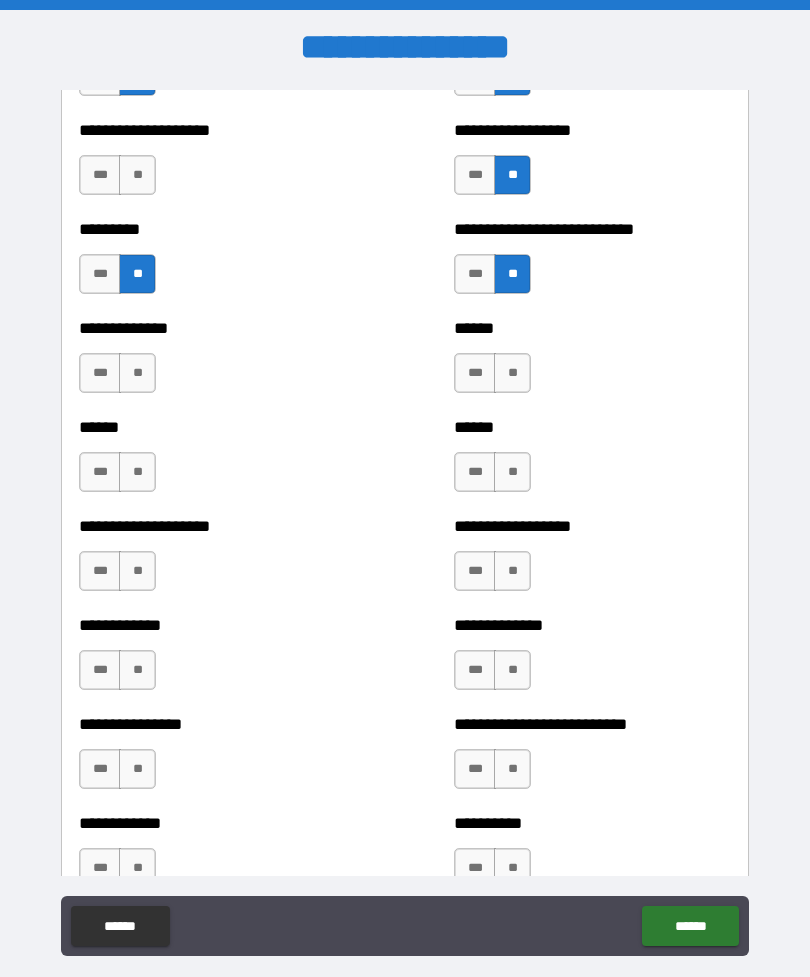 scroll, scrollTop: 3424, scrollLeft: 0, axis: vertical 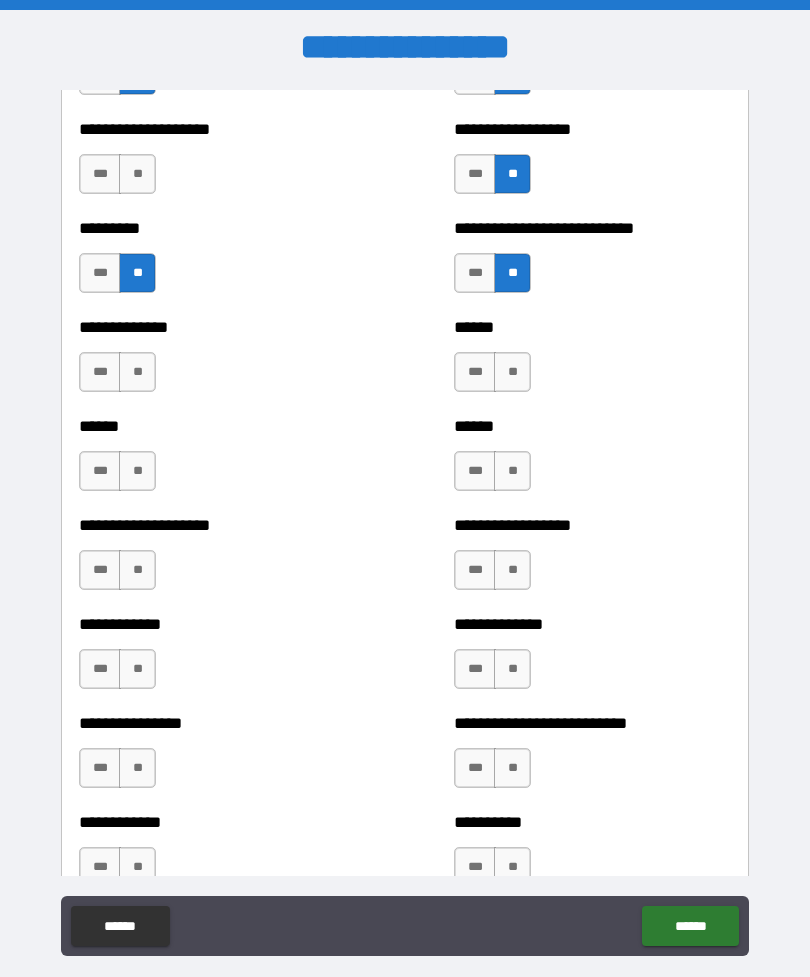 click on "**" at bounding box center [512, 372] 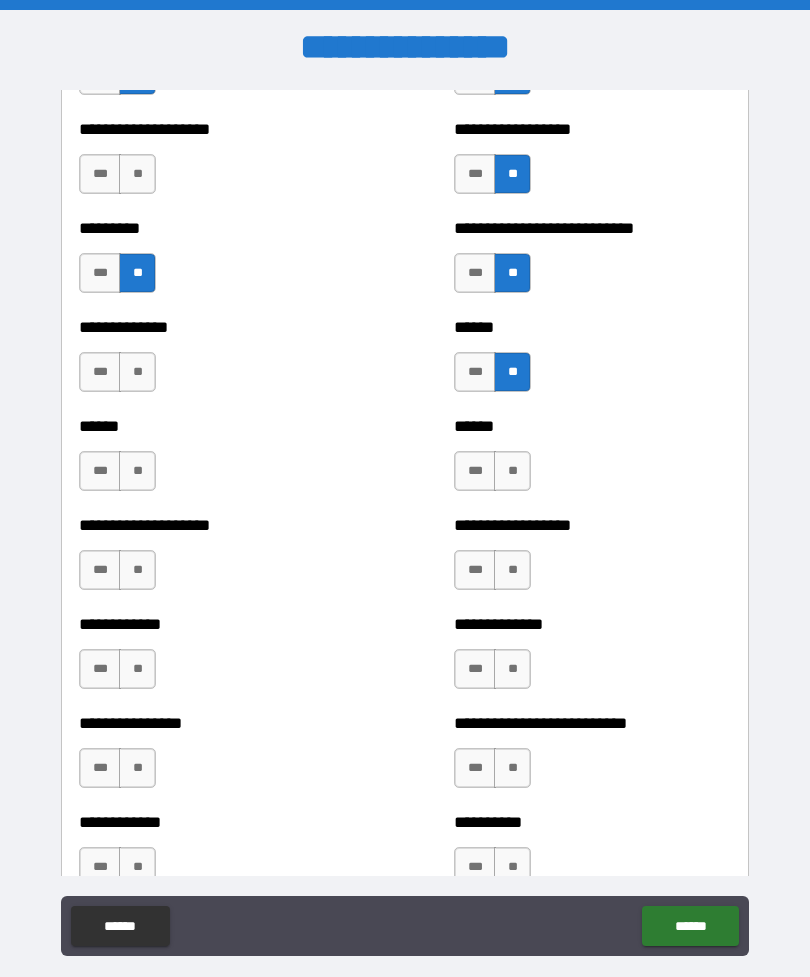 click on "**" at bounding box center (512, 471) 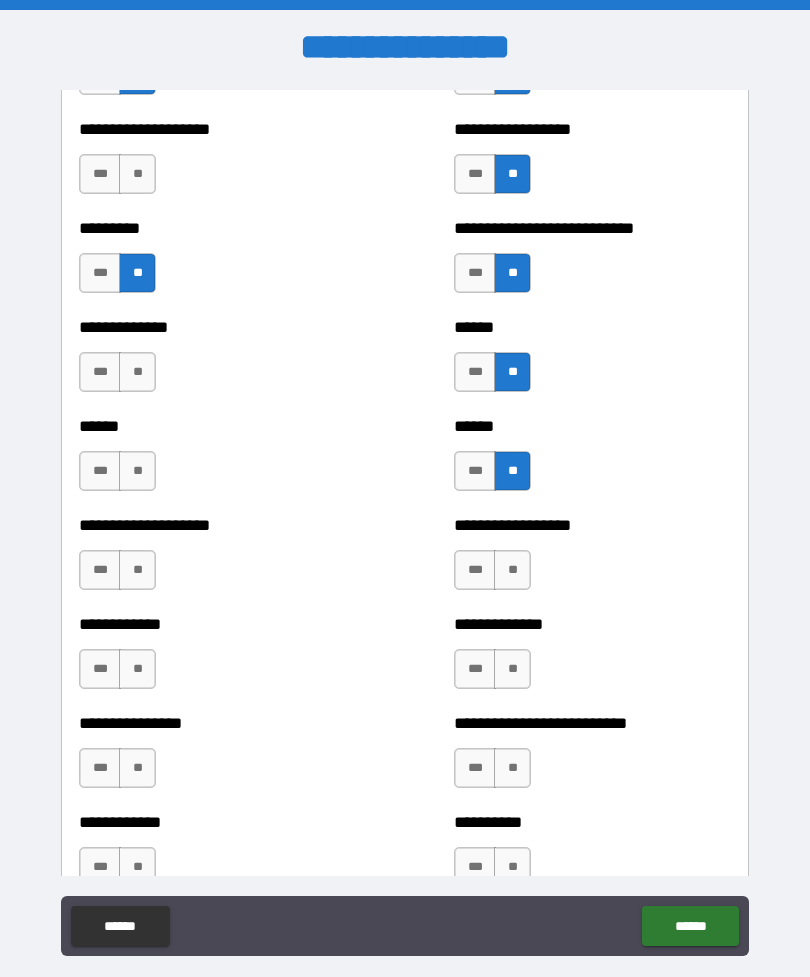 click on "**" at bounding box center (512, 570) 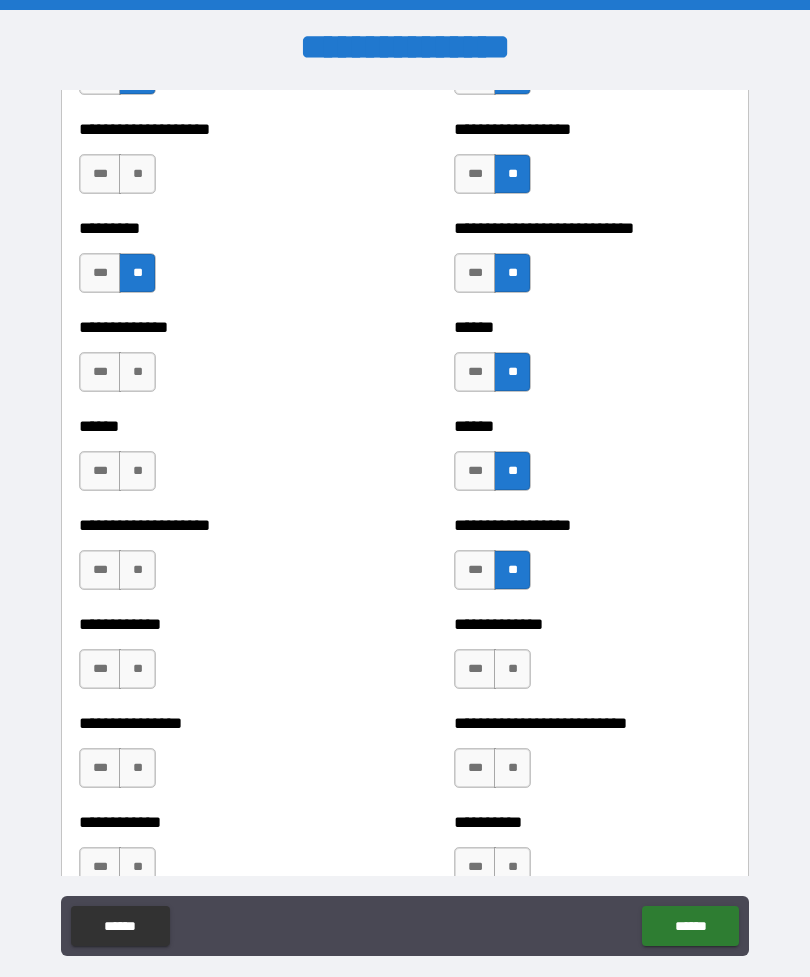 click on "**" at bounding box center (512, 669) 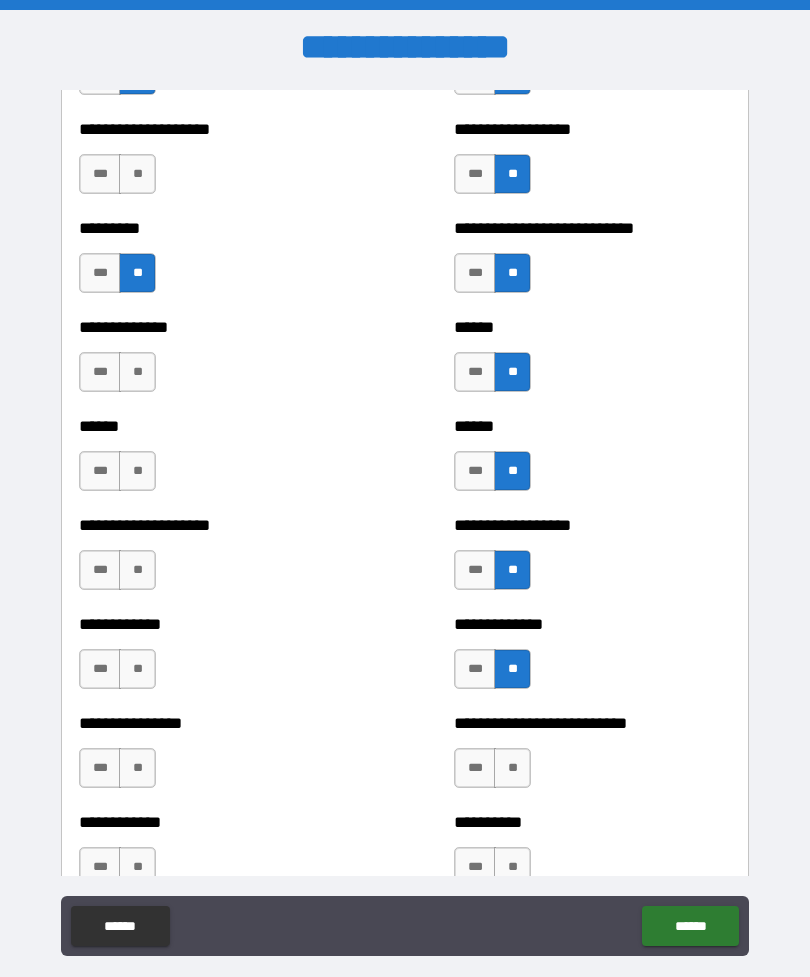 click on "**" at bounding box center (512, 768) 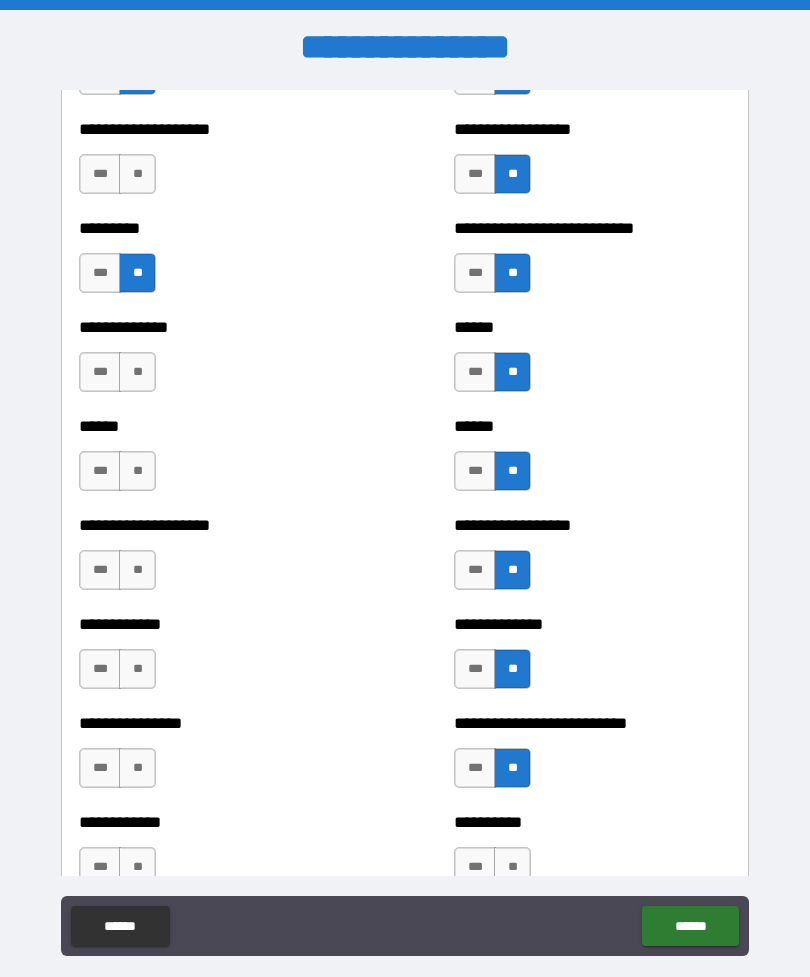 click on "**" at bounding box center (137, 768) 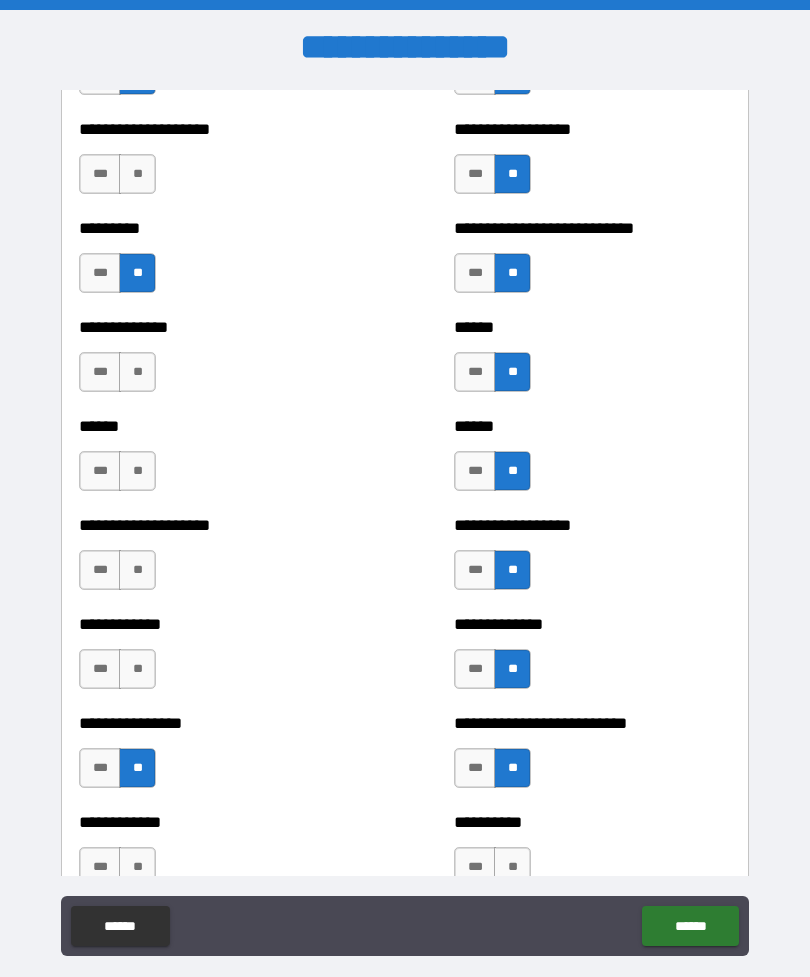 click on "**" at bounding box center (137, 669) 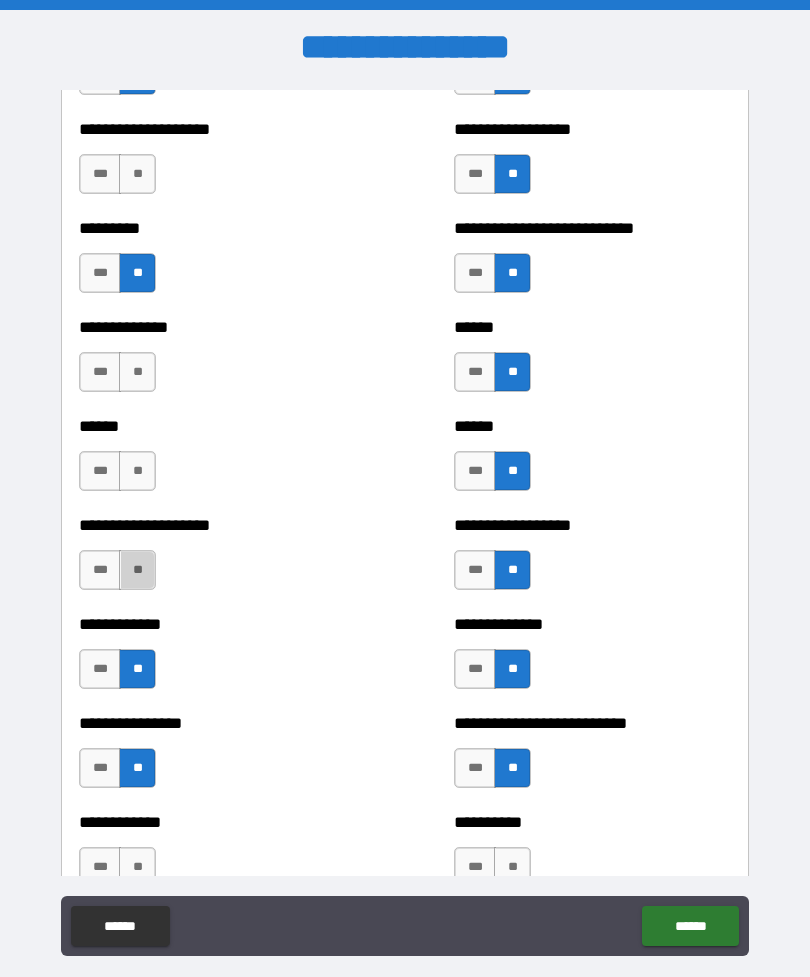 click on "**" at bounding box center [137, 570] 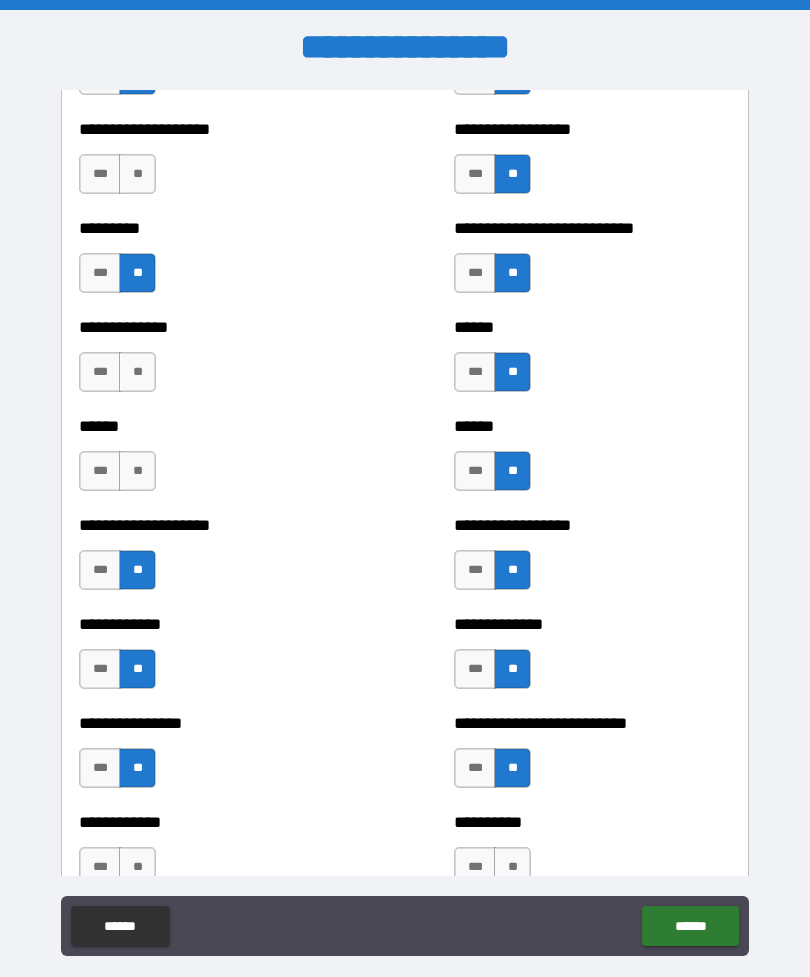 click on "**" at bounding box center [137, 471] 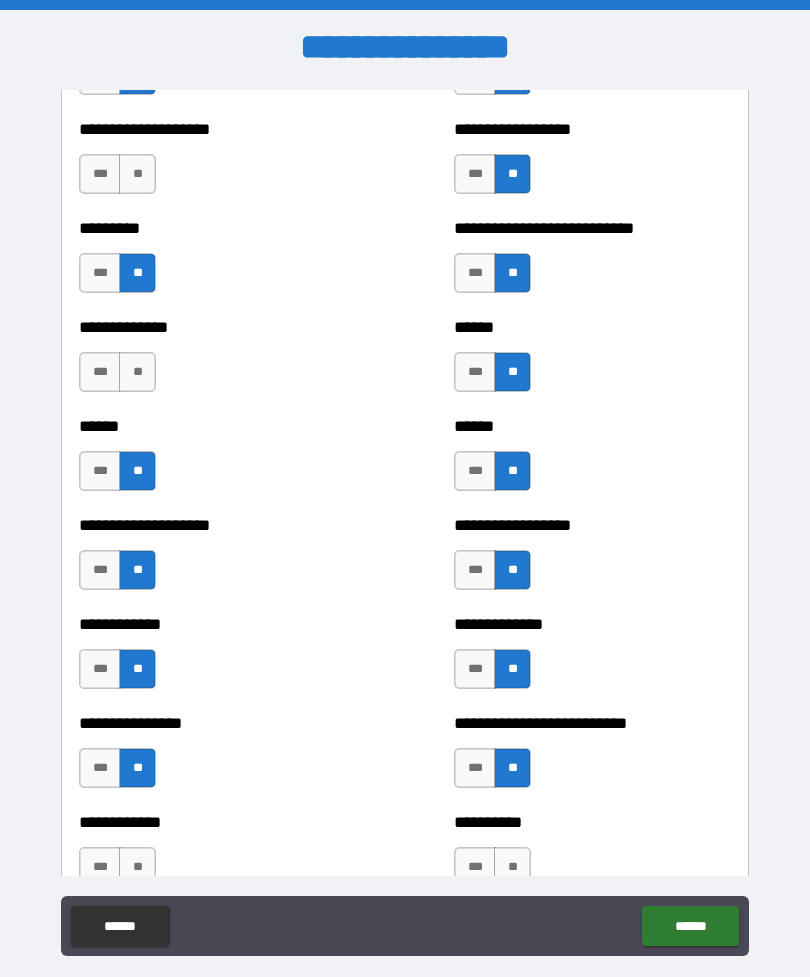 click on "**" at bounding box center [137, 372] 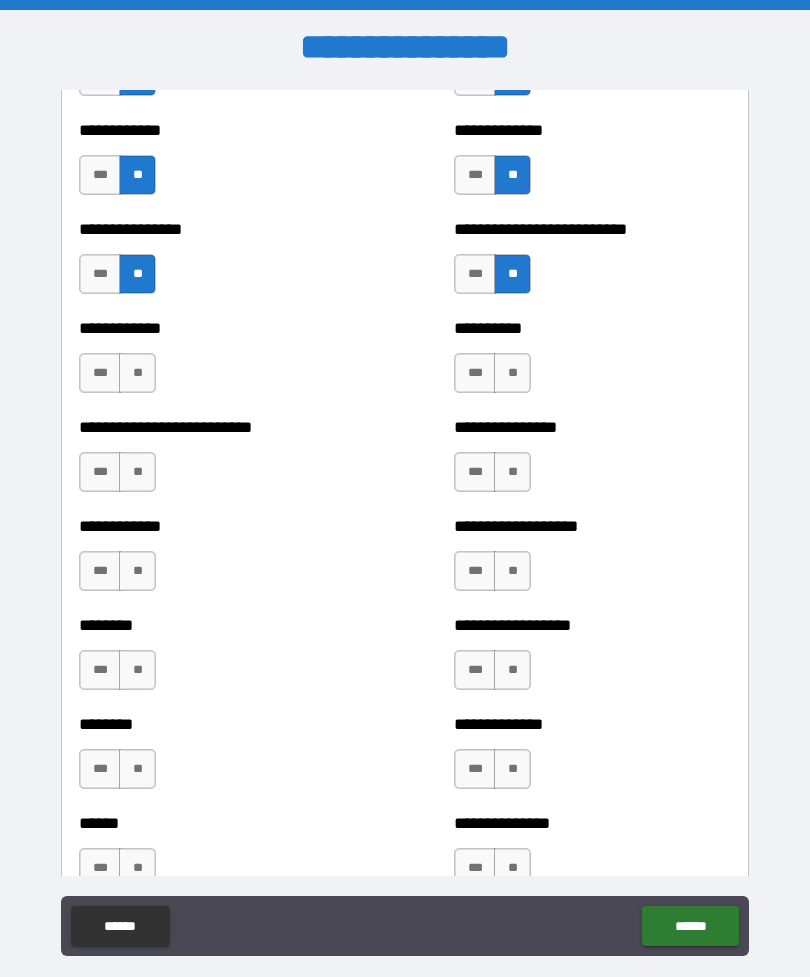 scroll, scrollTop: 3924, scrollLeft: 0, axis: vertical 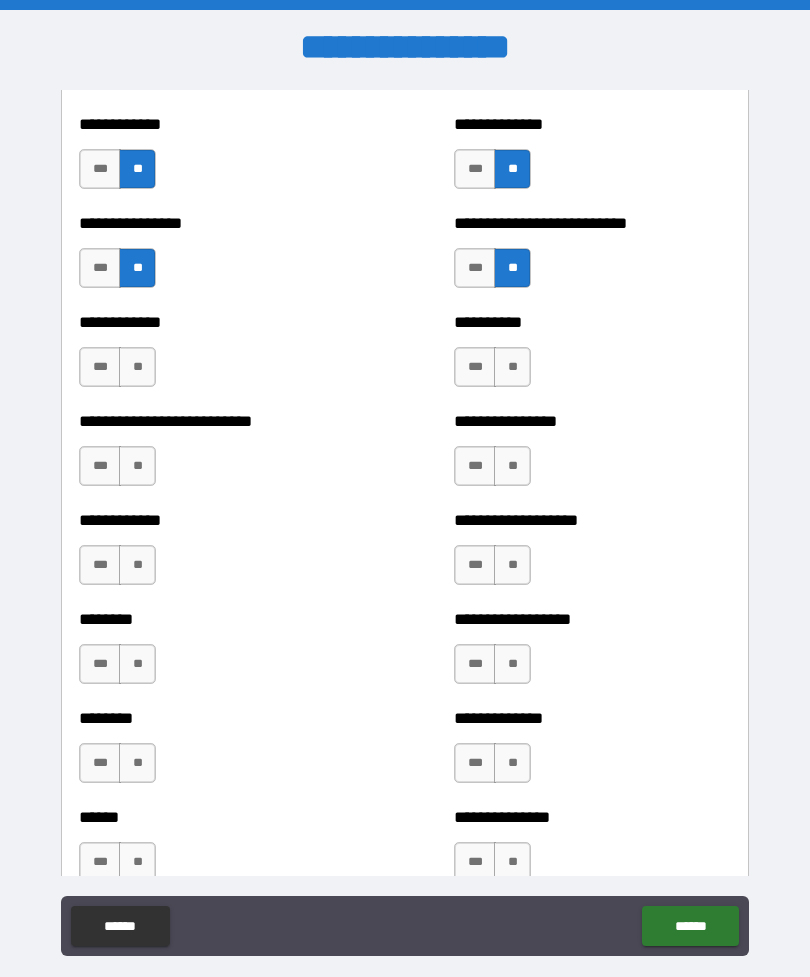 click on "*** **" at bounding box center (495, 372) 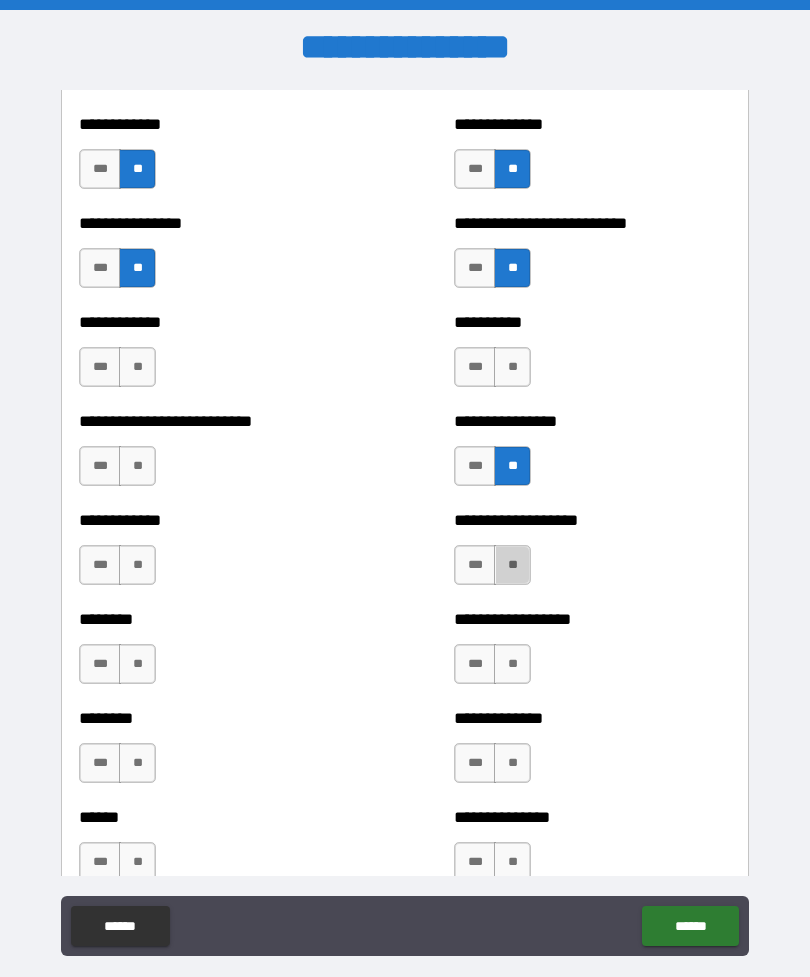click on "**" at bounding box center [512, 565] 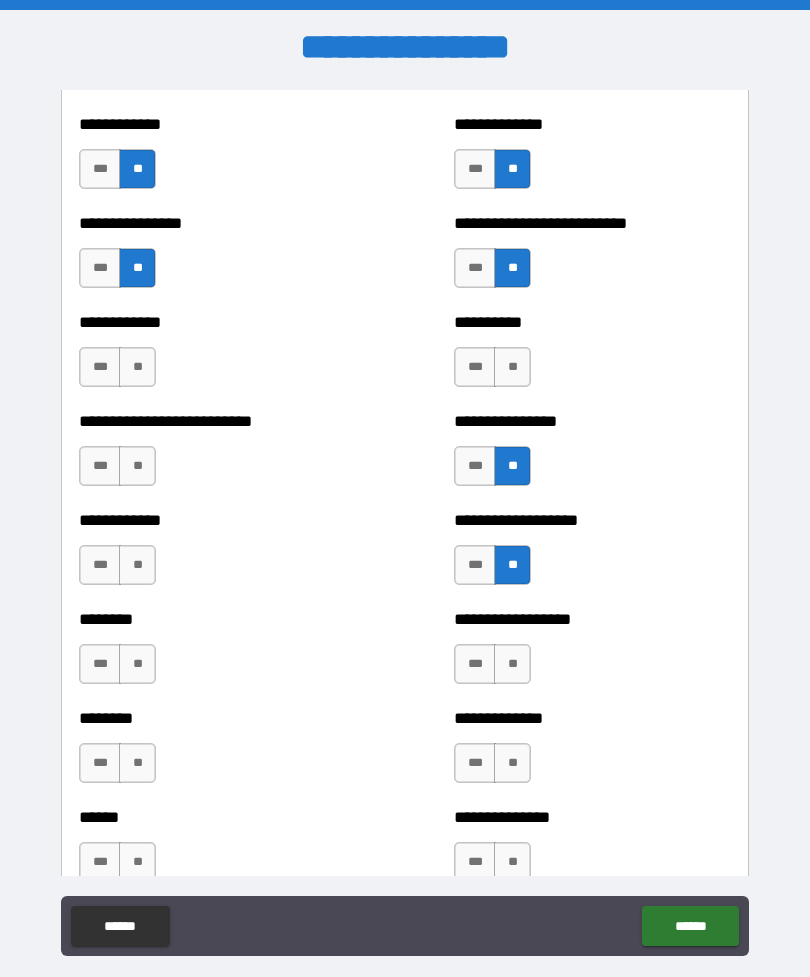 click on "**" at bounding box center (512, 367) 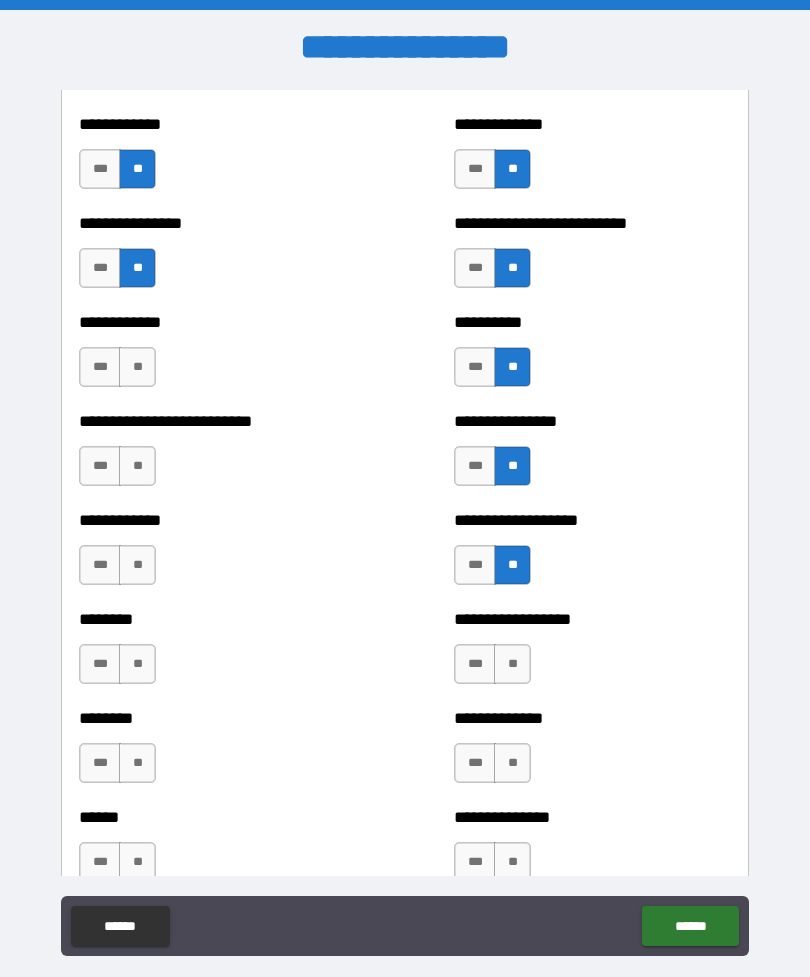 click on "**" at bounding box center (137, 367) 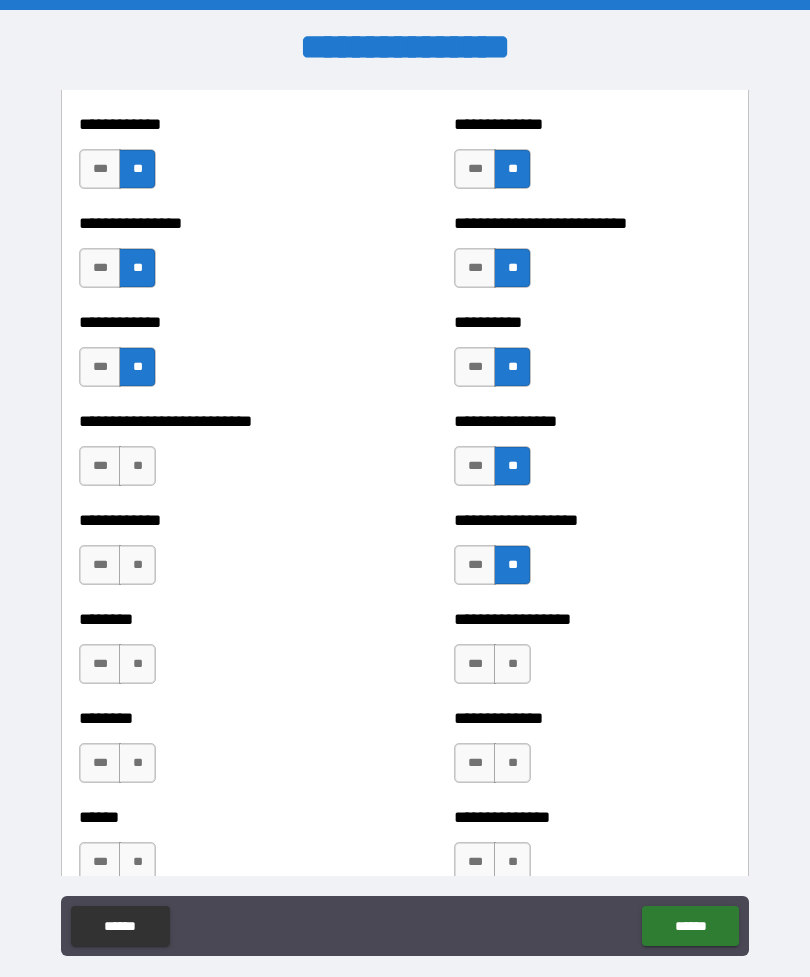 click on "**********" at bounding box center [217, 456] 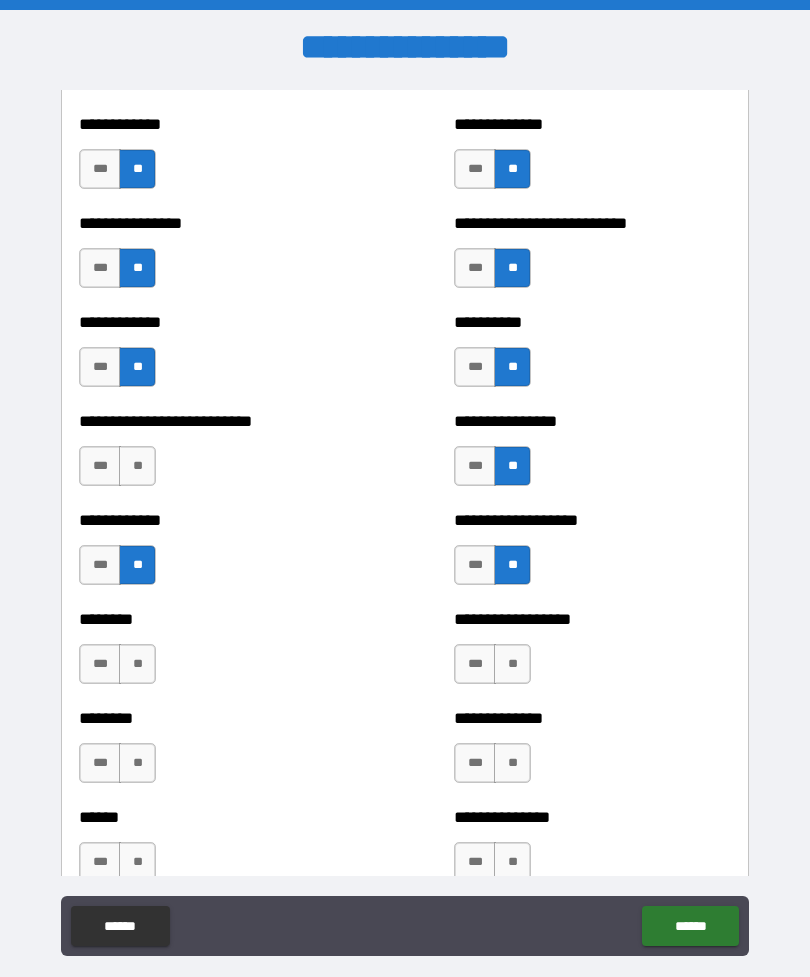 click on "**" at bounding box center [137, 664] 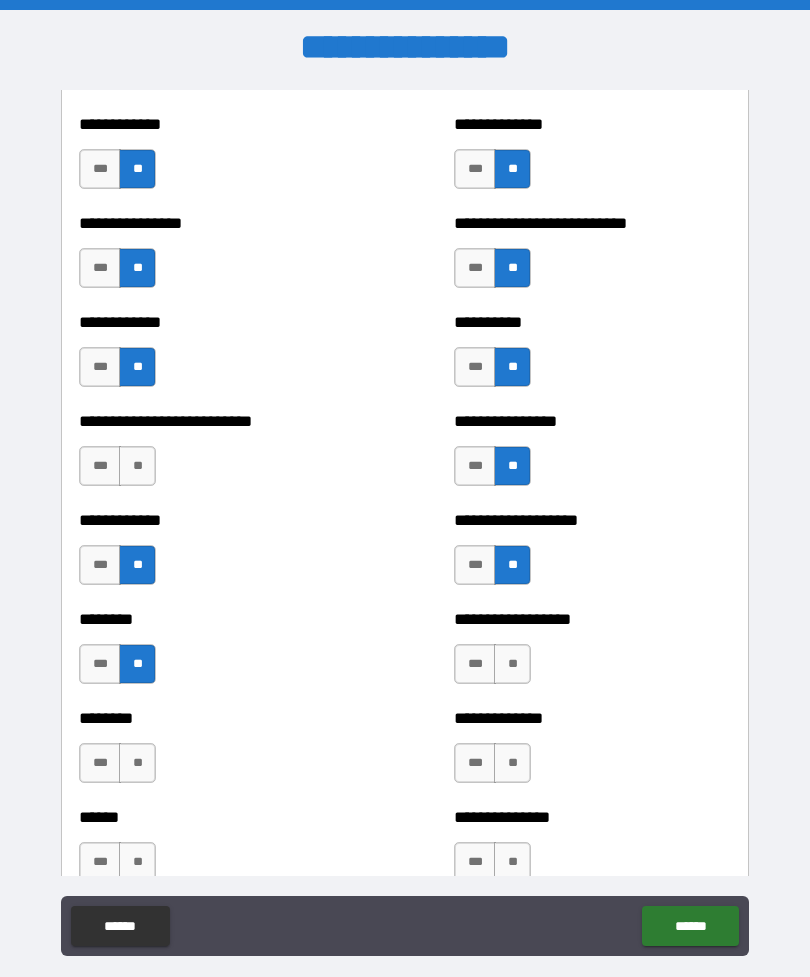 click on "**" at bounding box center (137, 763) 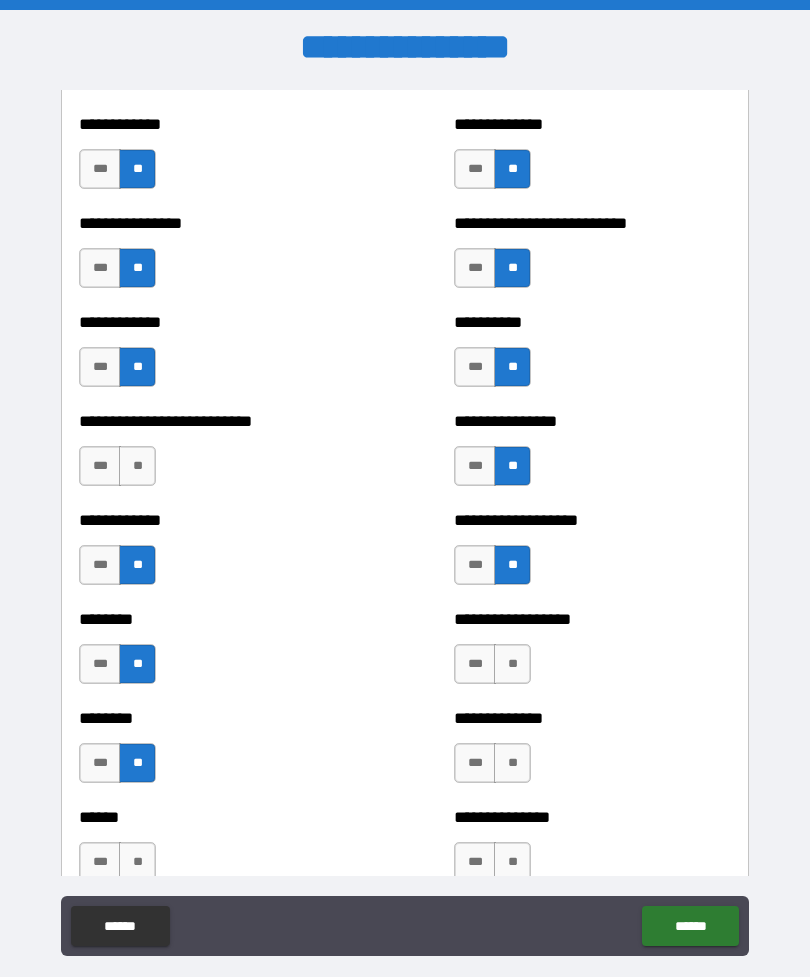 click on "***" at bounding box center (100, 763) 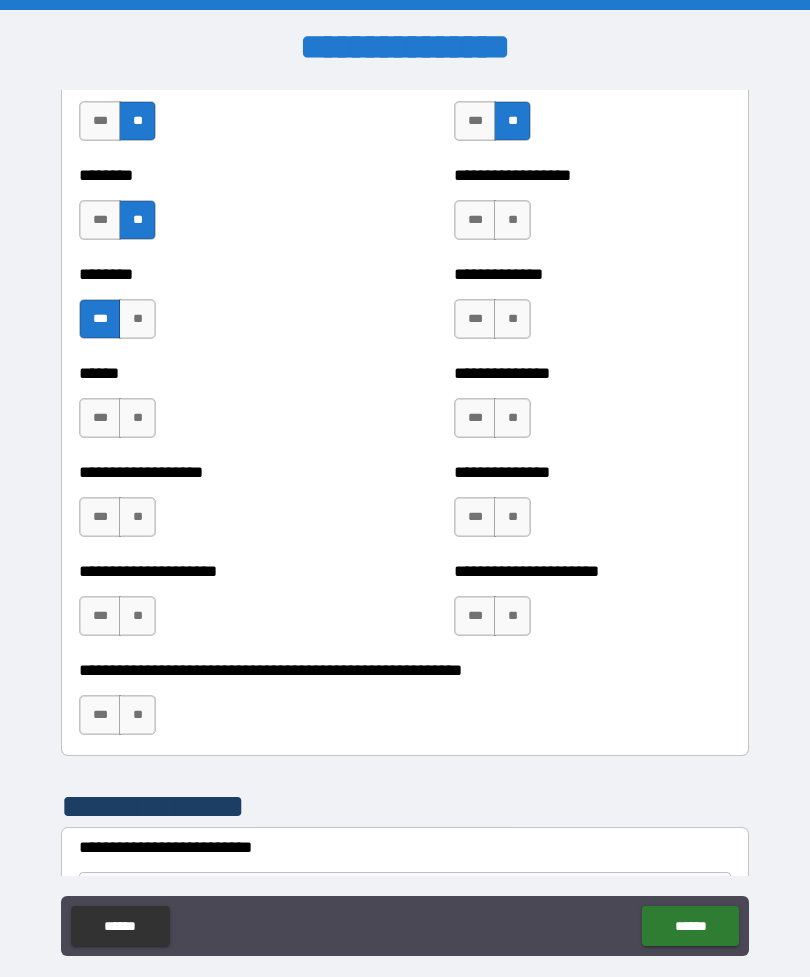 scroll, scrollTop: 4369, scrollLeft: 0, axis: vertical 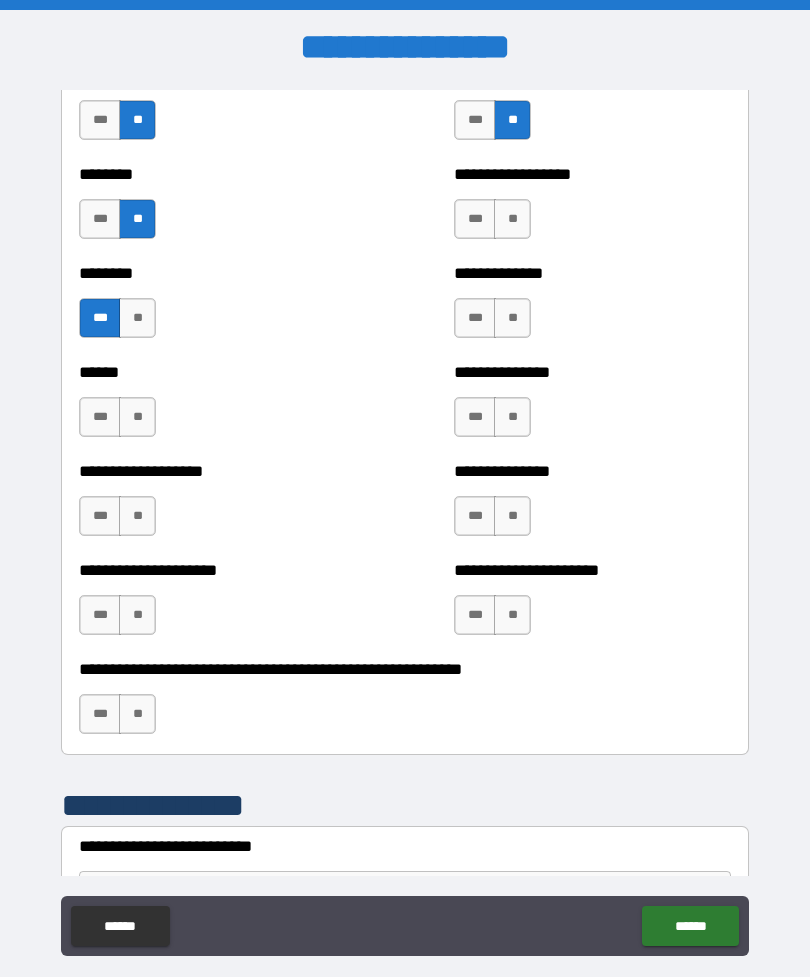 click on "**" at bounding box center [512, 219] 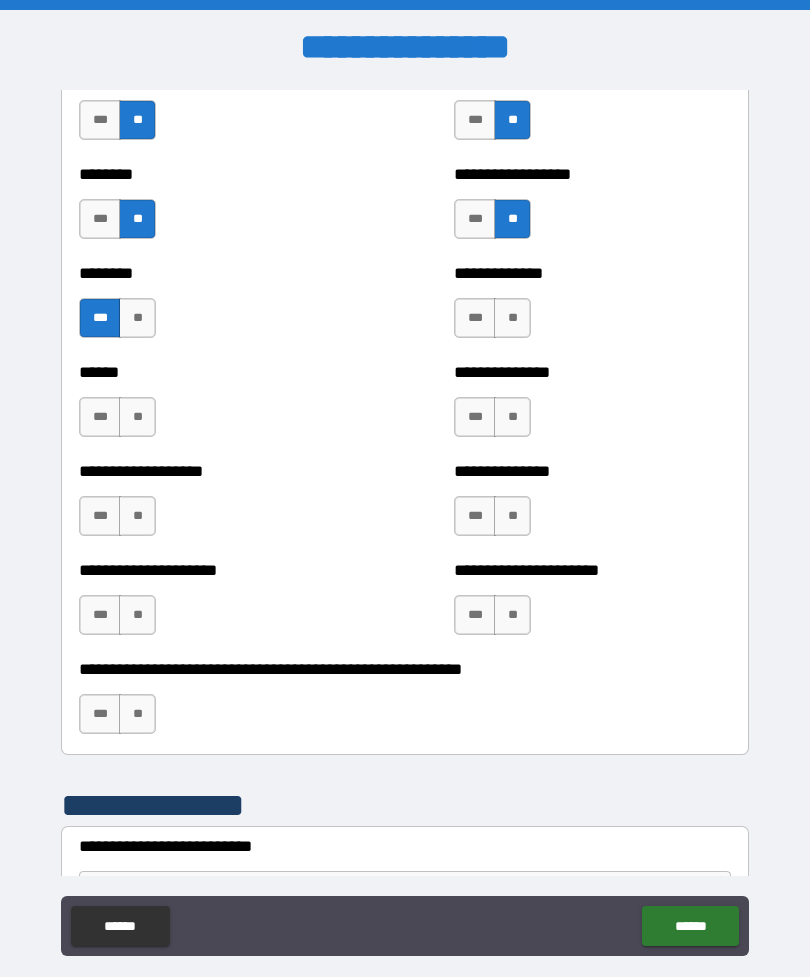 click on "**" at bounding box center [512, 318] 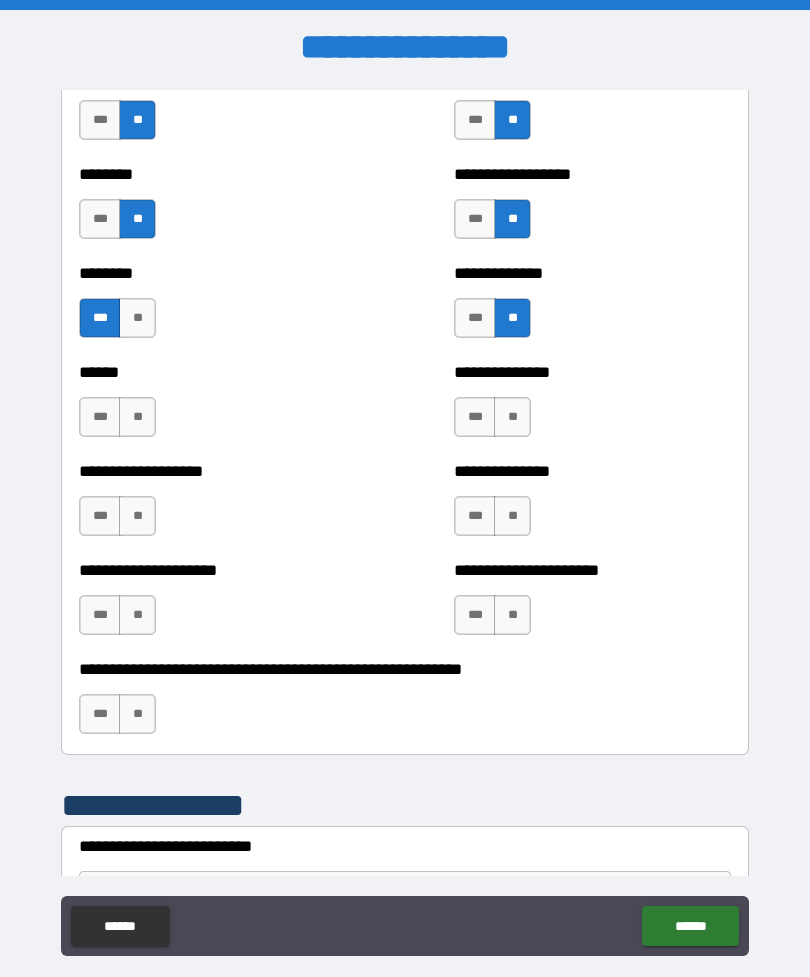 click on "**" at bounding box center [512, 417] 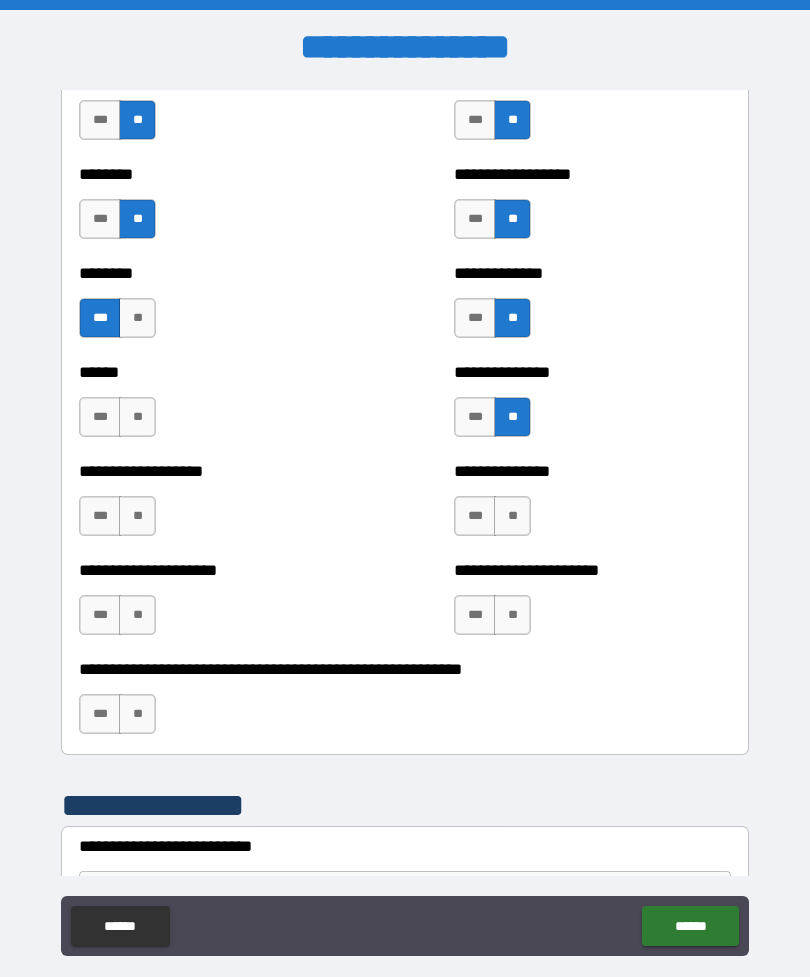 click on "**" at bounding box center [512, 516] 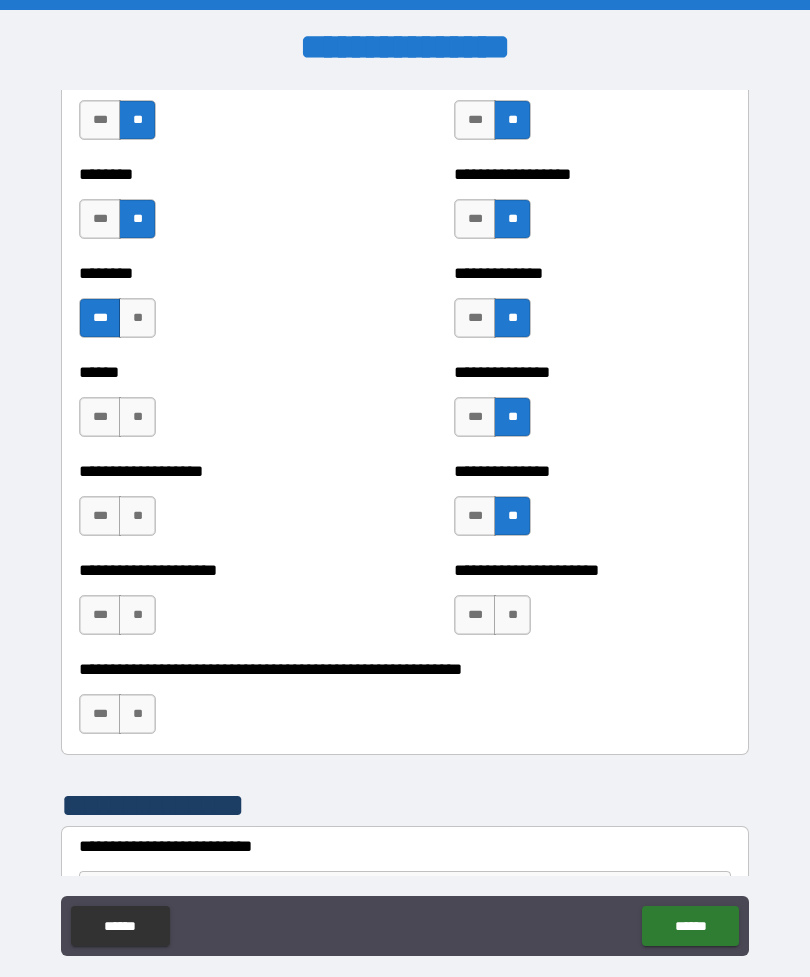 click on "**" at bounding box center [512, 615] 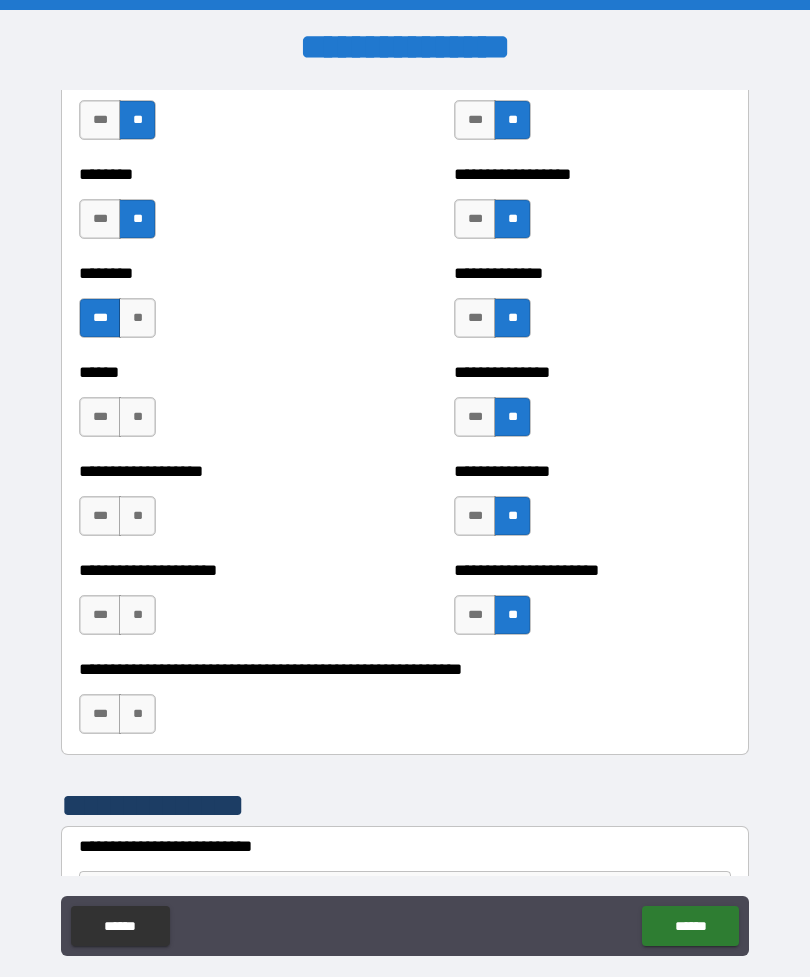click on "**" at bounding box center [137, 417] 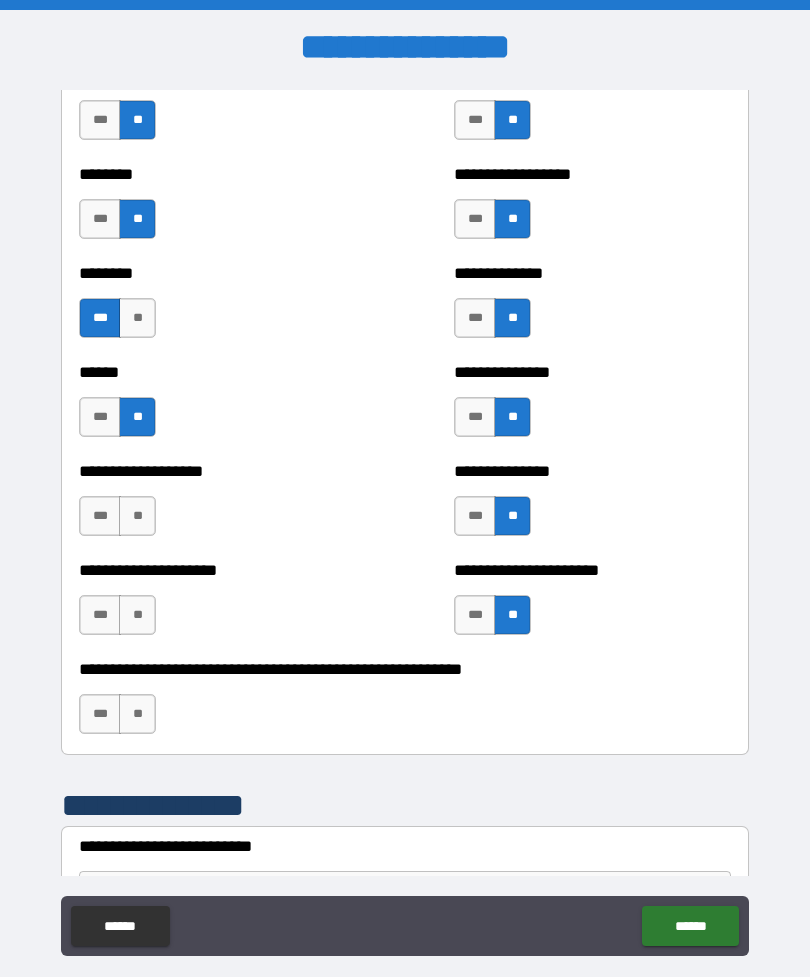 click on "**" at bounding box center (137, 516) 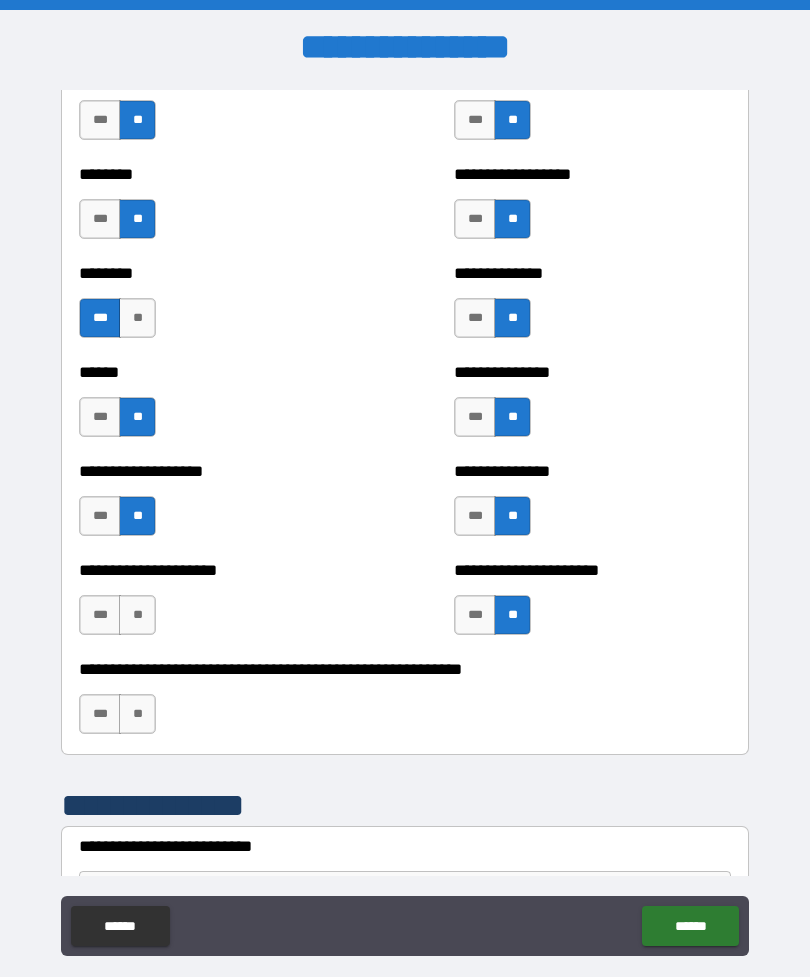 click on "***" at bounding box center [100, 615] 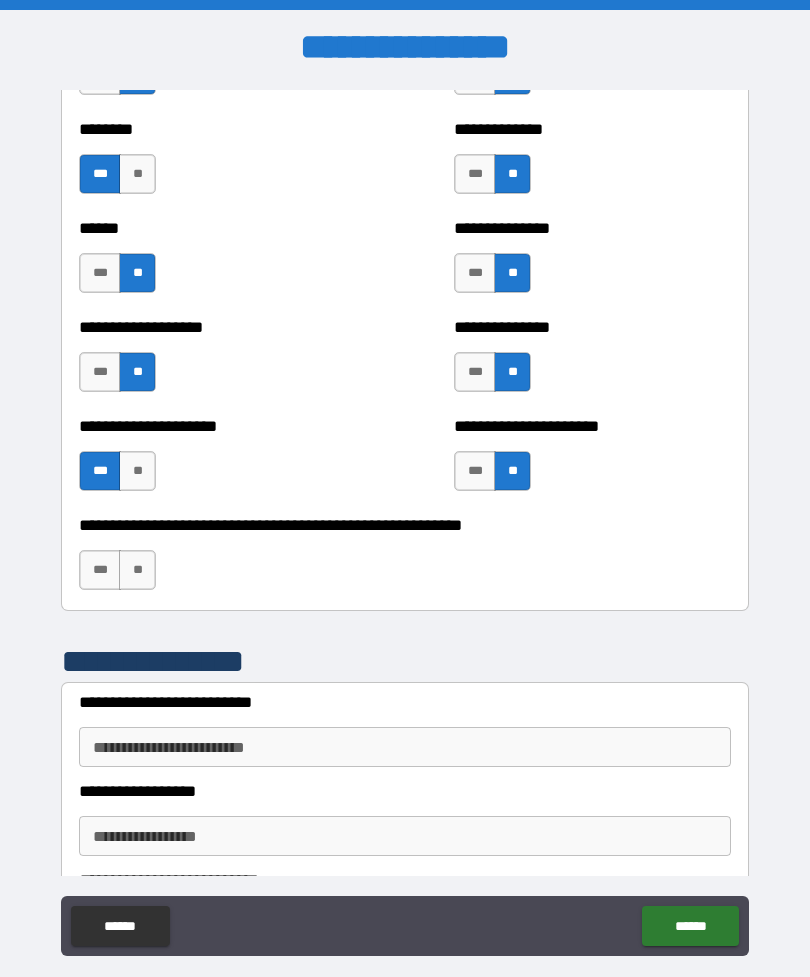 scroll, scrollTop: 4531, scrollLeft: 0, axis: vertical 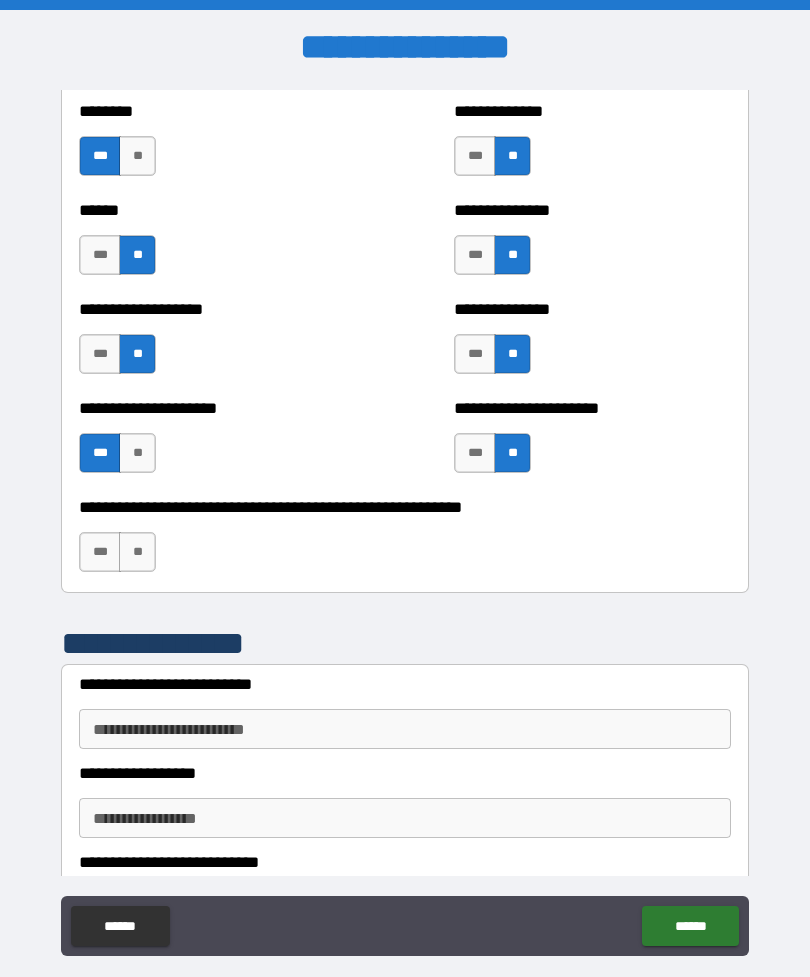 click on "**" at bounding box center (137, 552) 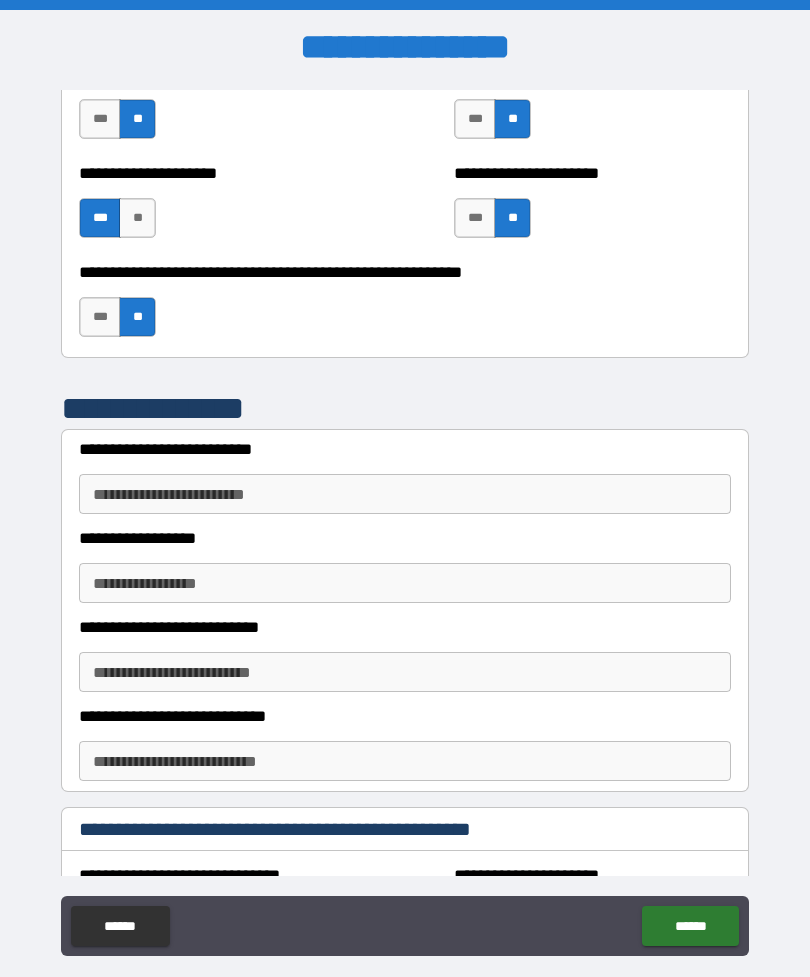 scroll, scrollTop: 4768, scrollLeft: 0, axis: vertical 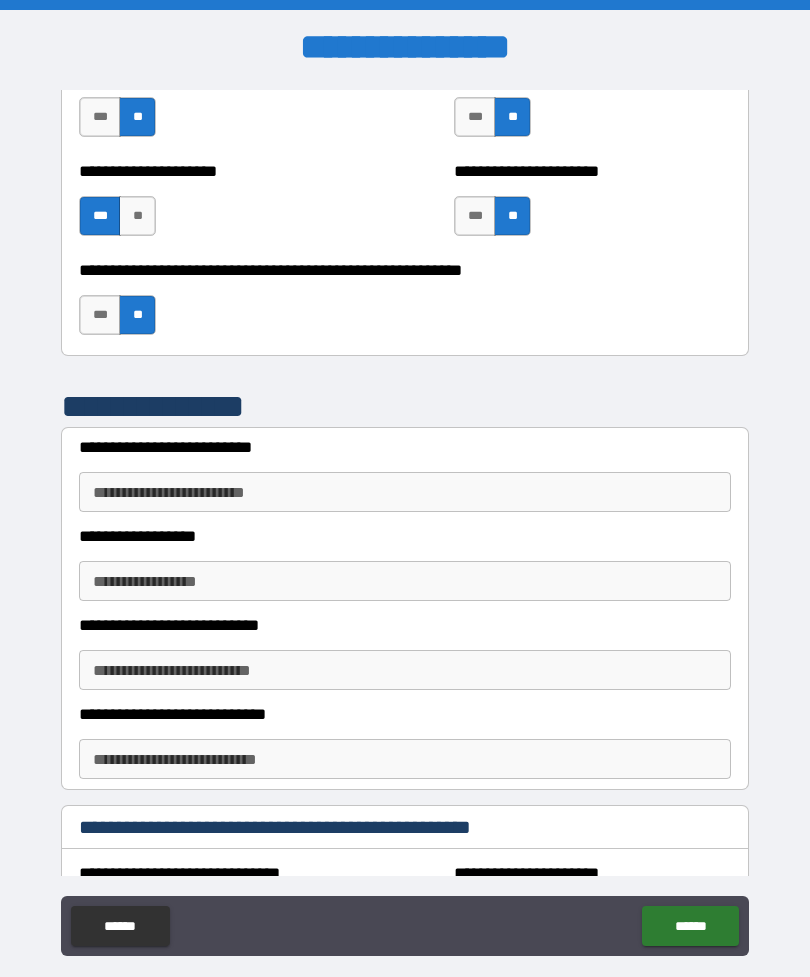 click on "**********" at bounding box center (405, 492) 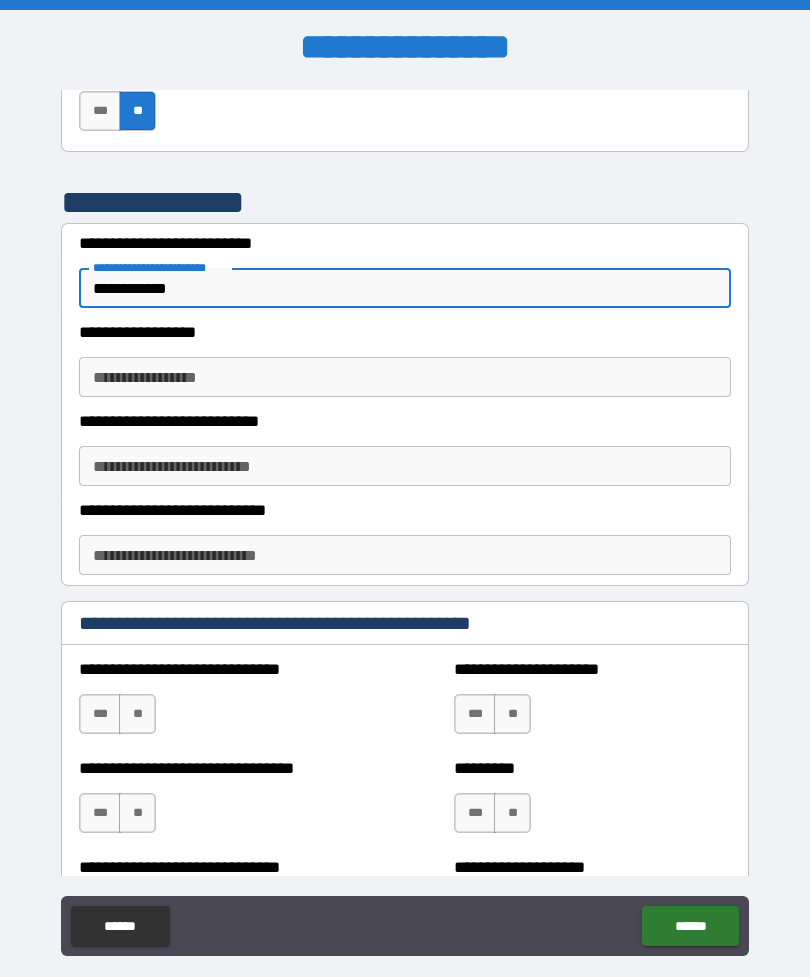 scroll, scrollTop: 4990, scrollLeft: 0, axis: vertical 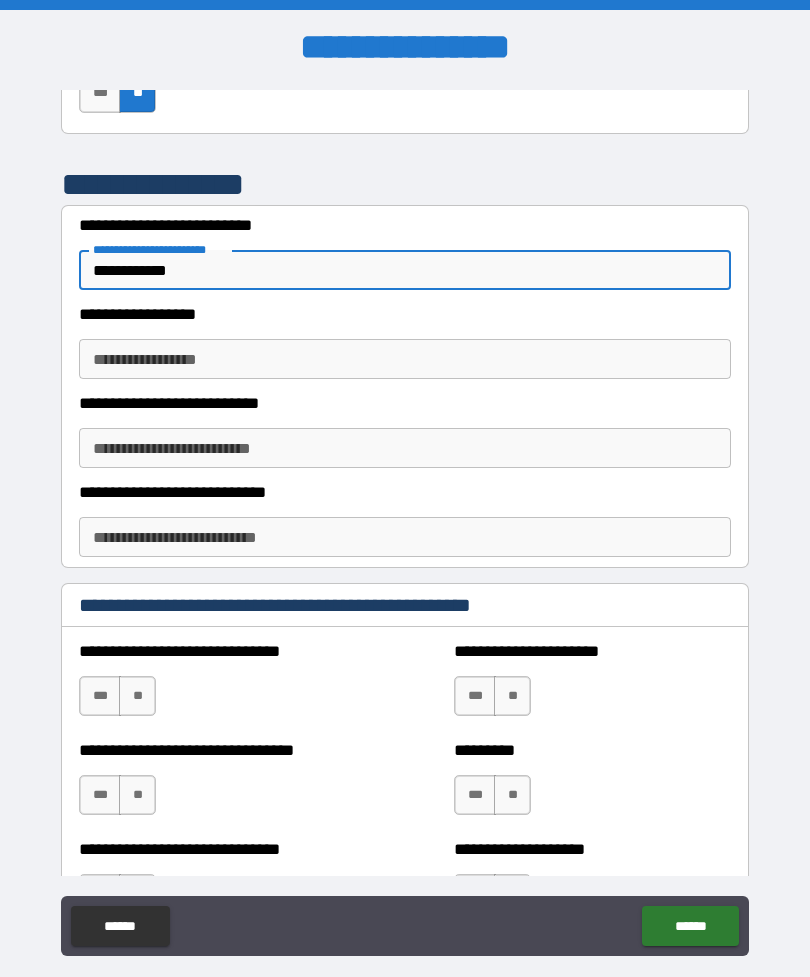 type on "**********" 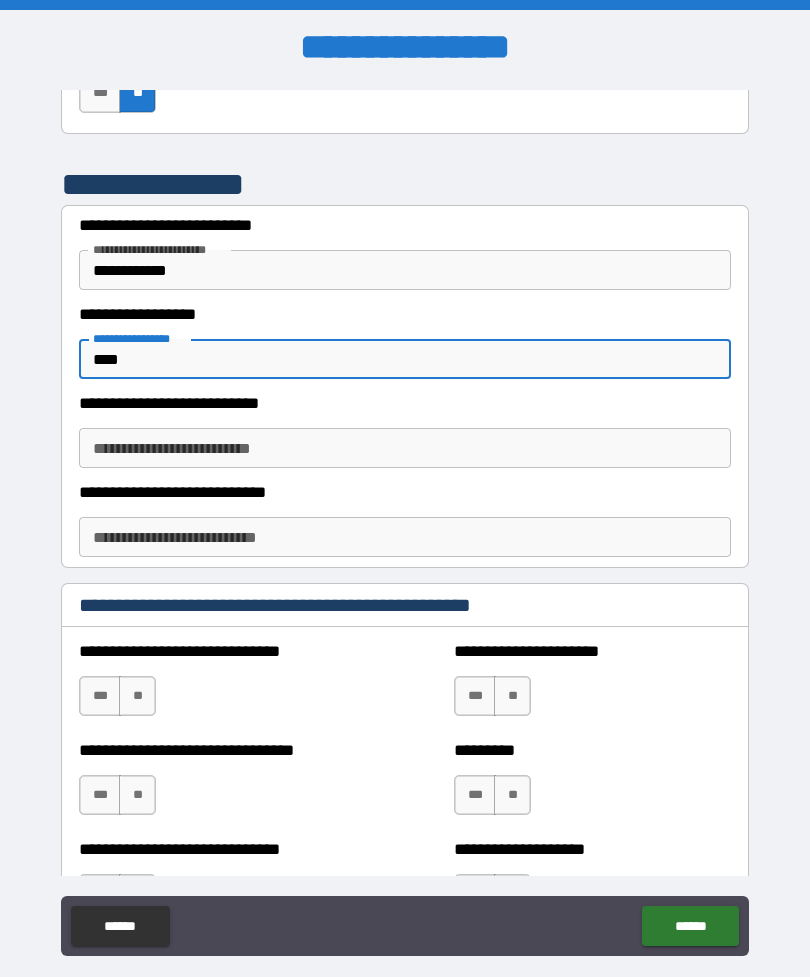 type on "****" 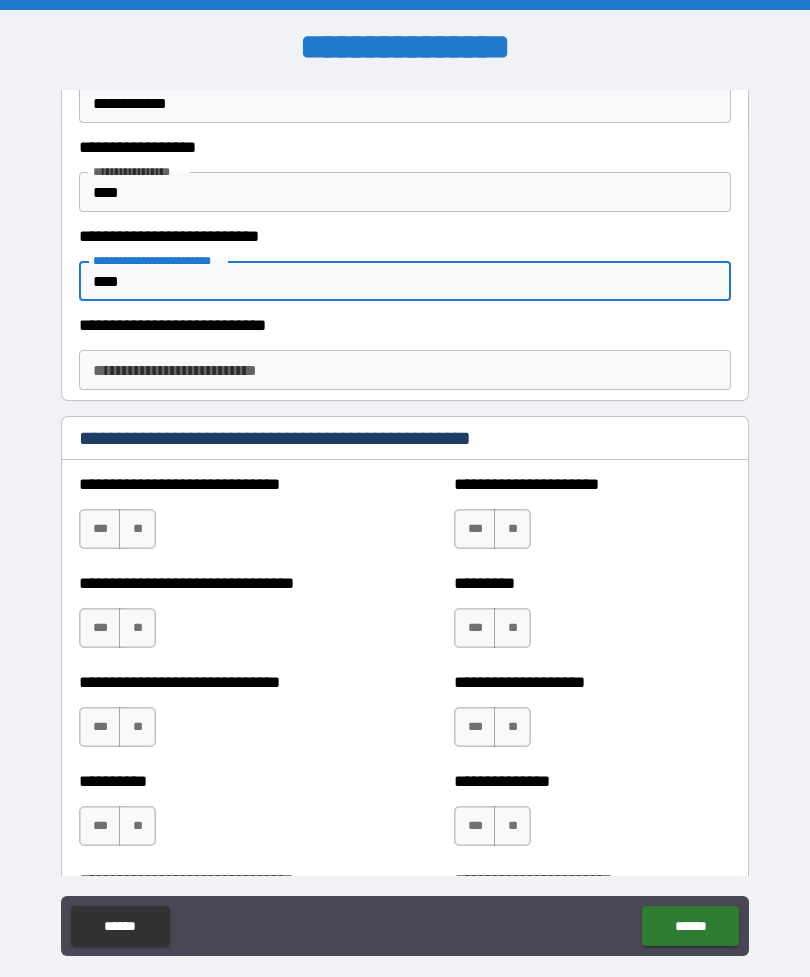 scroll, scrollTop: 5160, scrollLeft: 0, axis: vertical 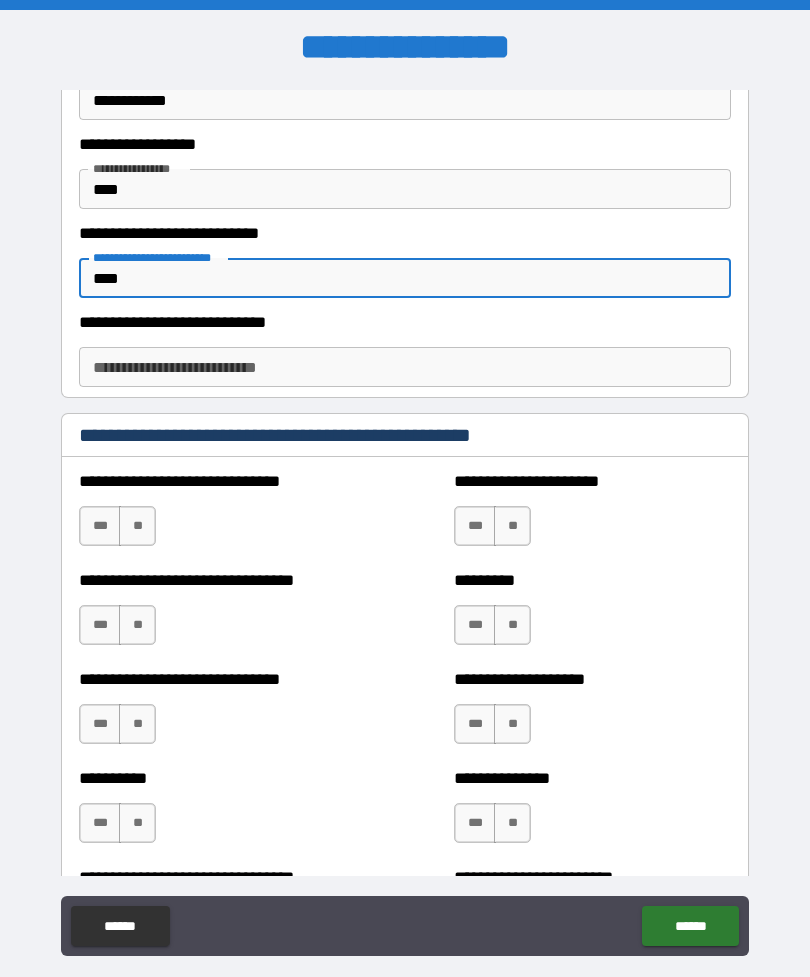 type on "****" 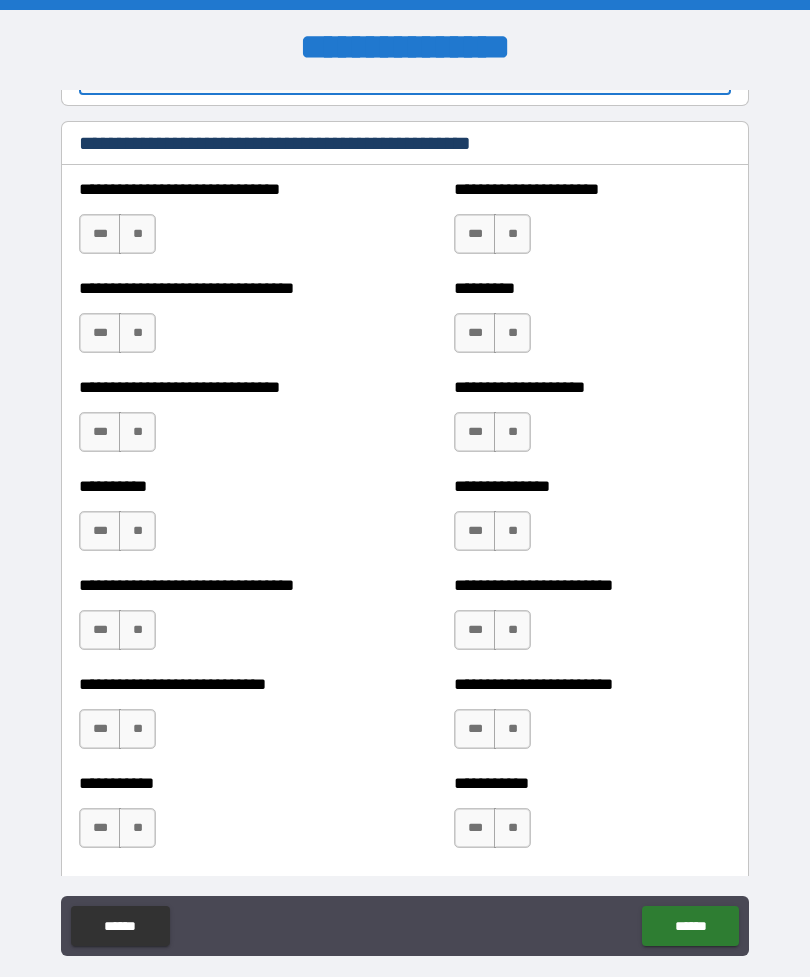 scroll, scrollTop: 5455, scrollLeft: 0, axis: vertical 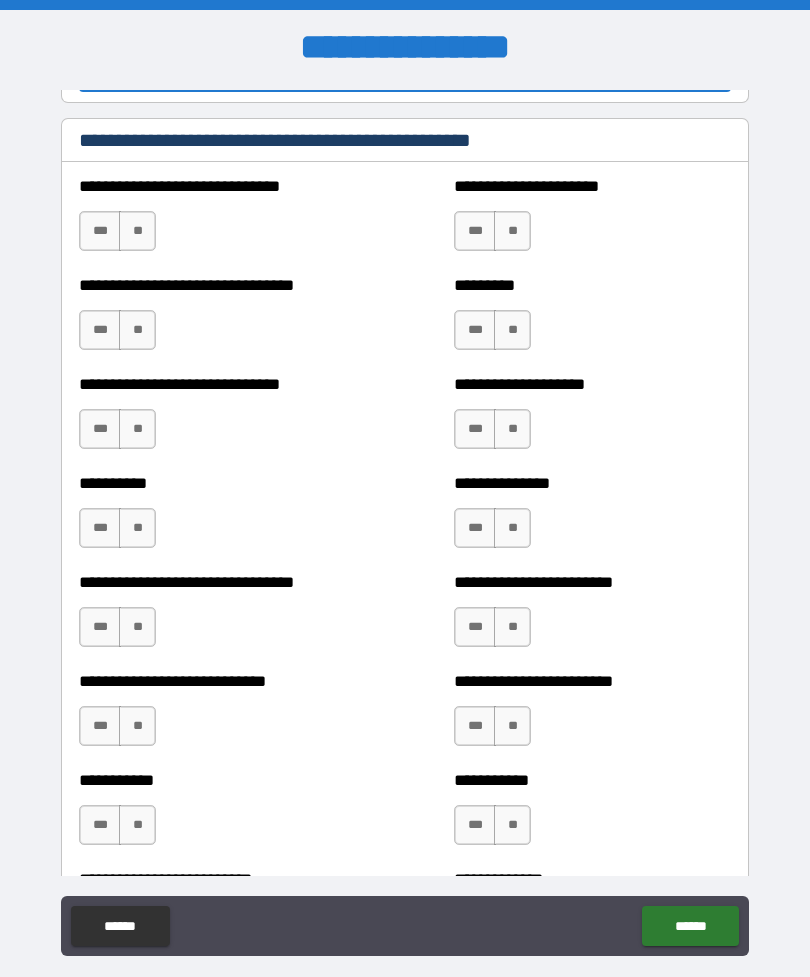 type on "****" 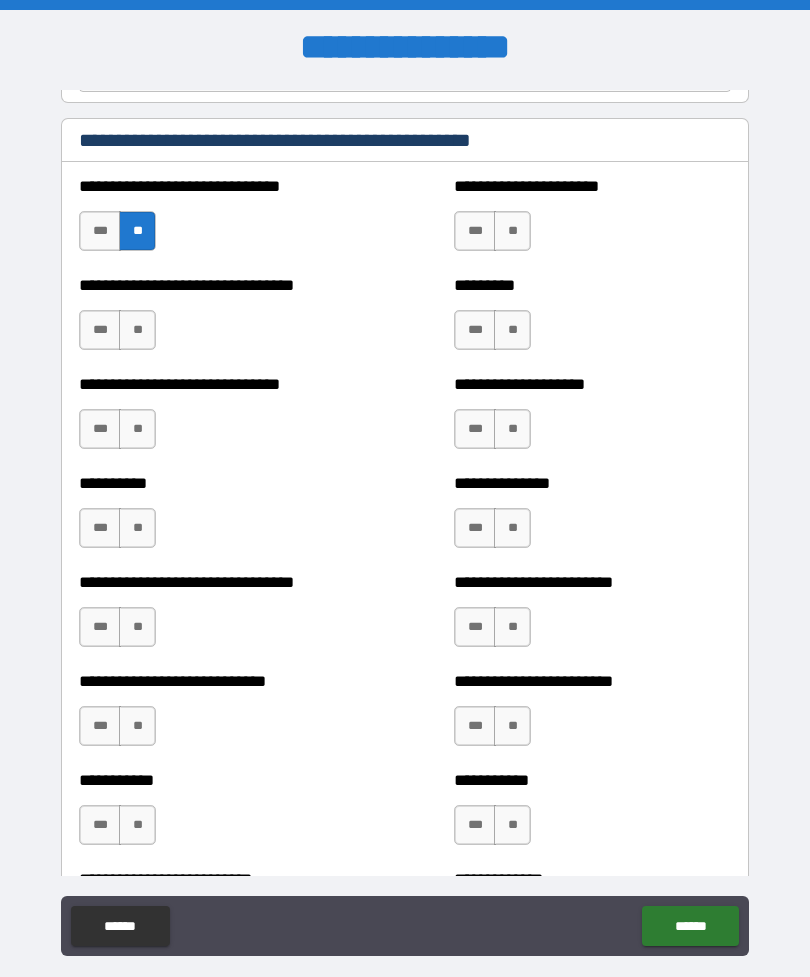 click on "**" at bounding box center (512, 231) 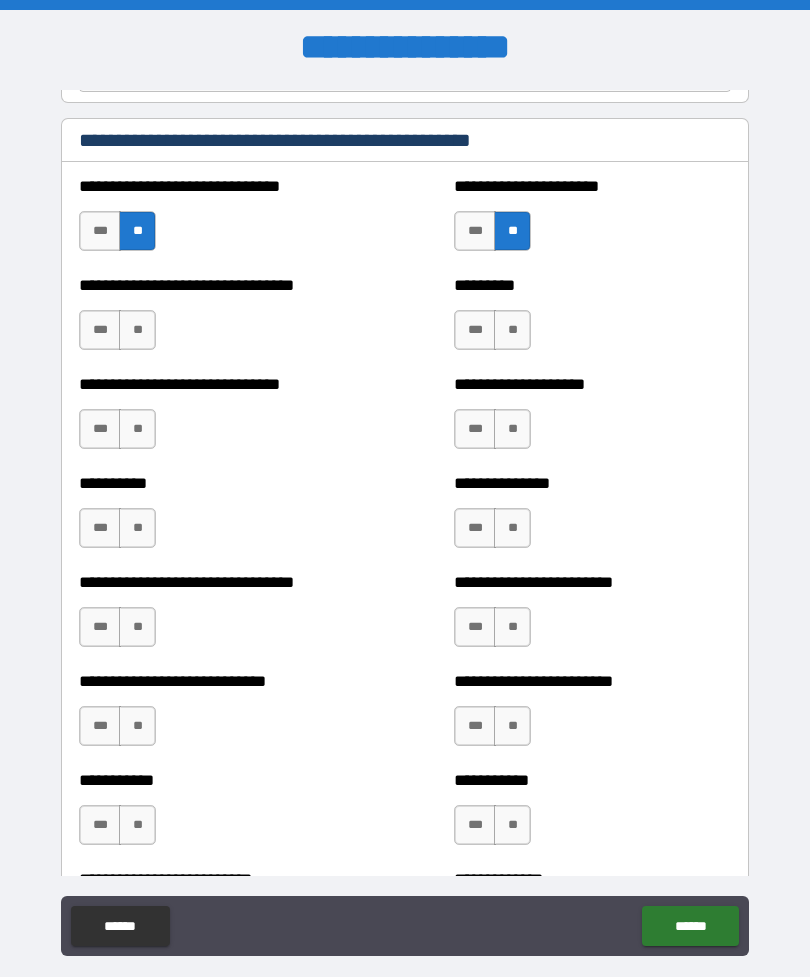 click on "**" at bounding box center (512, 330) 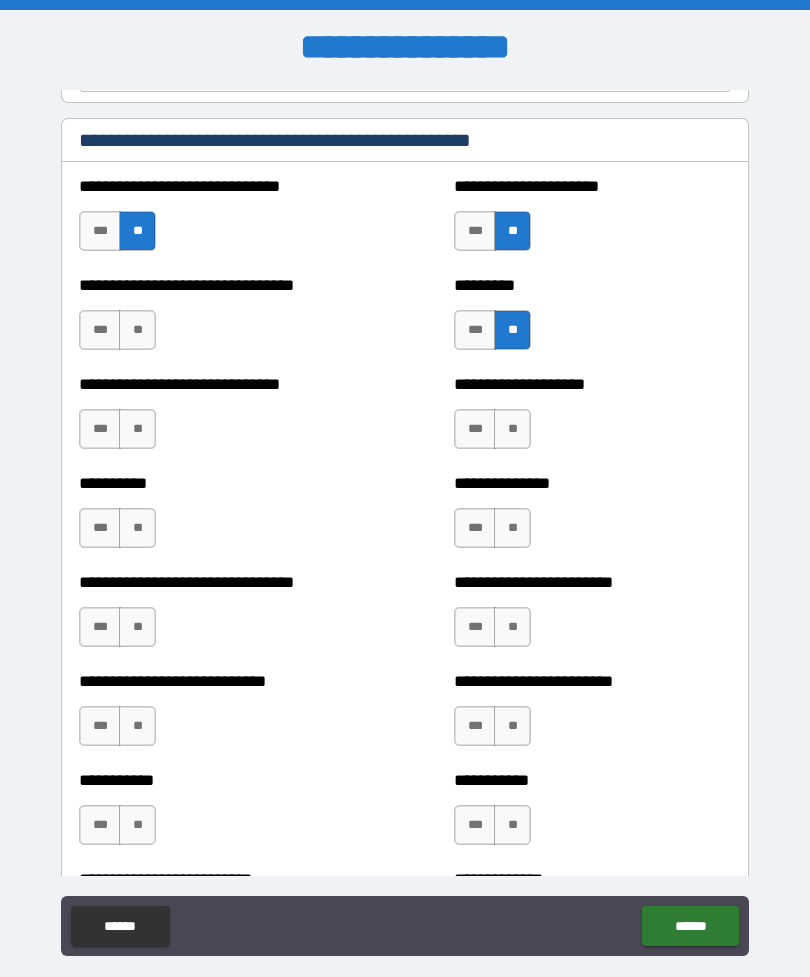 click on "**" at bounding box center [512, 429] 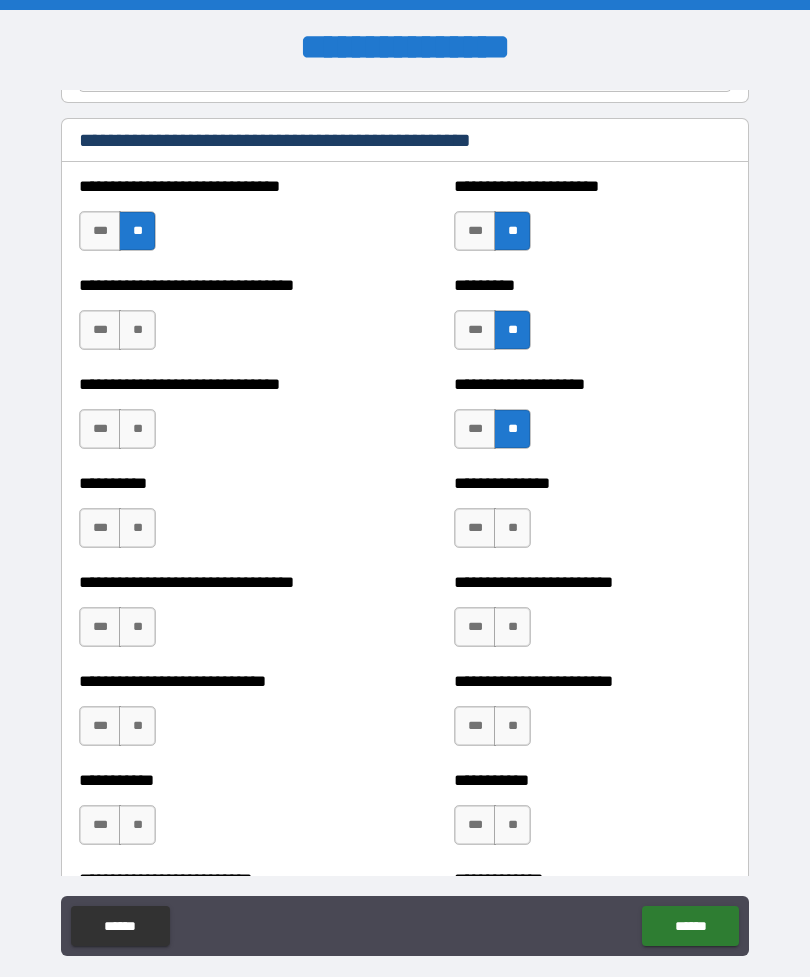 click on "**" at bounding box center [512, 528] 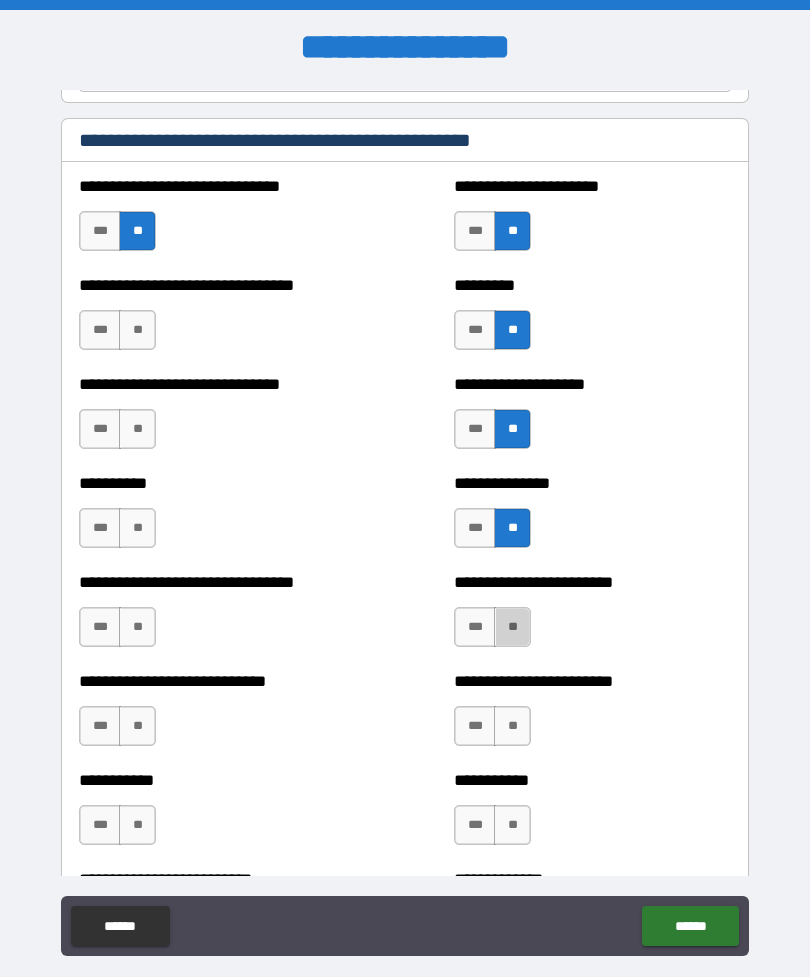 click on "**" at bounding box center [512, 627] 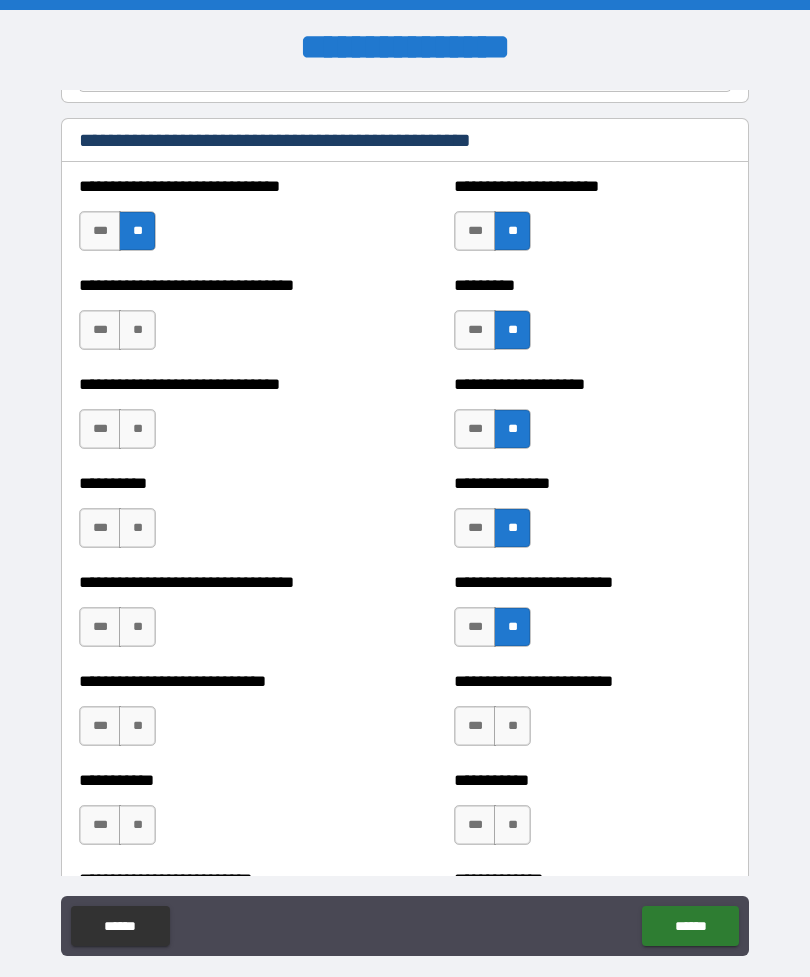 click on "**" at bounding box center (512, 726) 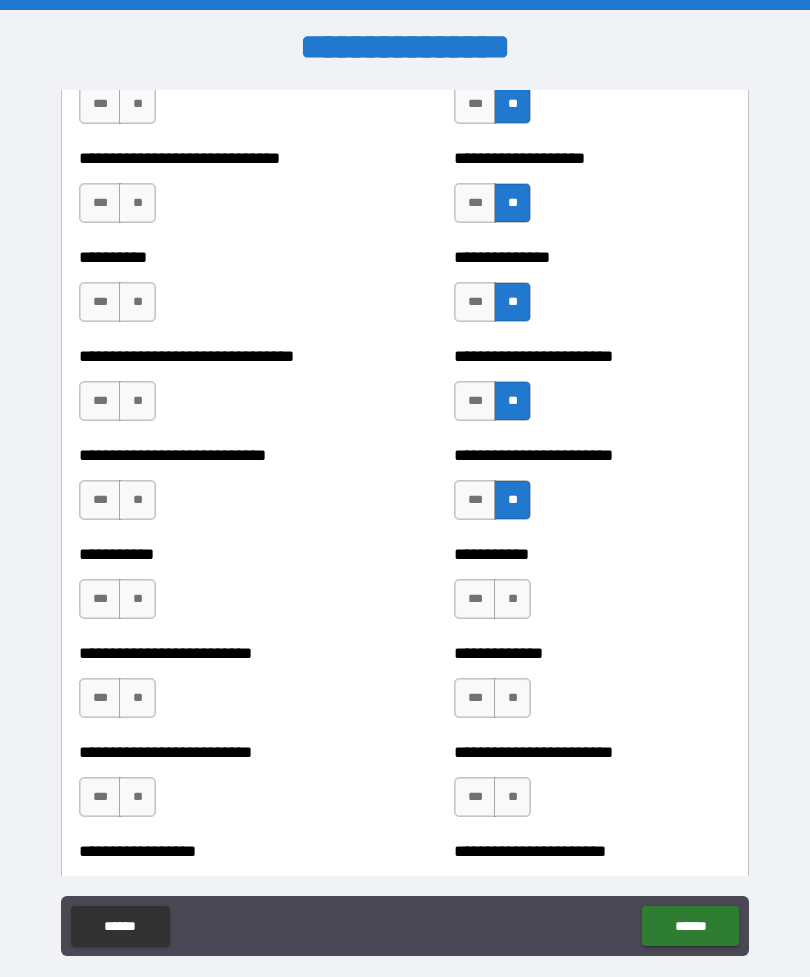 scroll, scrollTop: 5682, scrollLeft: 0, axis: vertical 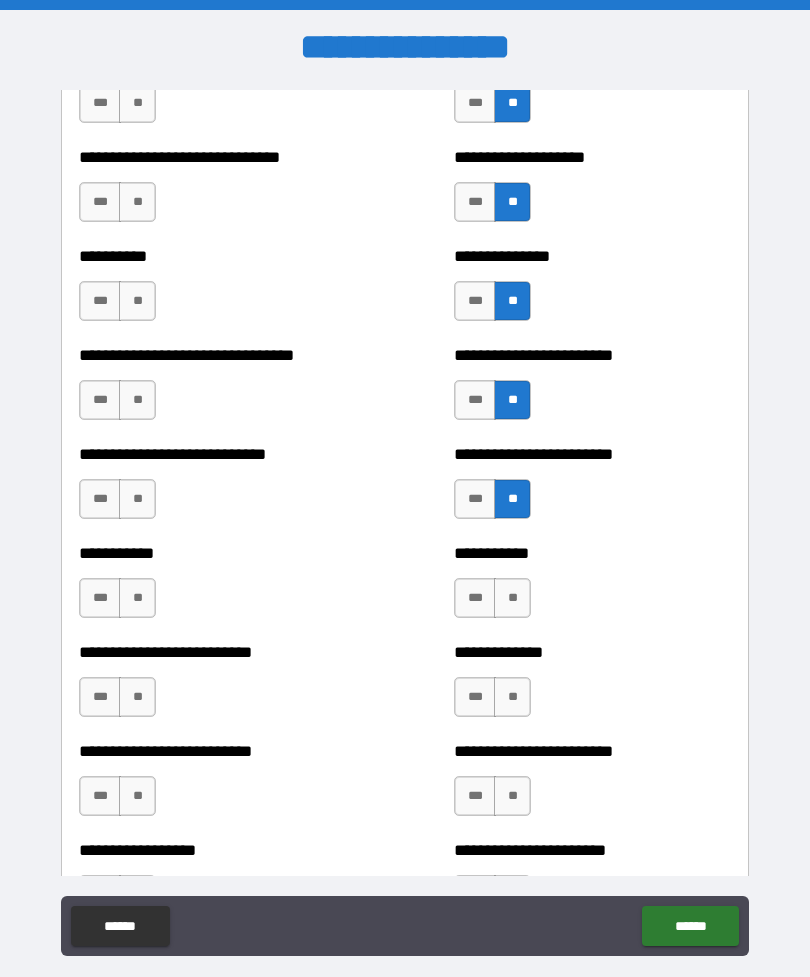 click on "**" at bounding box center [512, 598] 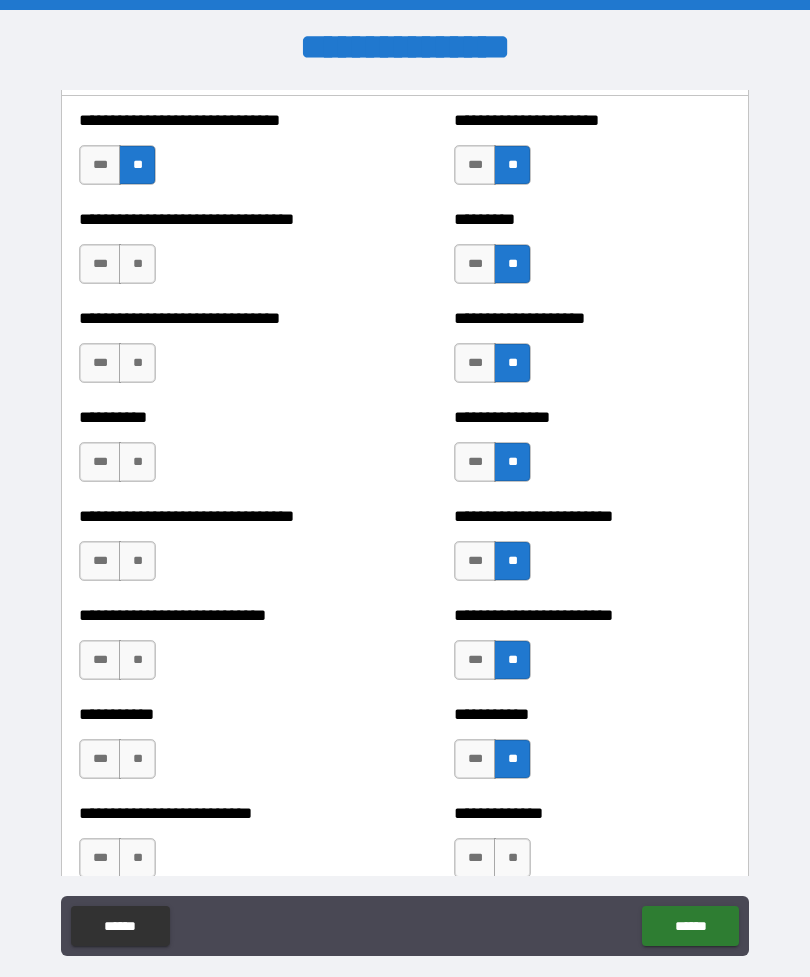 scroll, scrollTop: 5518, scrollLeft: 0, axis: vertical 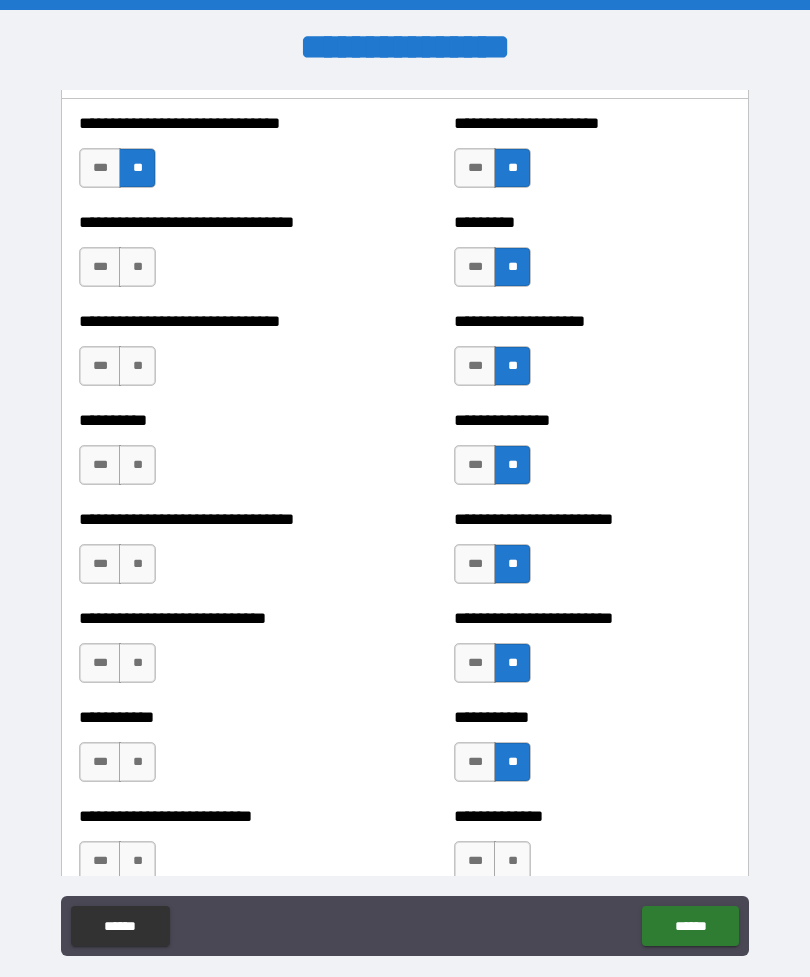 click on "**" at bounding box center [137, 267] 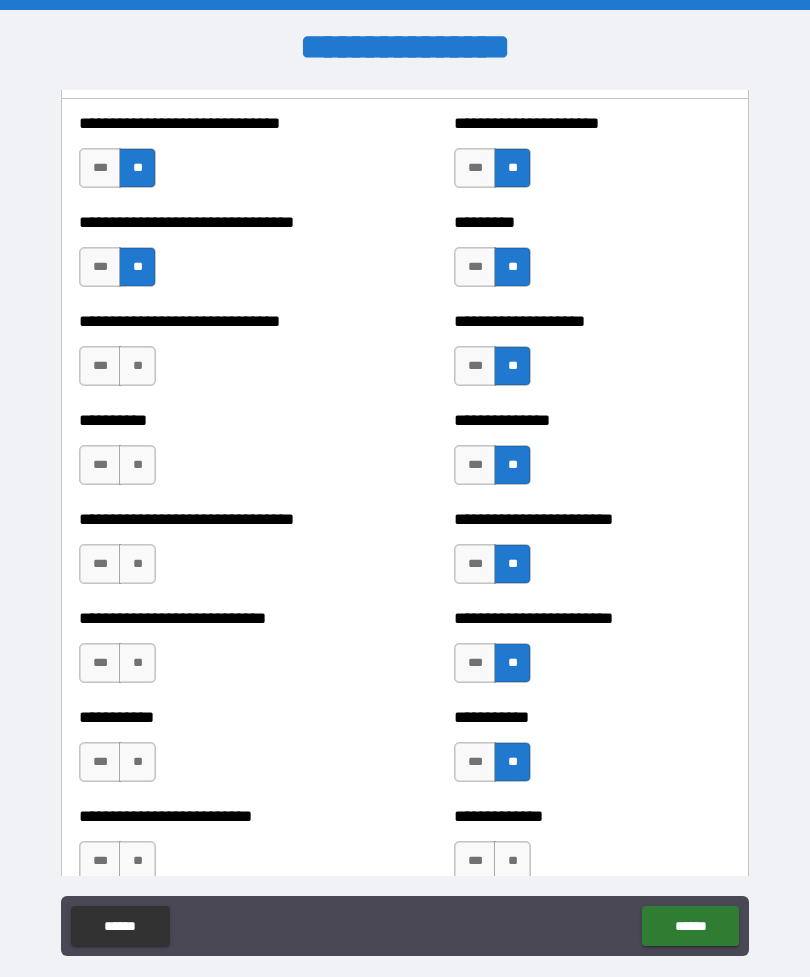 click on "**" at bounding box center (137, 366) 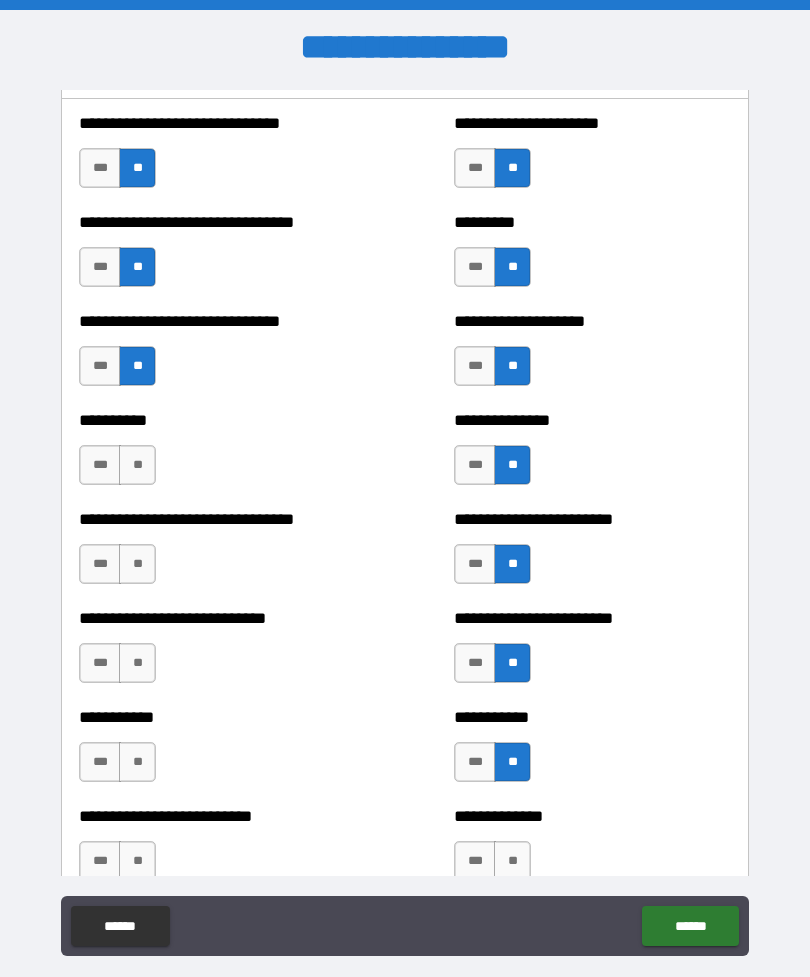 click on "**" at bounding box center [137, 465] 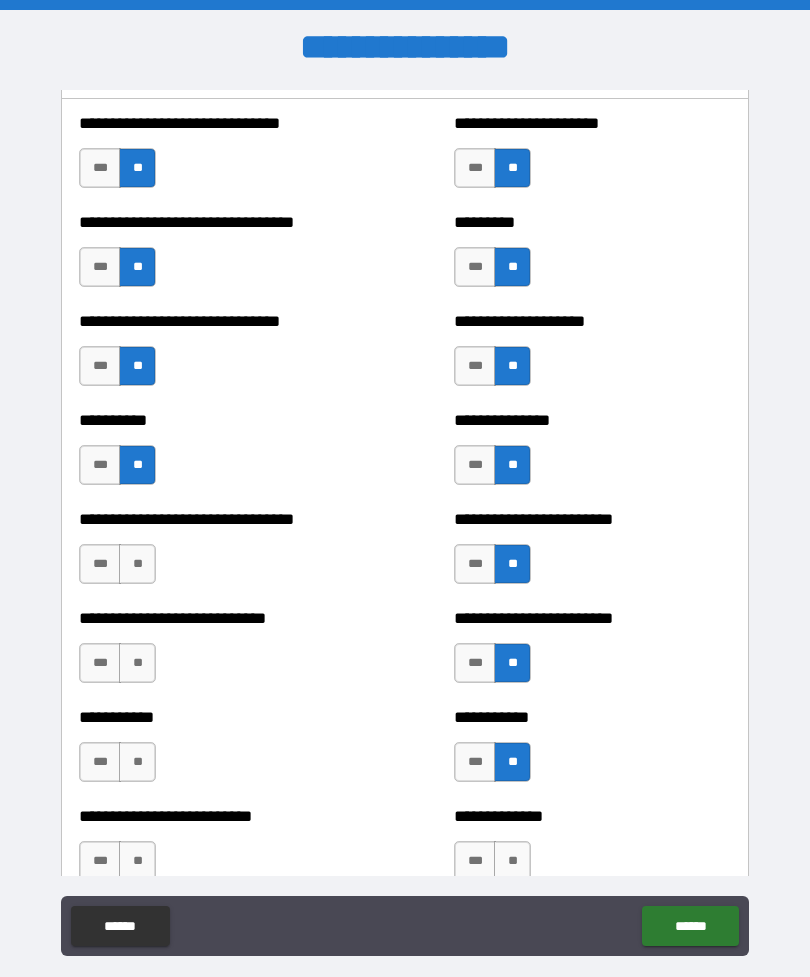 click on "**" at bounding box center [137, 564] 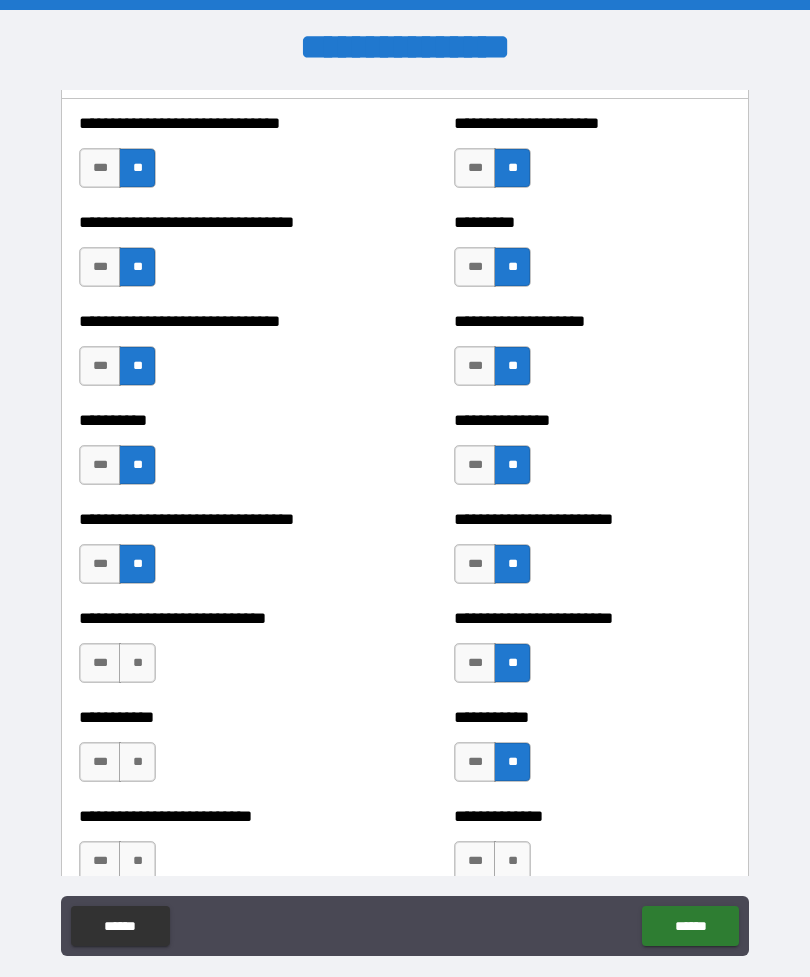 click on "**" at bounding box center (137, 663) 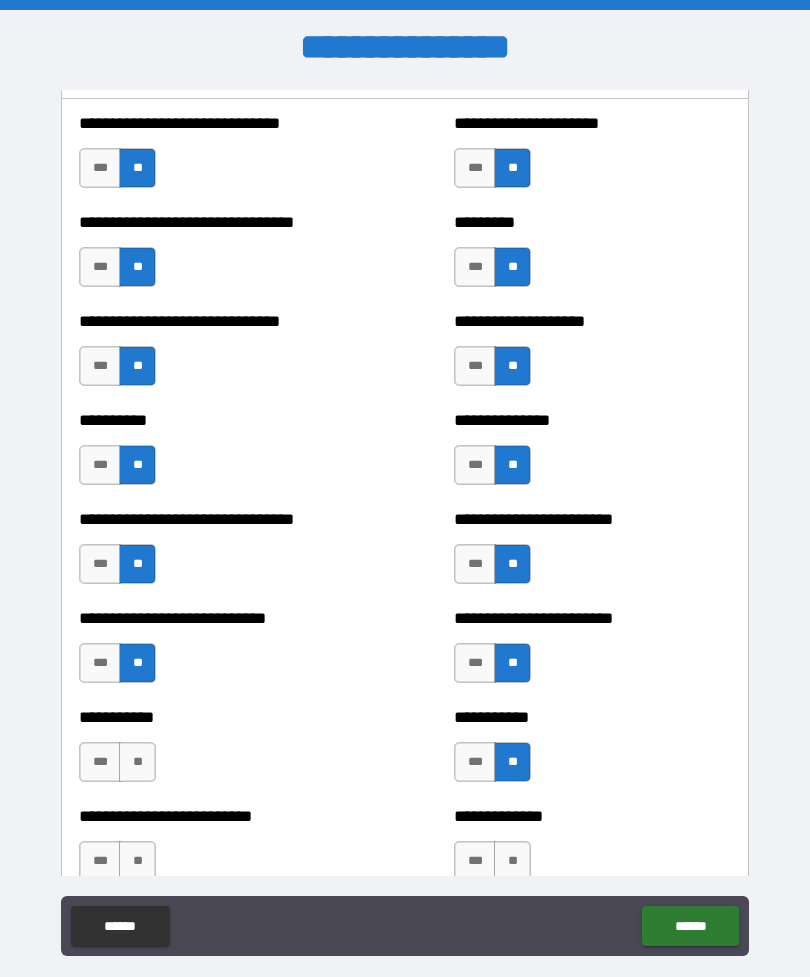 click on "**" at bounding box center [137, 762] 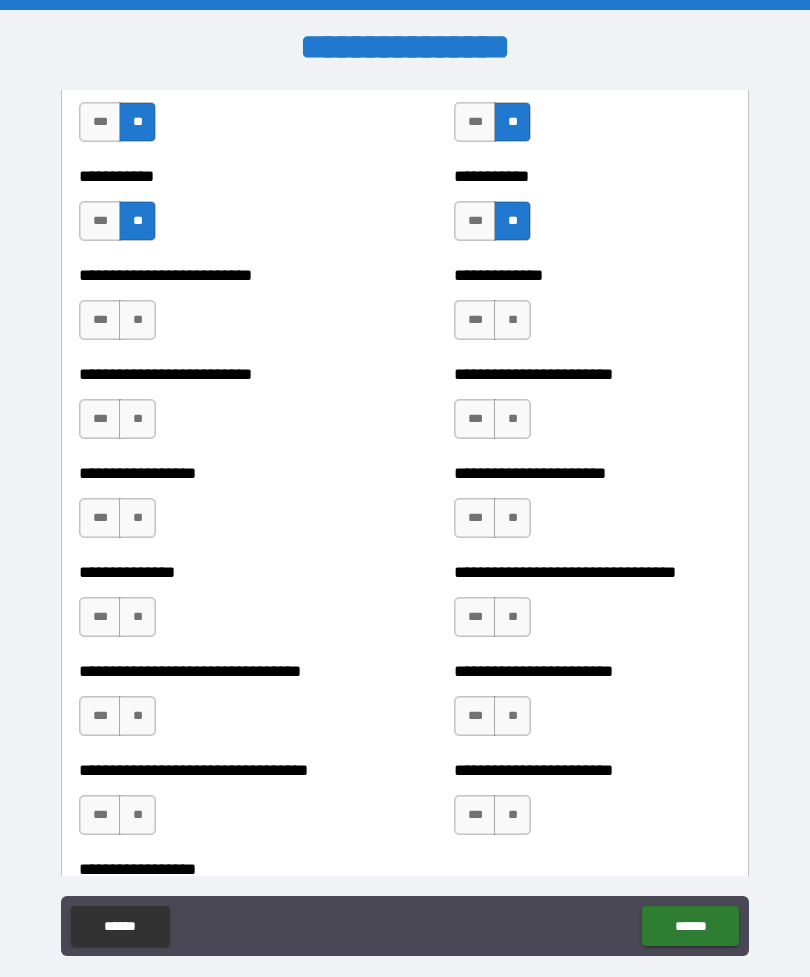 scroll, scrollTop: 6074, scrollLeft: 0, axis: vertical 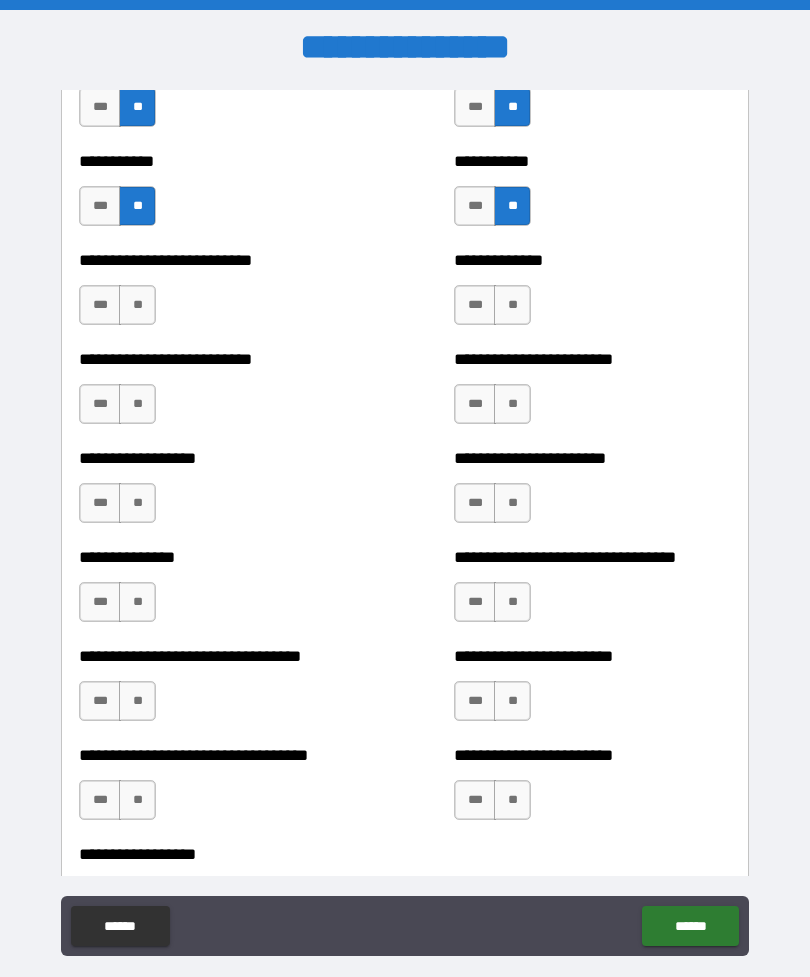click on "**" at bounding box center [137, 305] 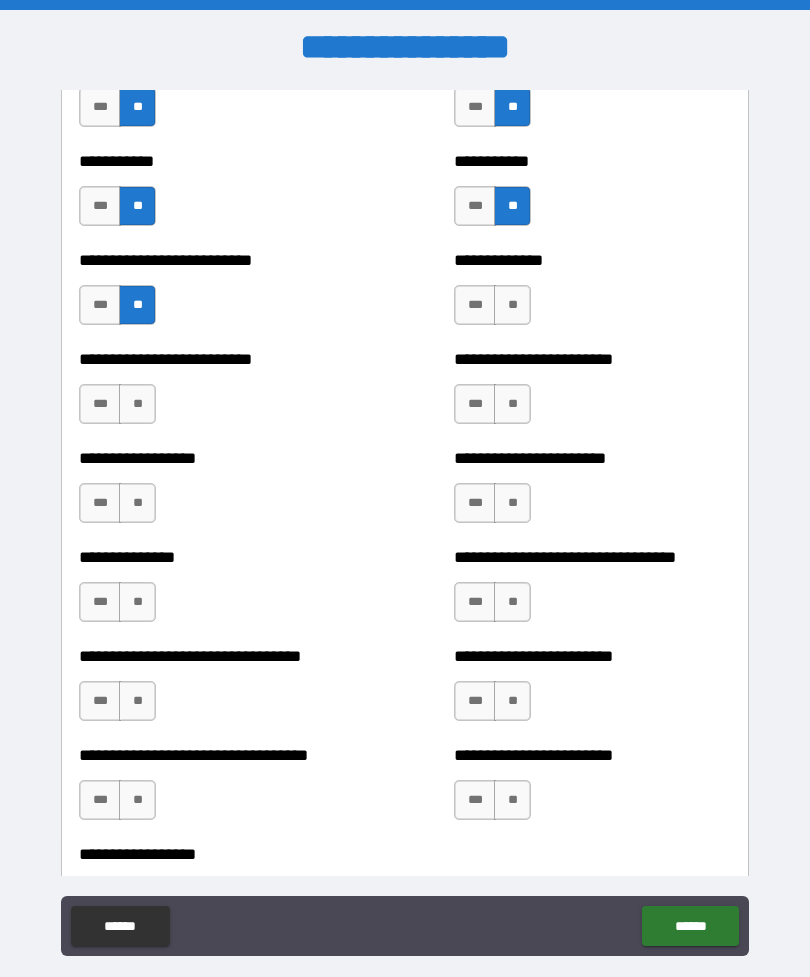 click on "**" at bounding box center (137, 404) 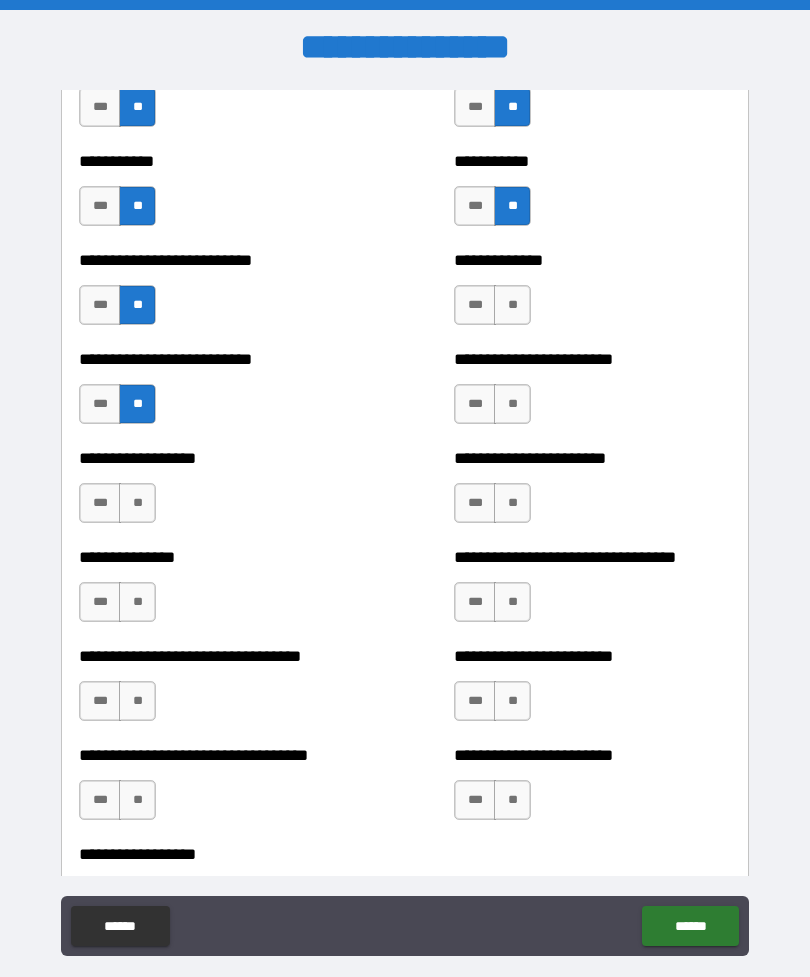 click on "***" at bounding box center [100, 404] 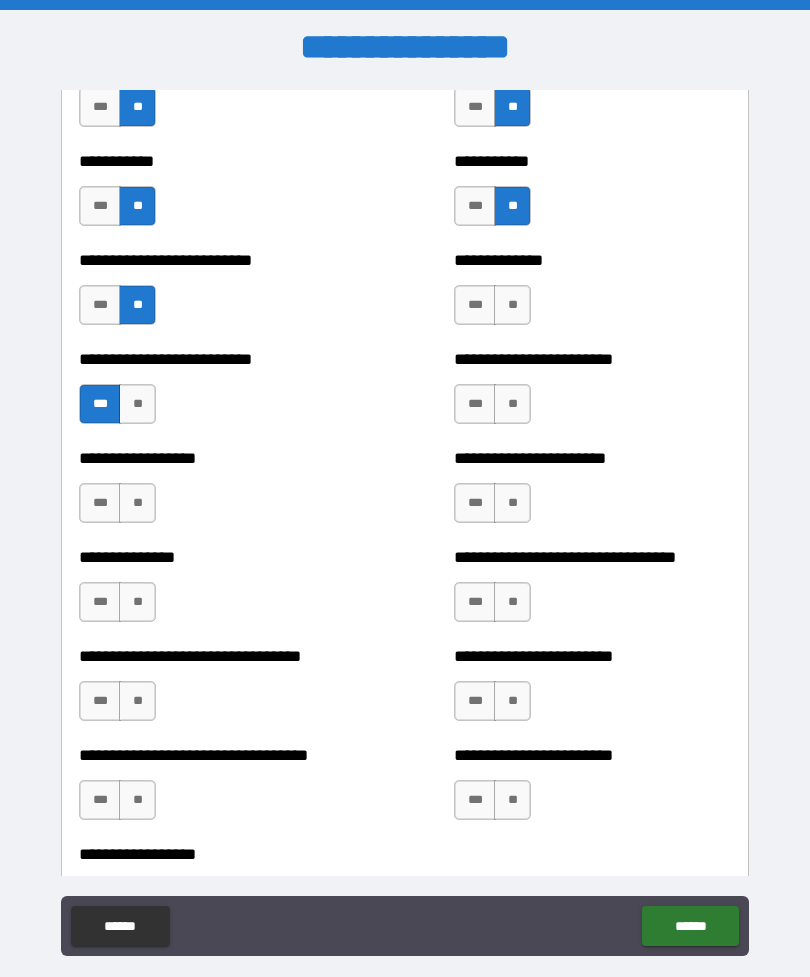 click on "**" at bounding box center [137, 503] 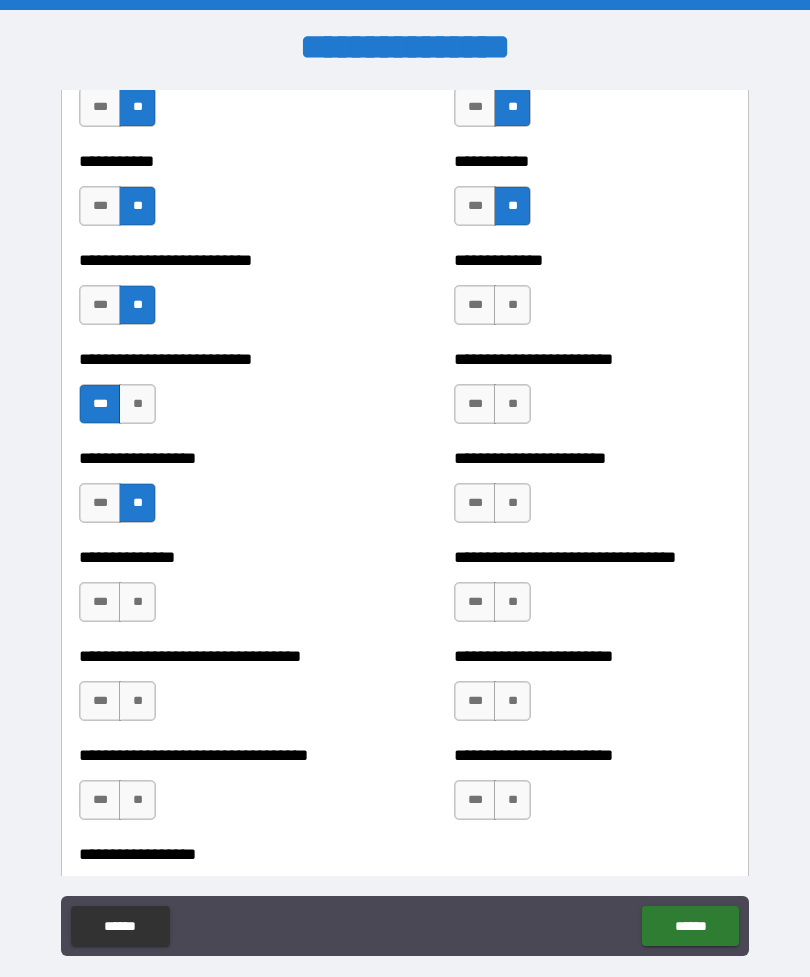 click on "**" at bounding box center [137, 602] 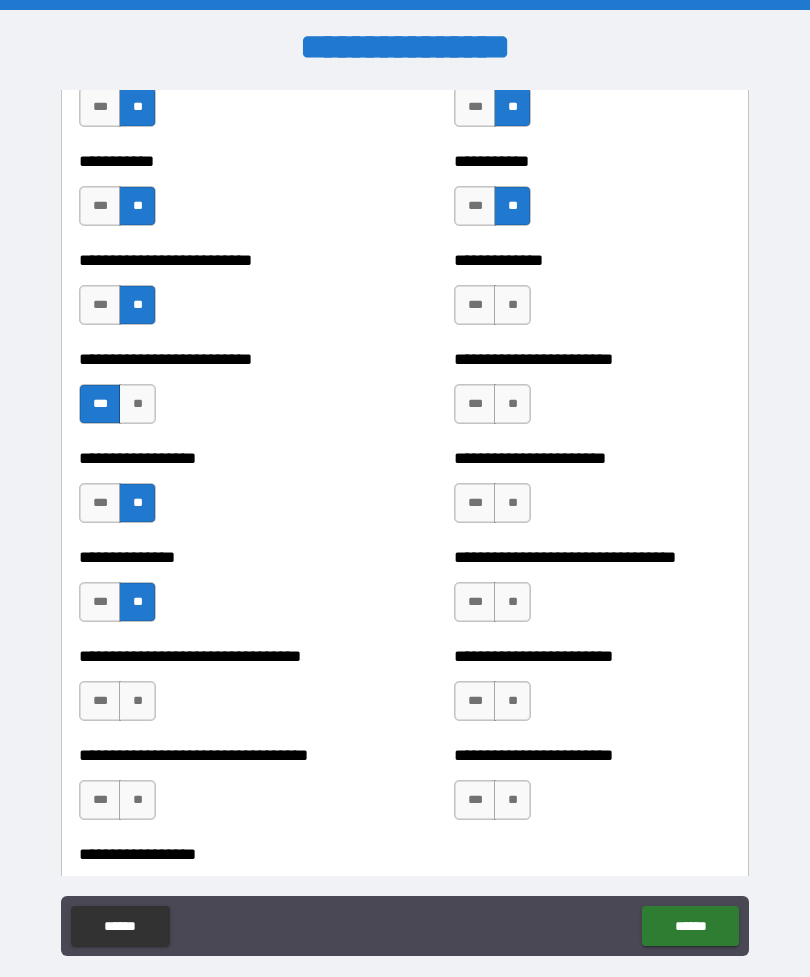 click on "**" at bounding box center [512, 305] 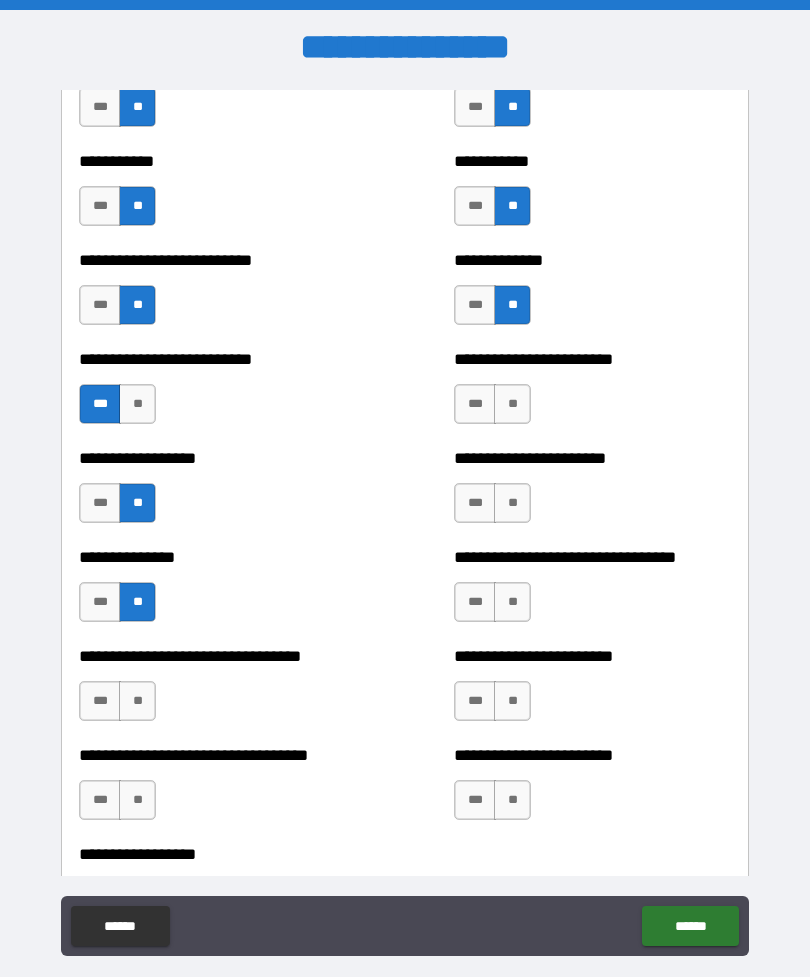 click on "**" at bounding box center [512, 404] 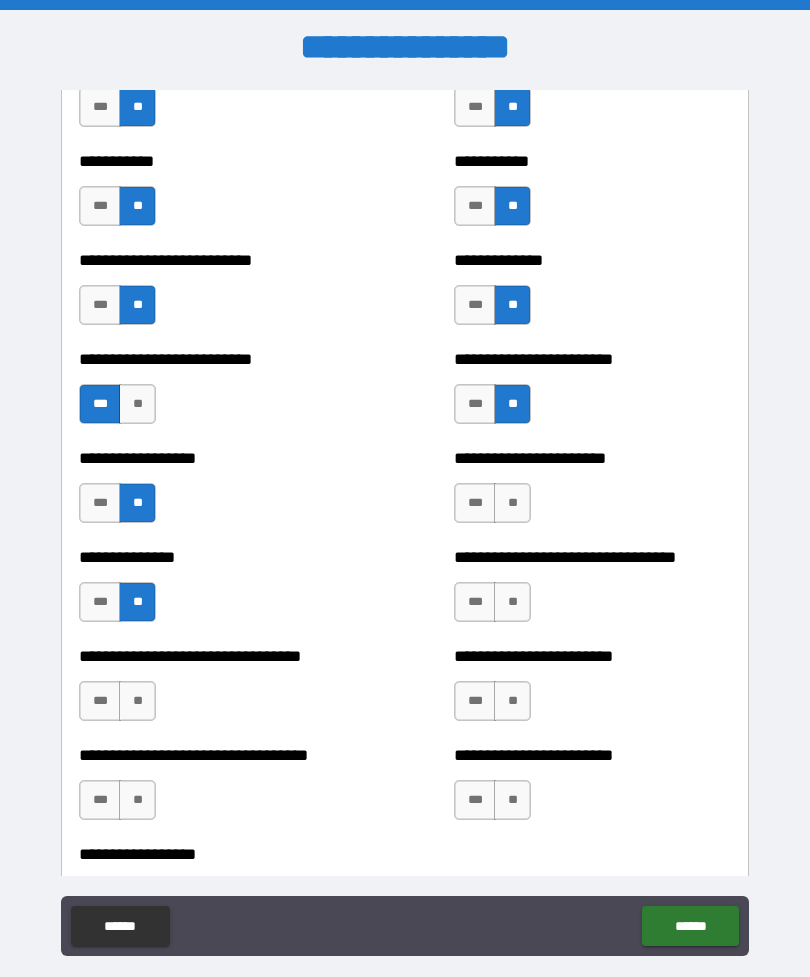 click on "**" at bounding box center (512, 503) 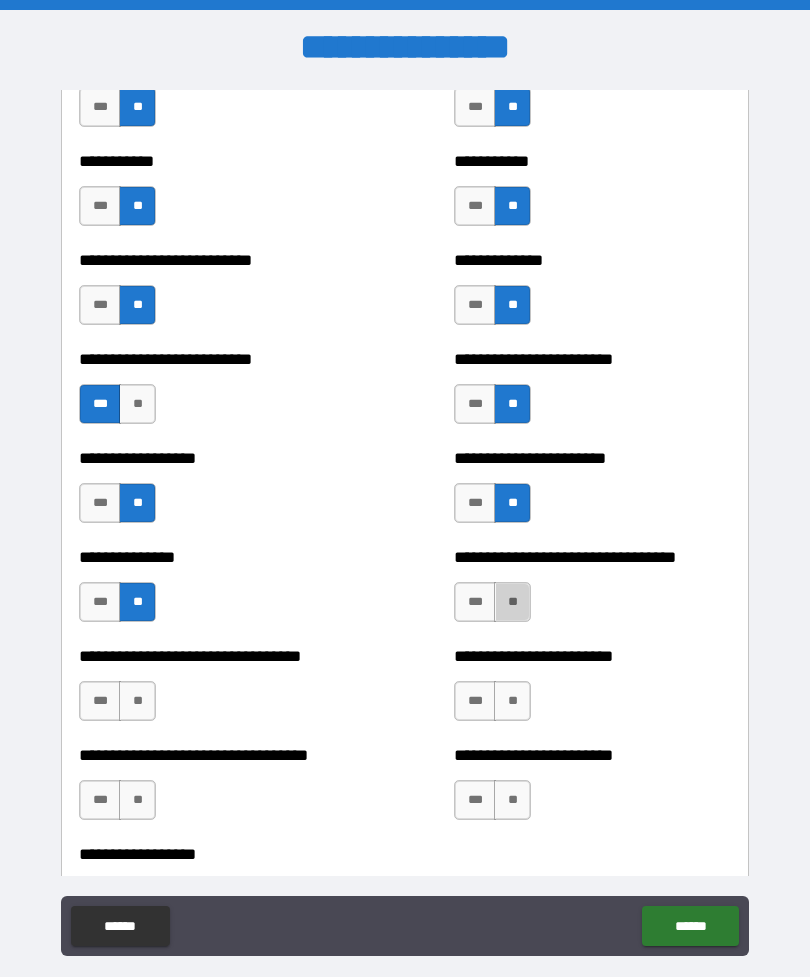 click on "**" at bounding box center (512, 602) 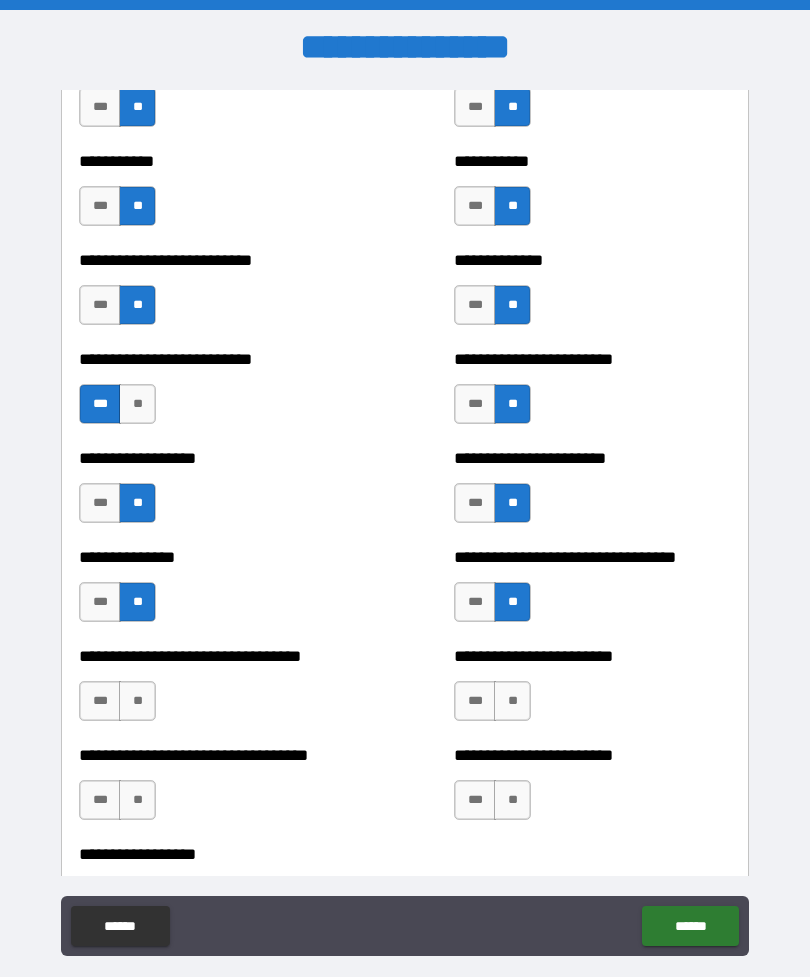click on "**" at bounding box center [512, 701] 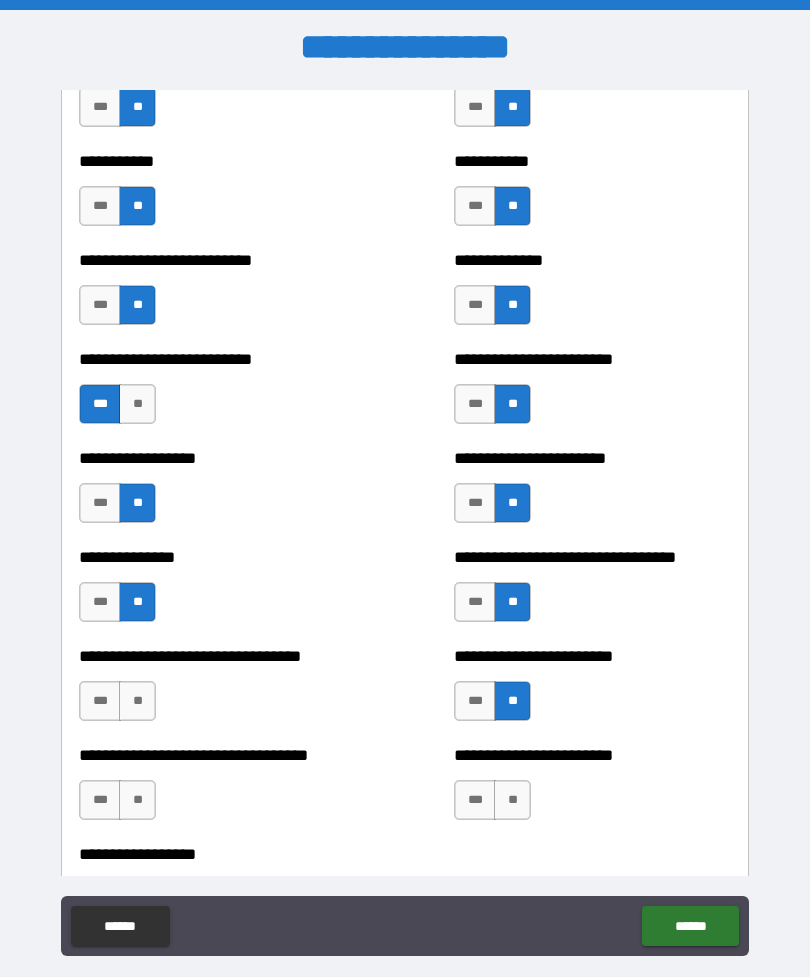 click on "**" at bounding box center (137, 701) 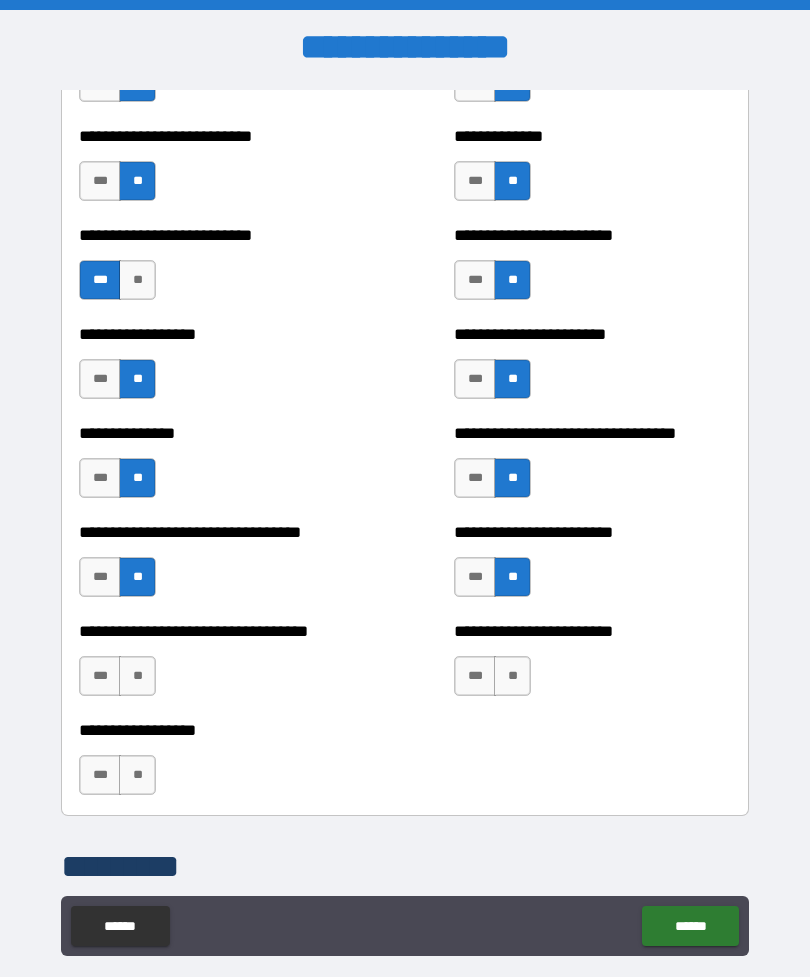 scroll, scrollTop: 6205, scrollLeft: 0, axis: vertical 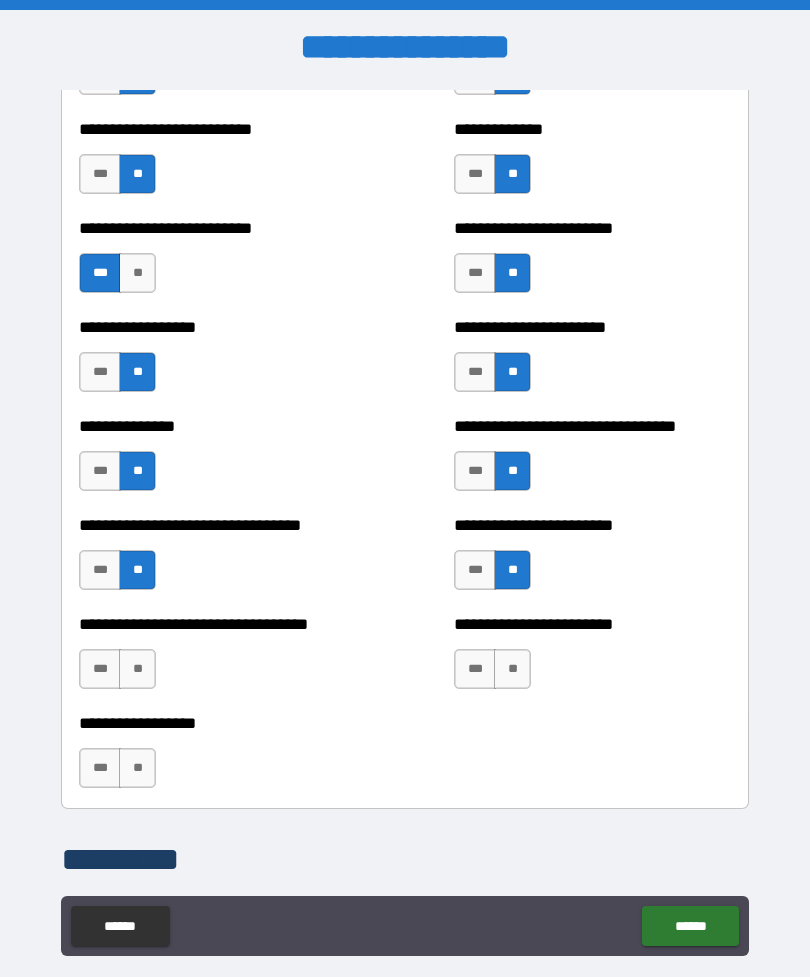 click on "**" at bounding box center (137, 273) 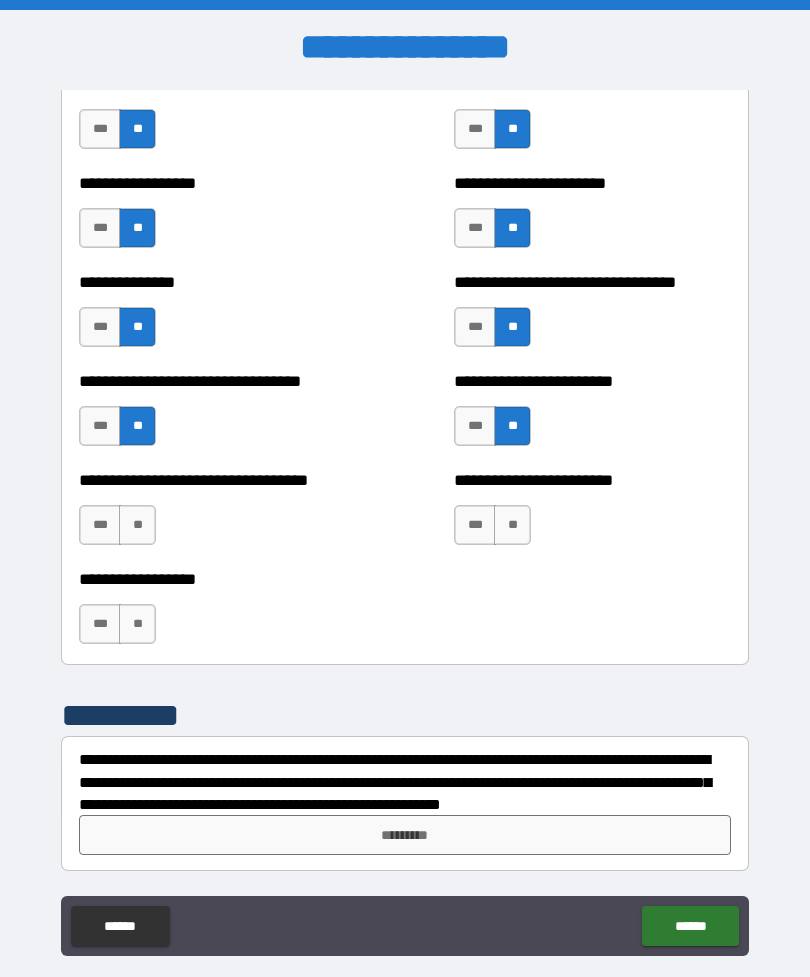 scroll, scrollTop: 6349, scrollLeft: 0, axis: vertical 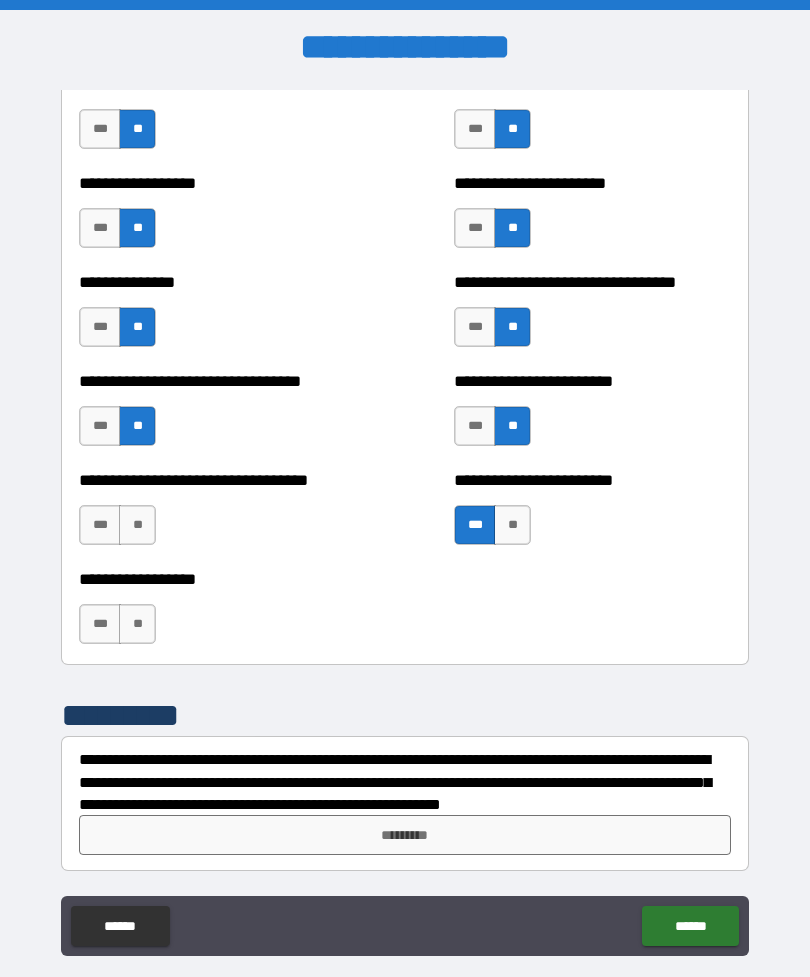 click on "**" at bounding box center [137, 624] 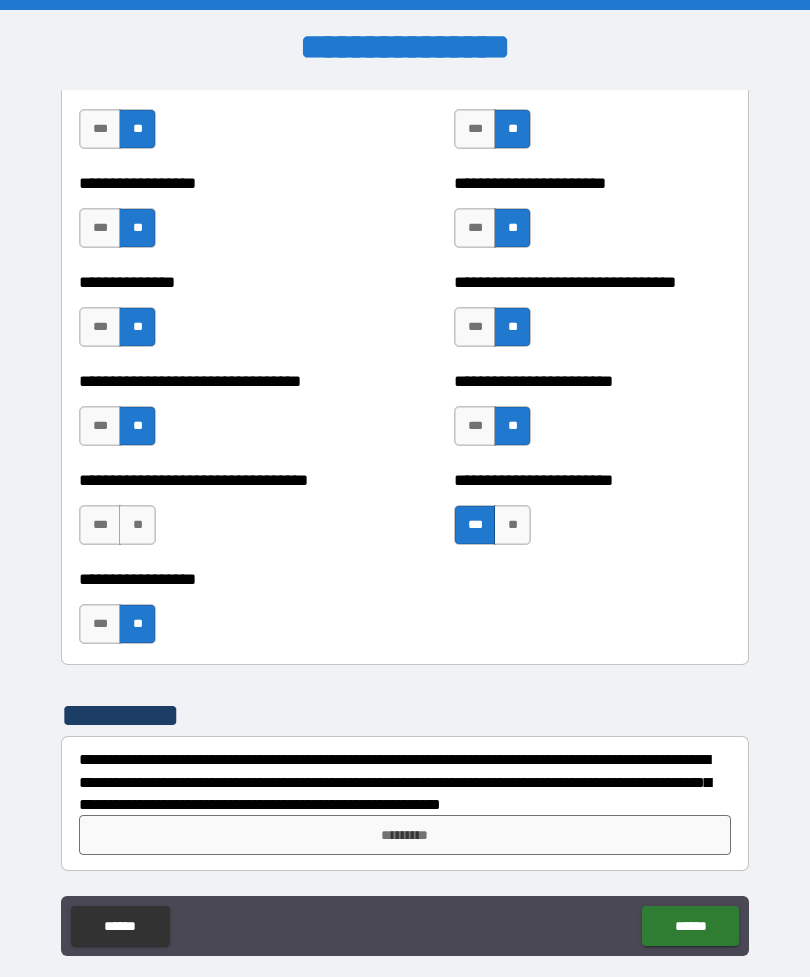 click on "**" at bounding box center (137, 525) 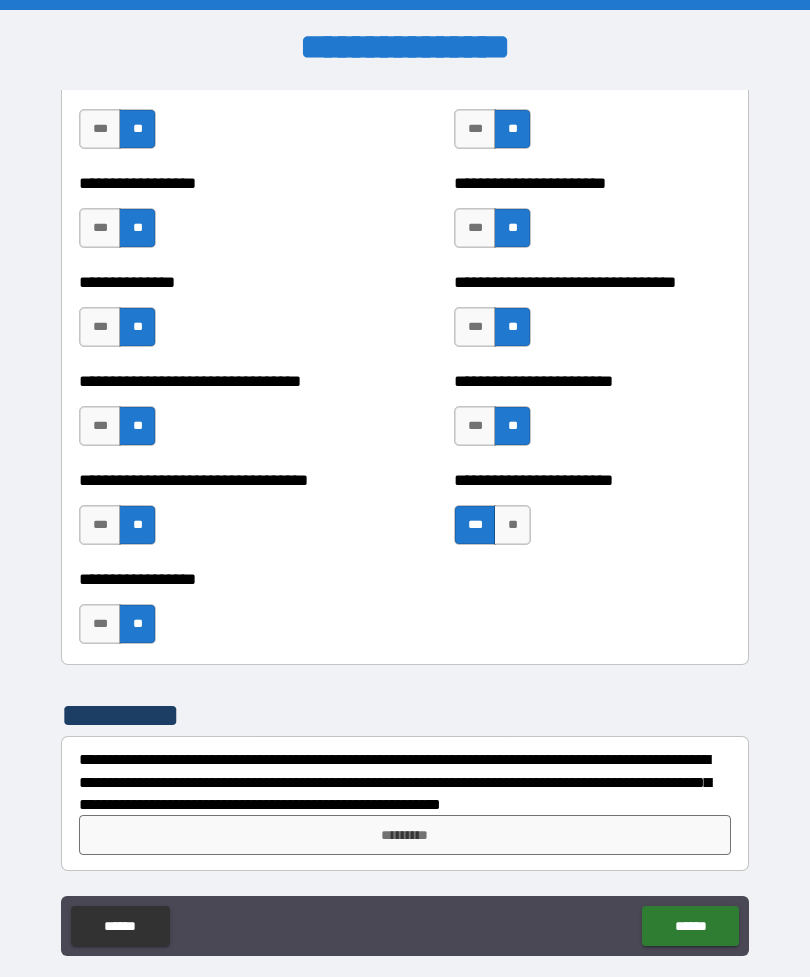 scroll, scrollTop: 6349, scrollLeft: 0, axis: vertical 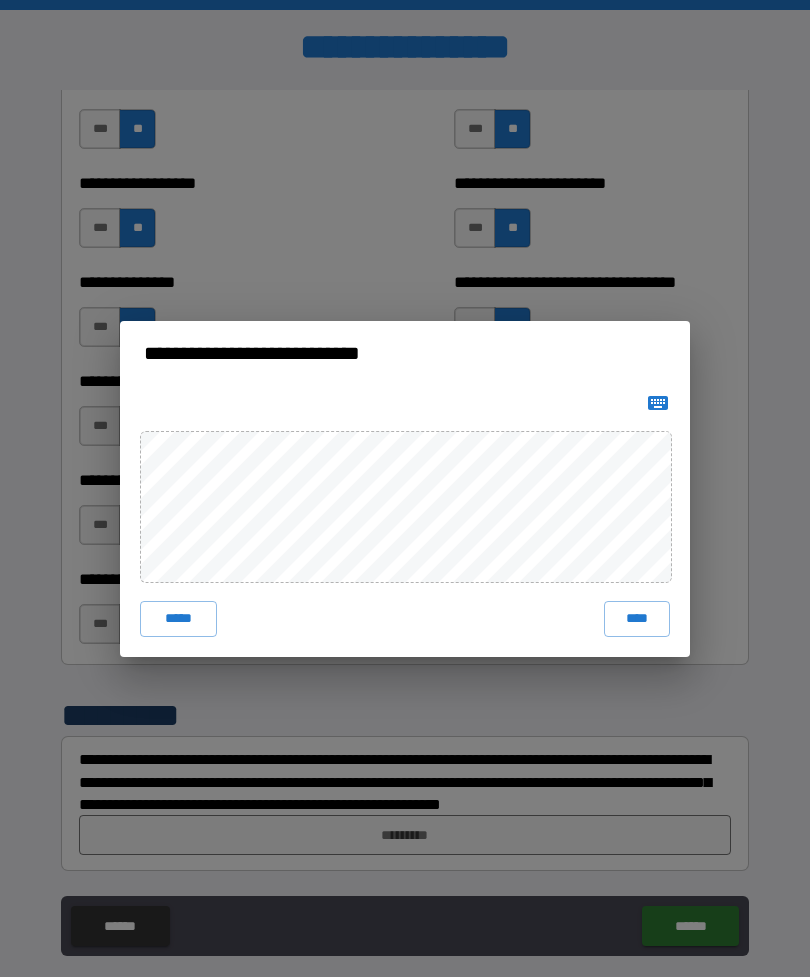 click on "****" at bounding box center [637, 619] 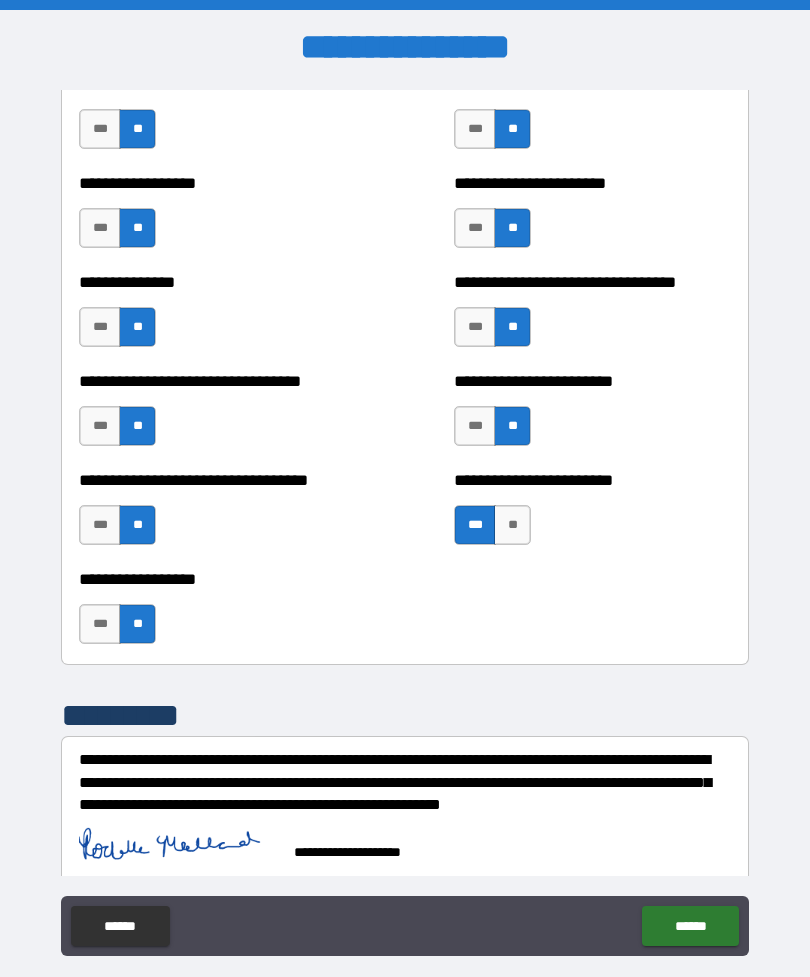 click on "******" at bounding box center (690, 926) 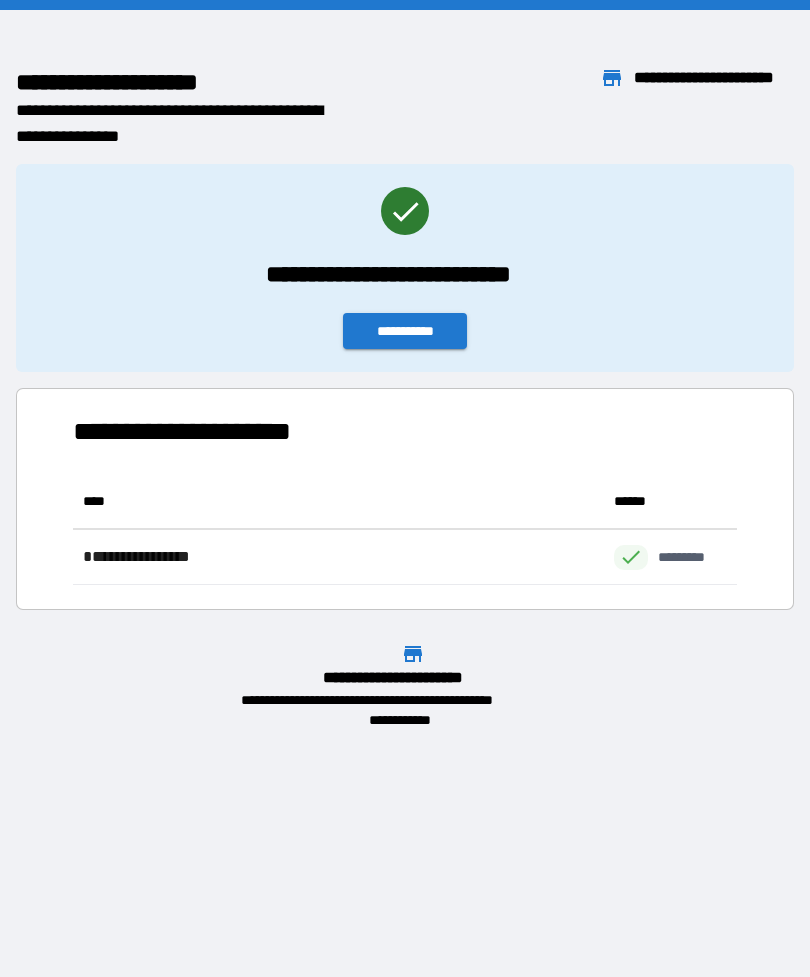 scroll, scrollTop: 1, scrollLeft: 1, axis: both 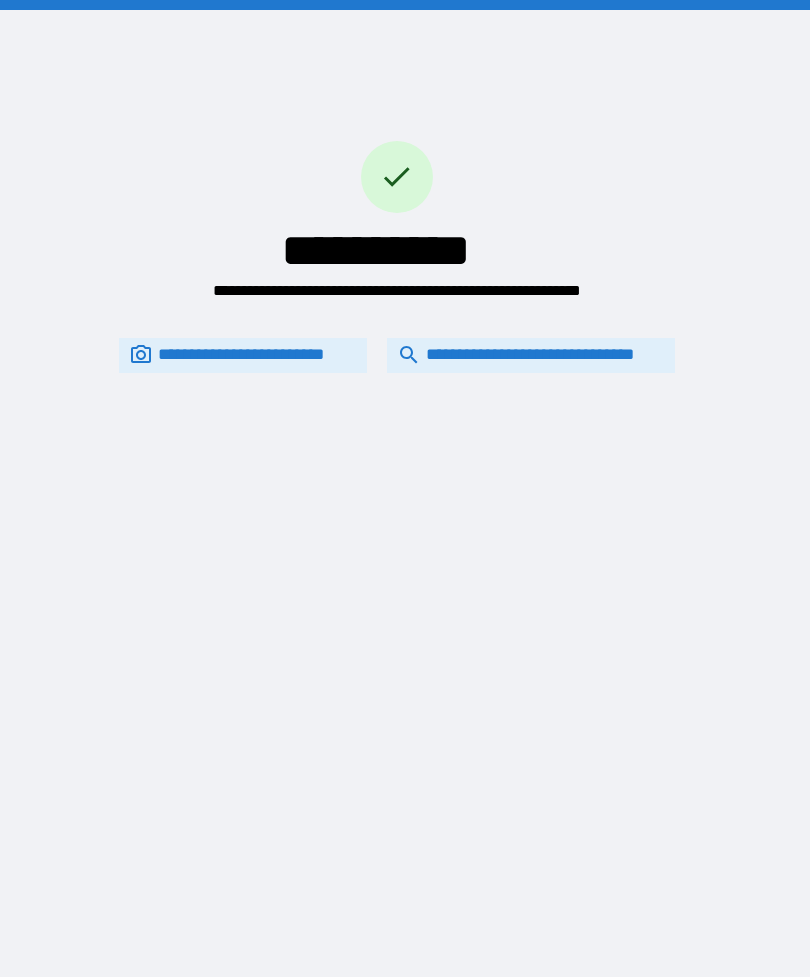 click on "**********" at bounding box center (531, 355) 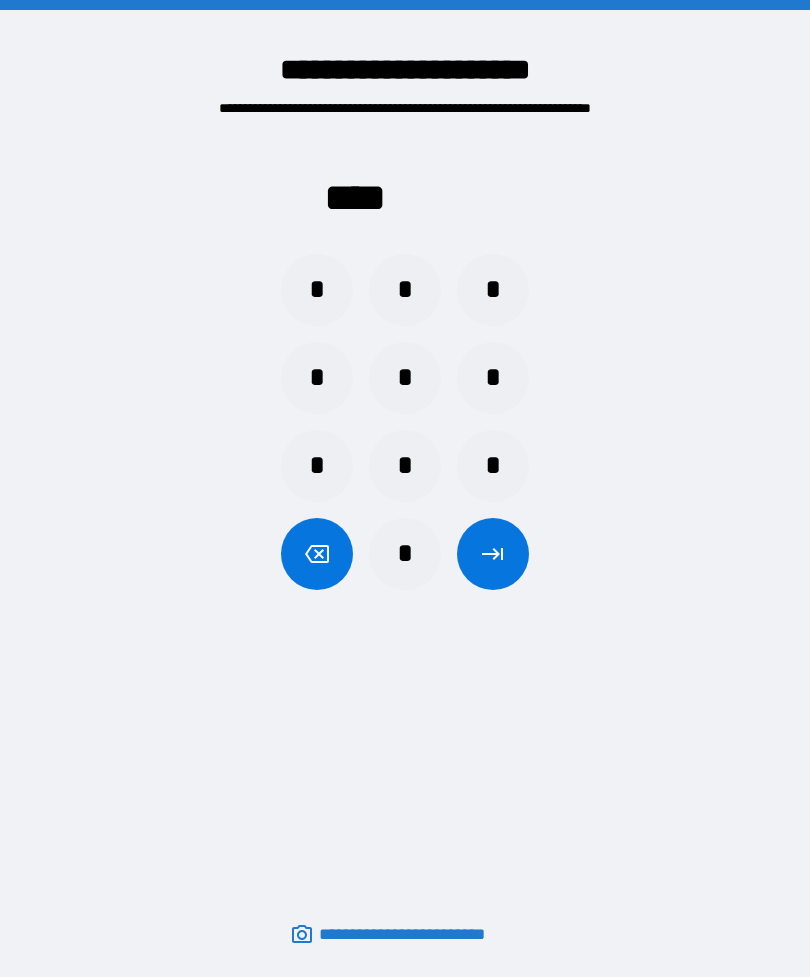 click on "*" at bounding box center [317, 290] 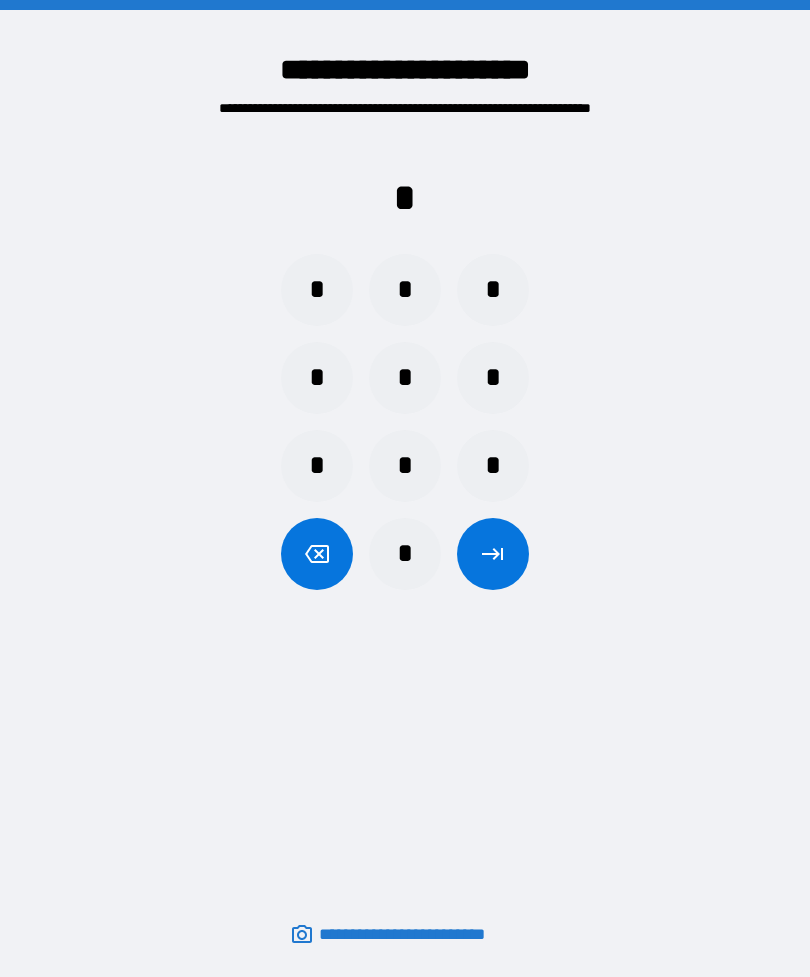 click on "*" at bounding box center (405, 554) 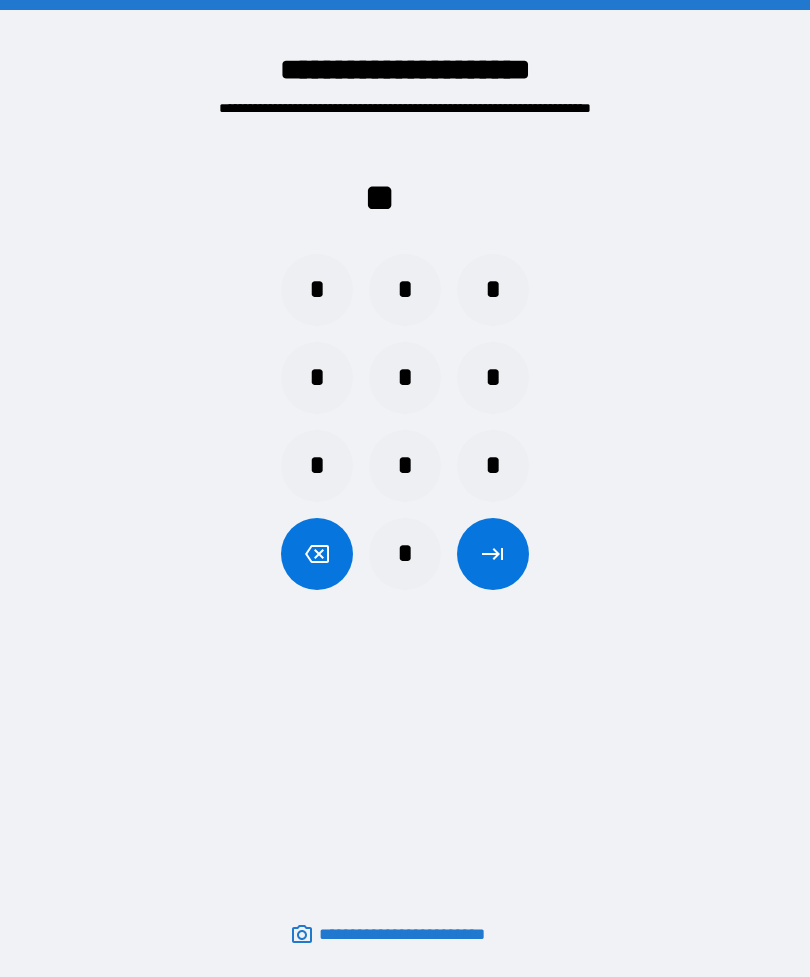 click on "*" at bounding box center [405, 554] 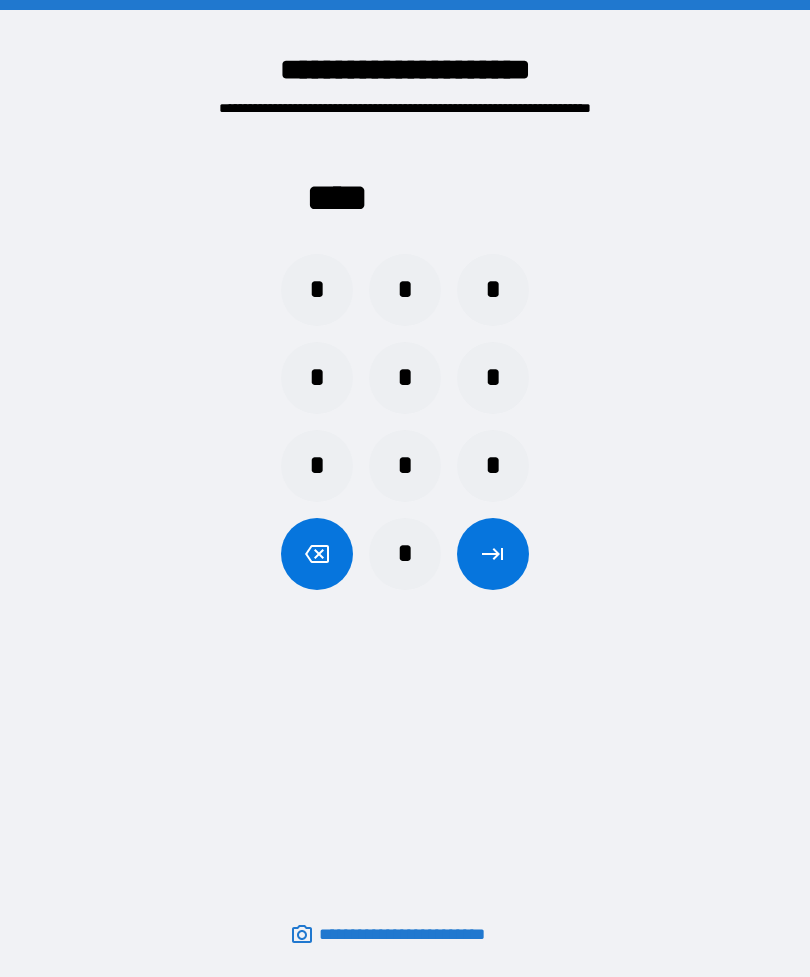 click at bounding box center (493, 554) 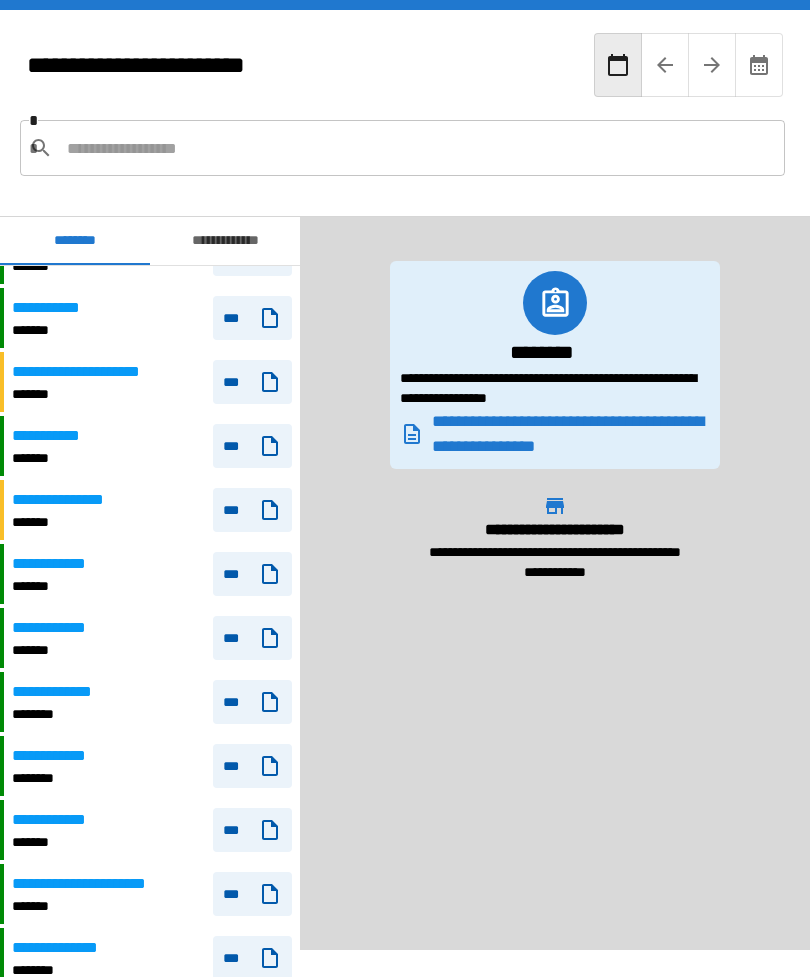 scroll, scrollTop: 1019, scrollLeft: 0, axis: vertical 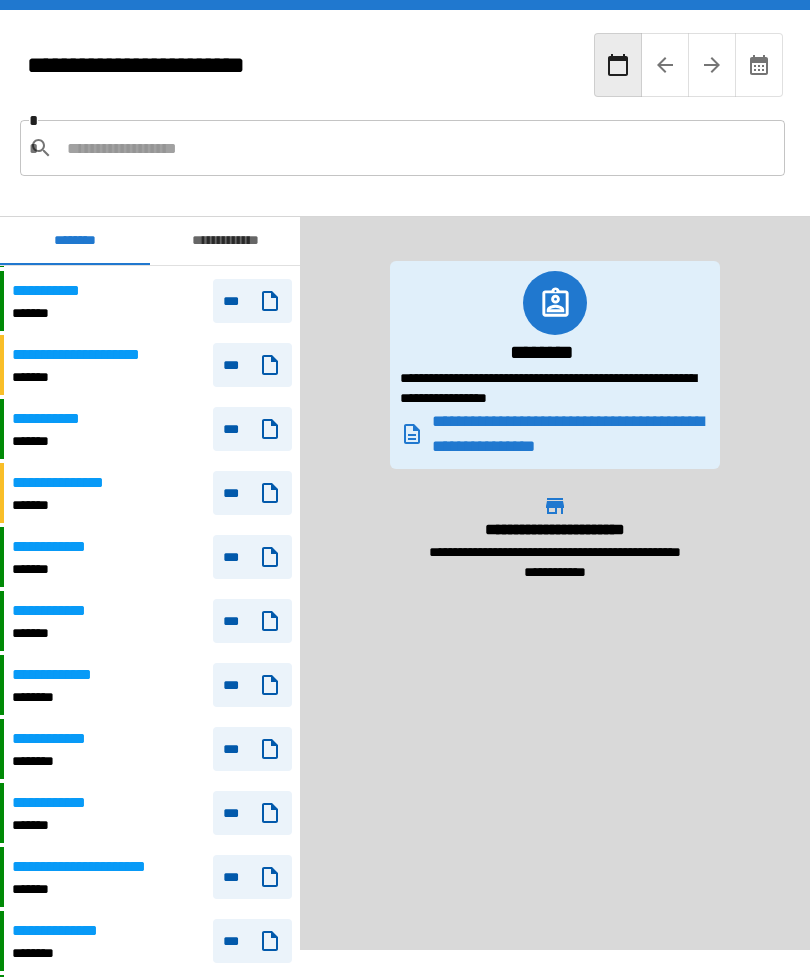 click 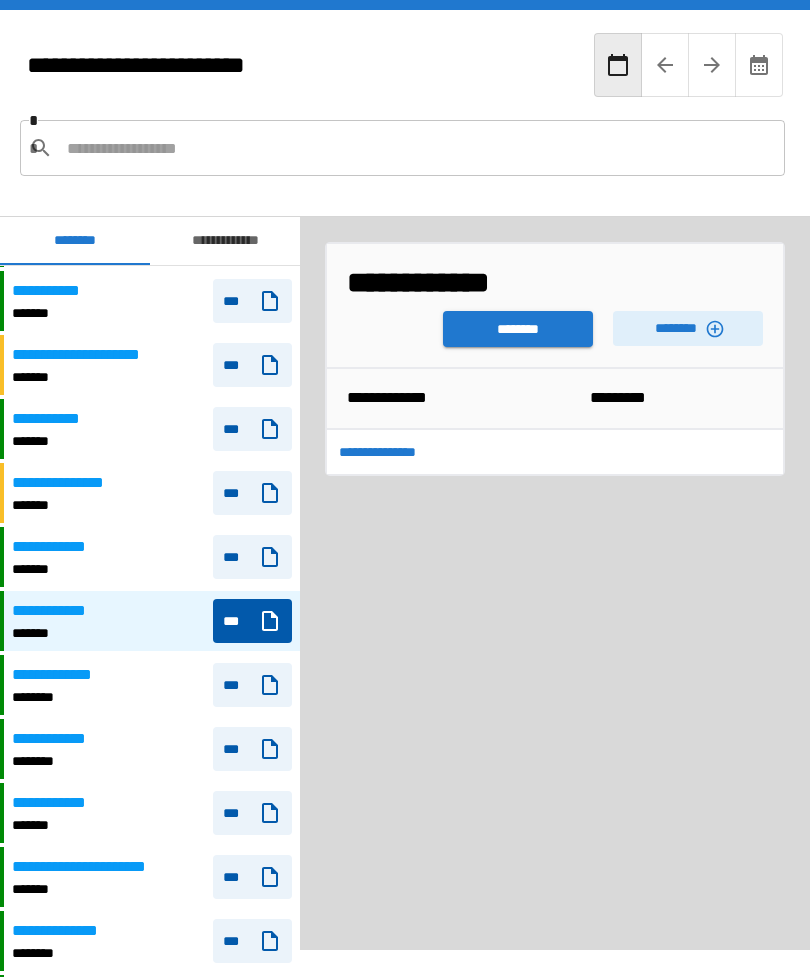 click on "********" at bounding box center [518, 329] 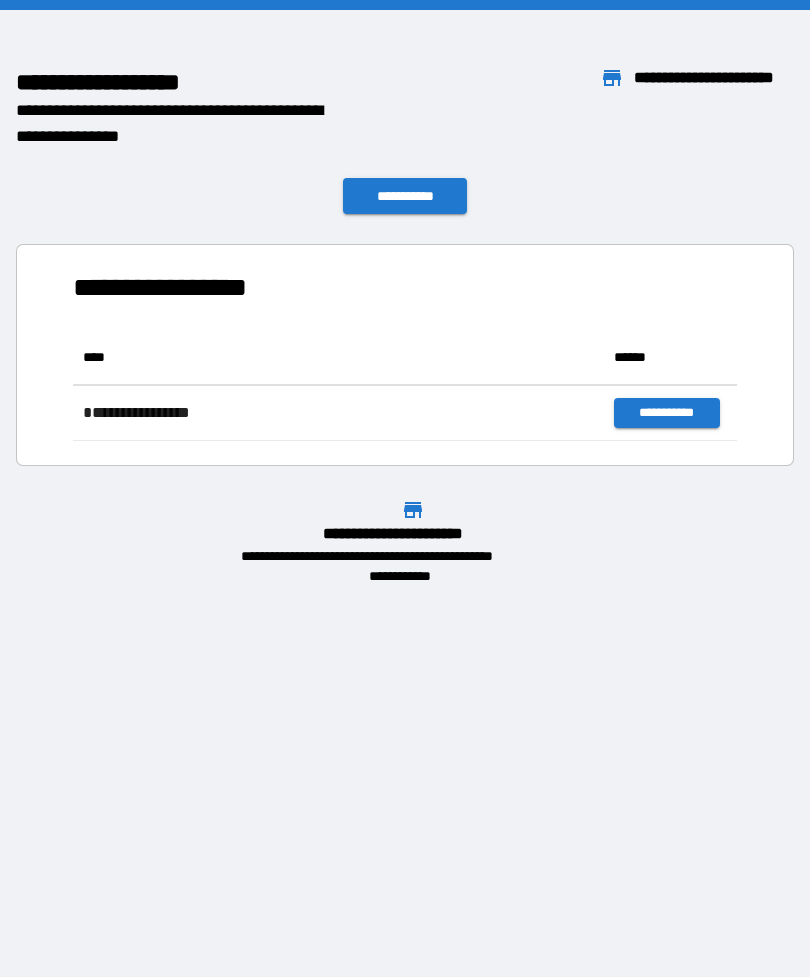 scroll, scrollTop: 1, scrollLeft: 1, axis: both 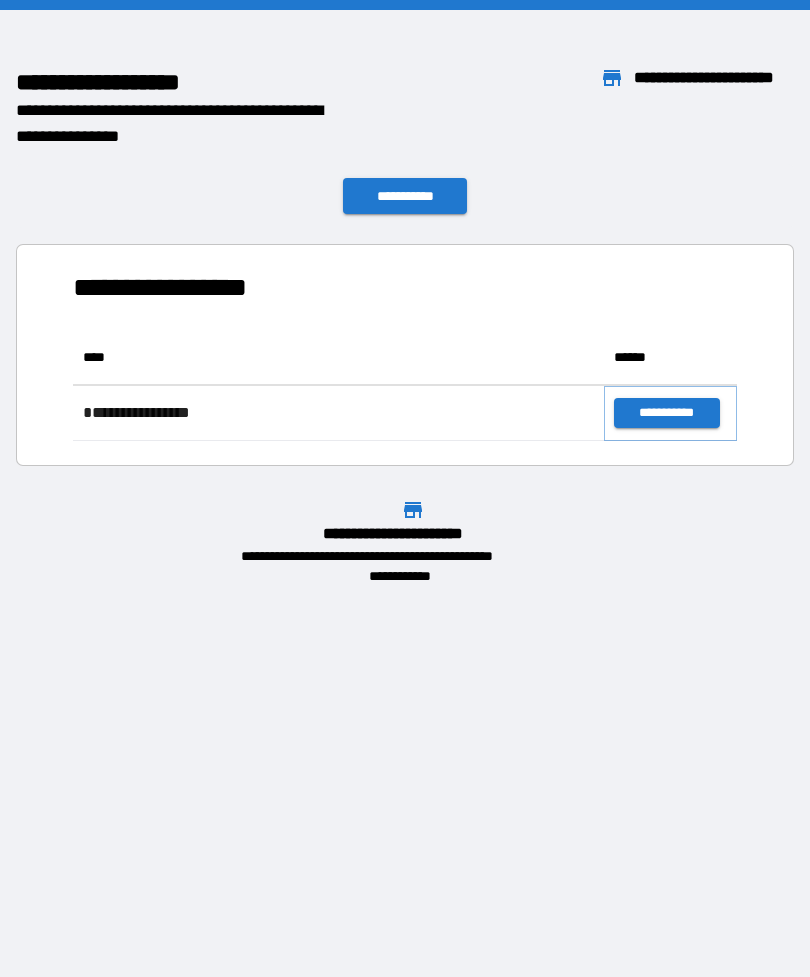 click on "**********" at bounding box center [666, 413] 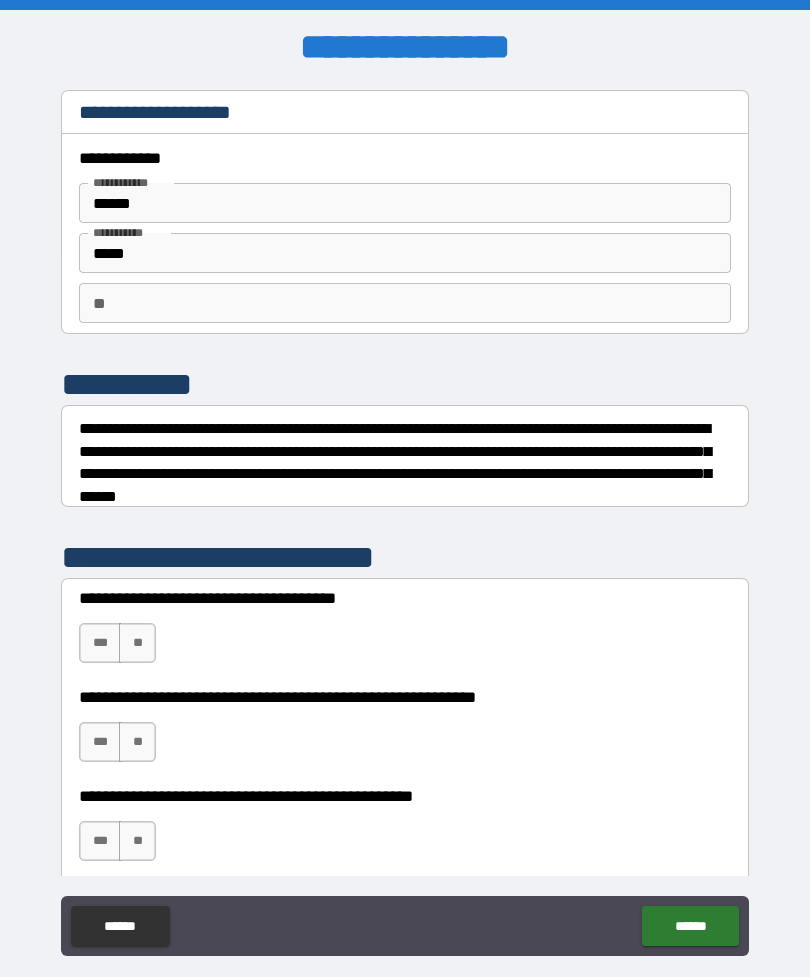 click on "**" at bounding box center [137, 643] 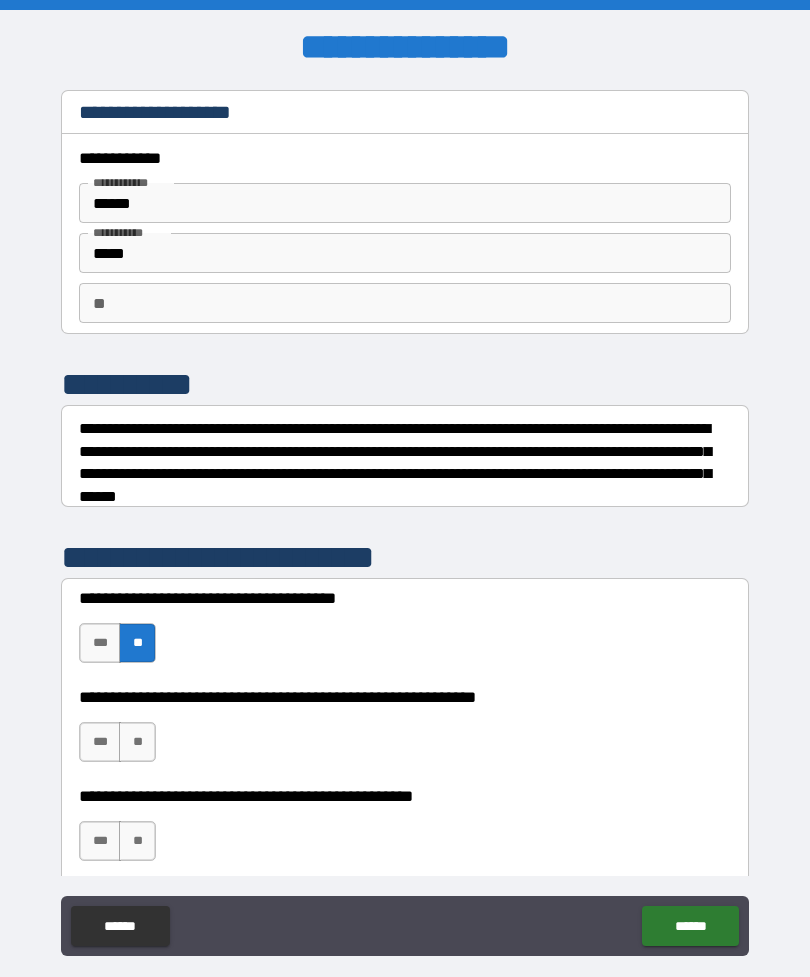 click on "**" at bounding box center (137, 742) 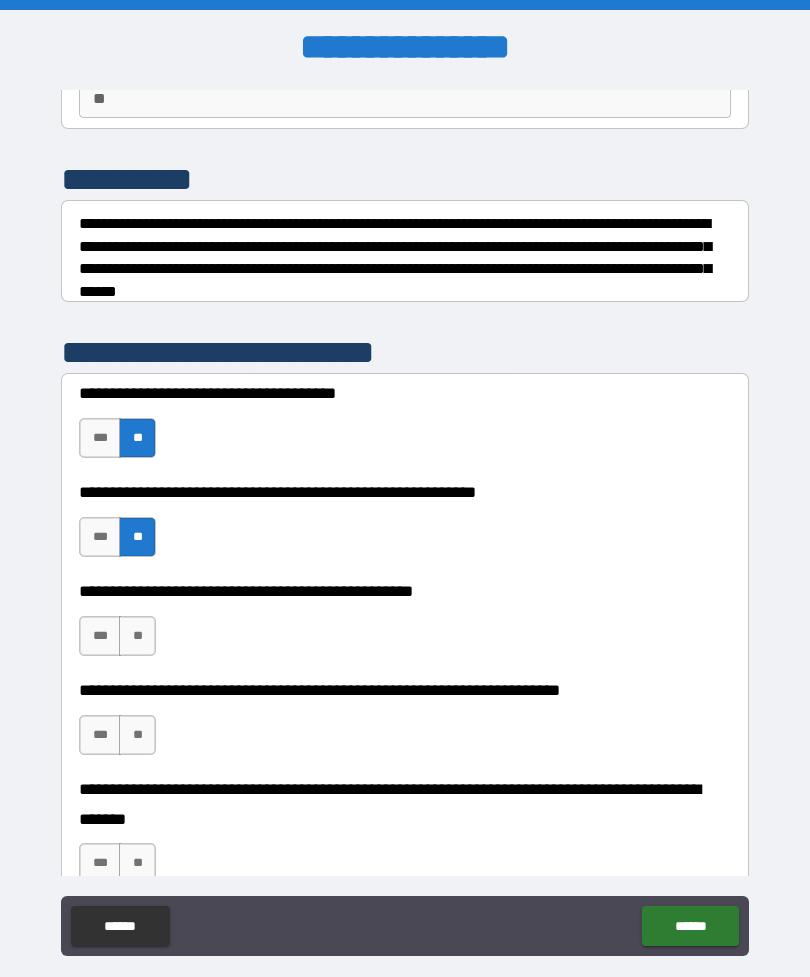 scroll, scrollTop: 207, scrollLeft: 0, axis: vertical 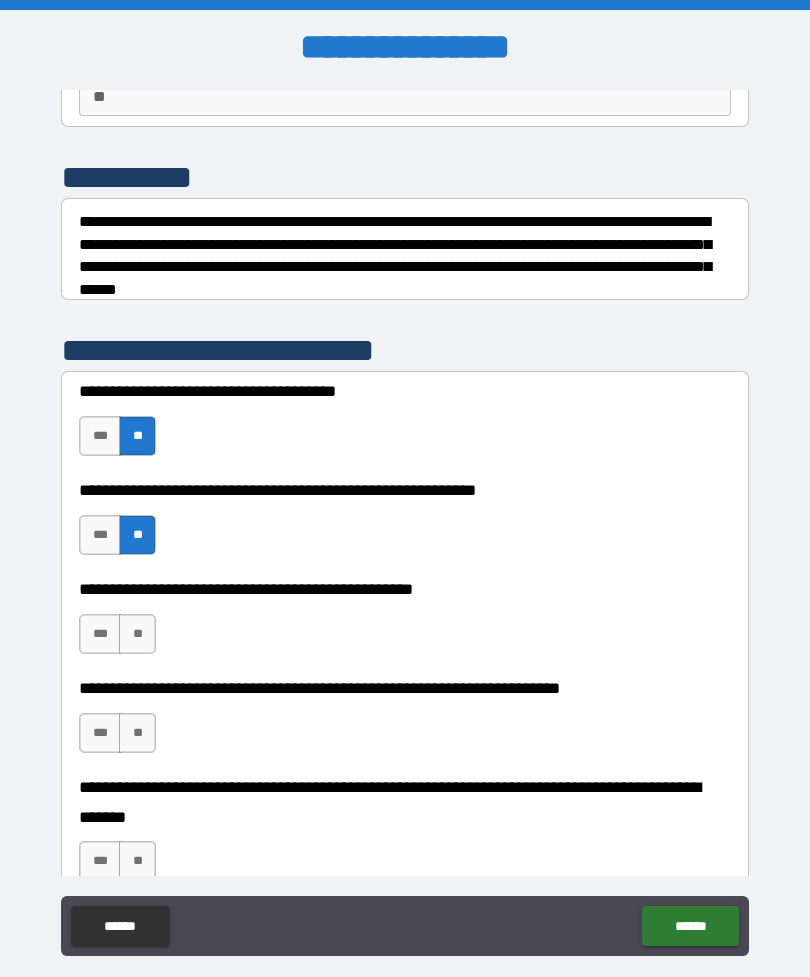 click on "**********" at bounding box center (405, 624) 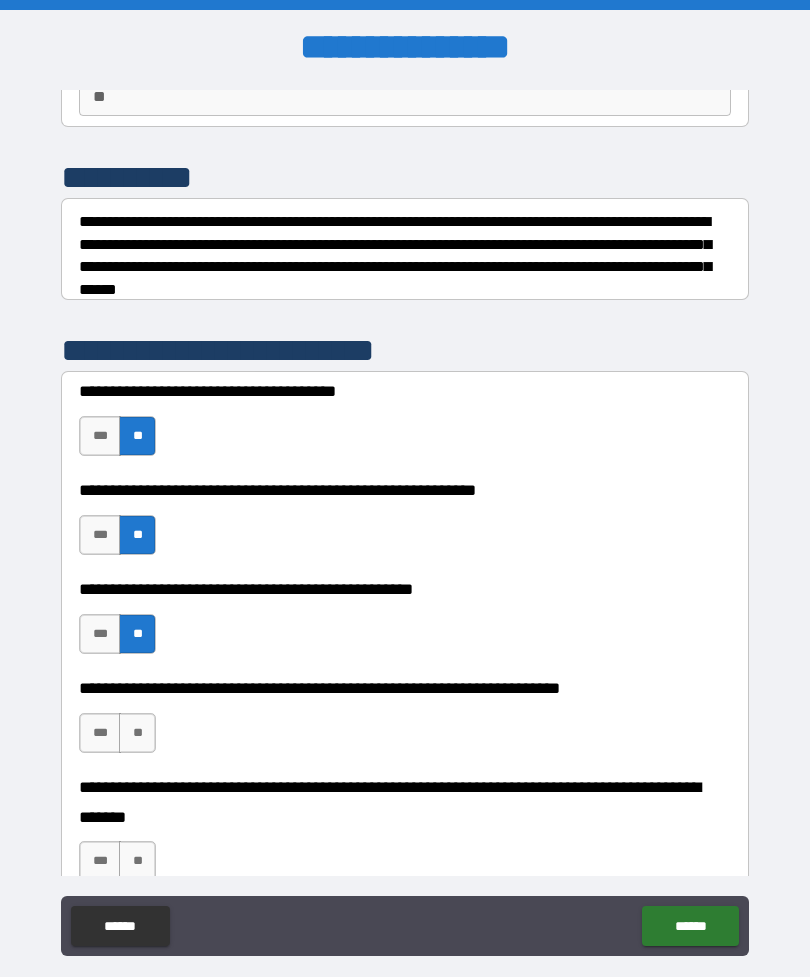 click on "**" at bounding box center [137, 733] 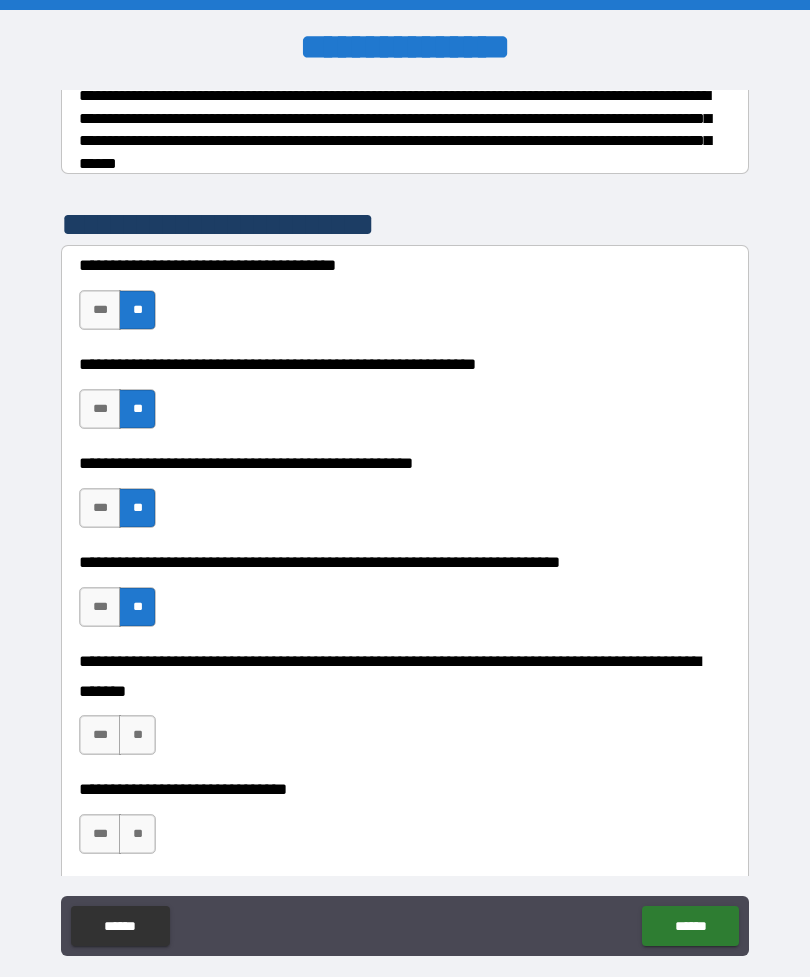scroll, scrollTop: 338, scrollLeft: 0, axis: vertical 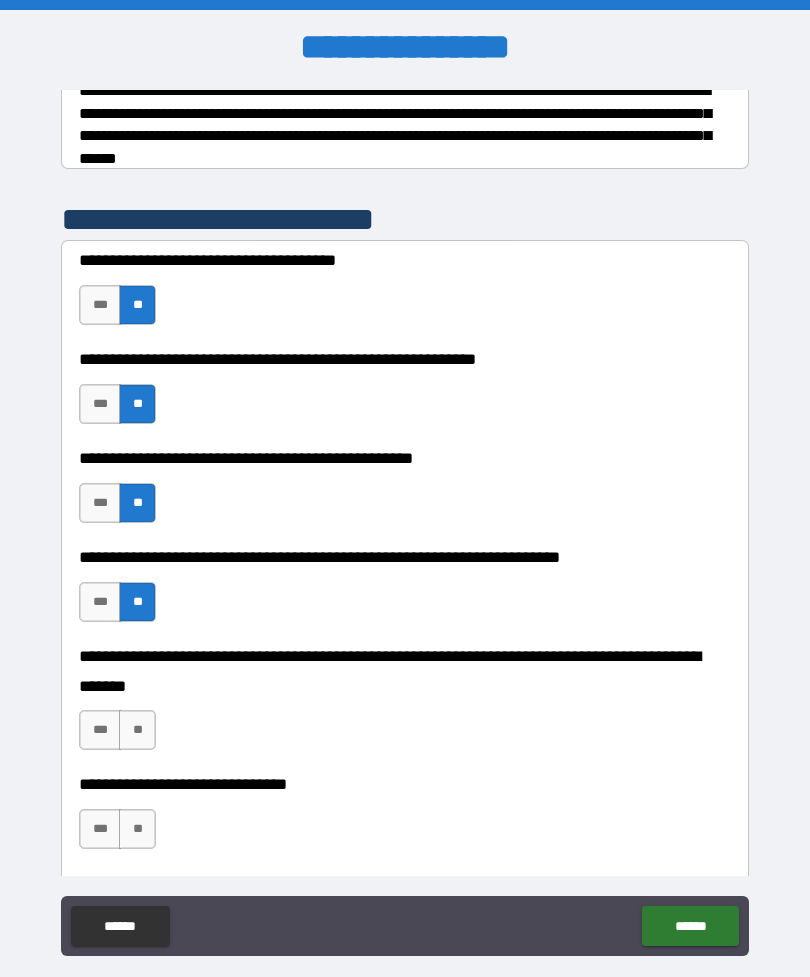 click on "**" at bounding box center [137, 730] 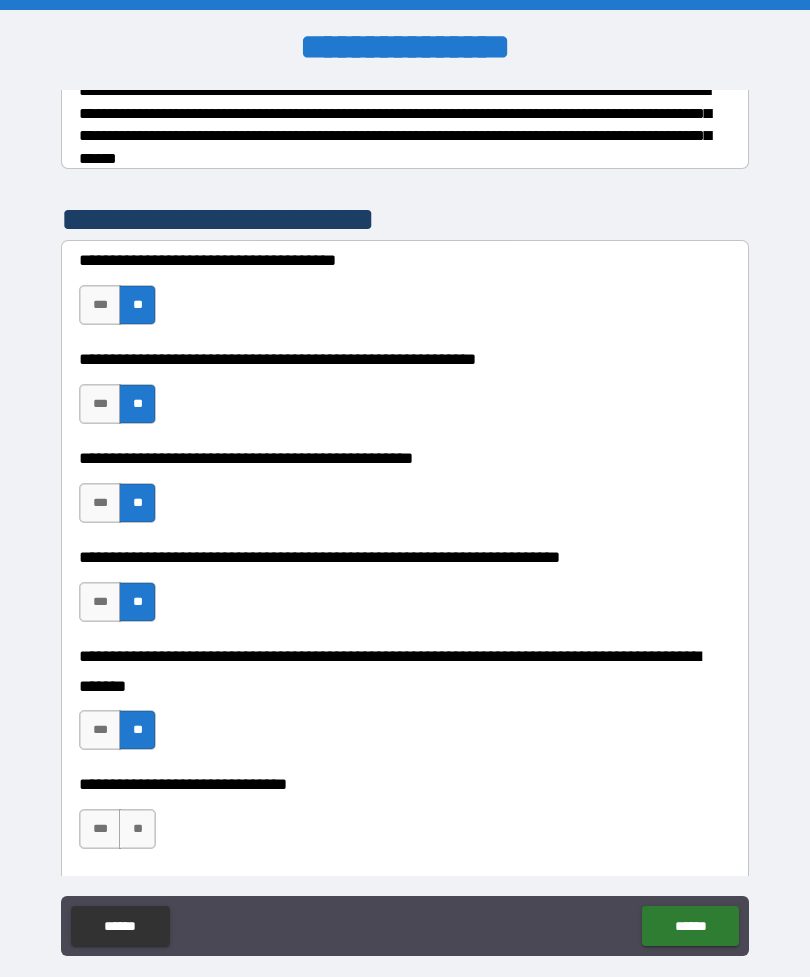 click on "**" at bounding box center [137, 829] 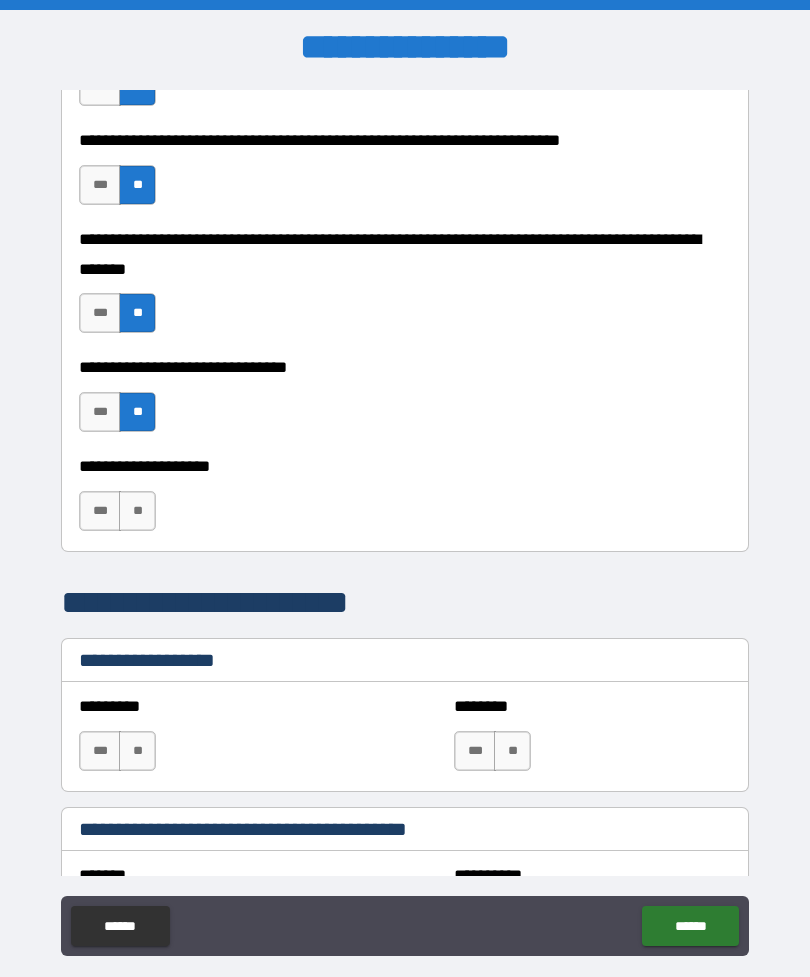scroll, scrollTop: 757, scrollLeft: 0, axis: vertical 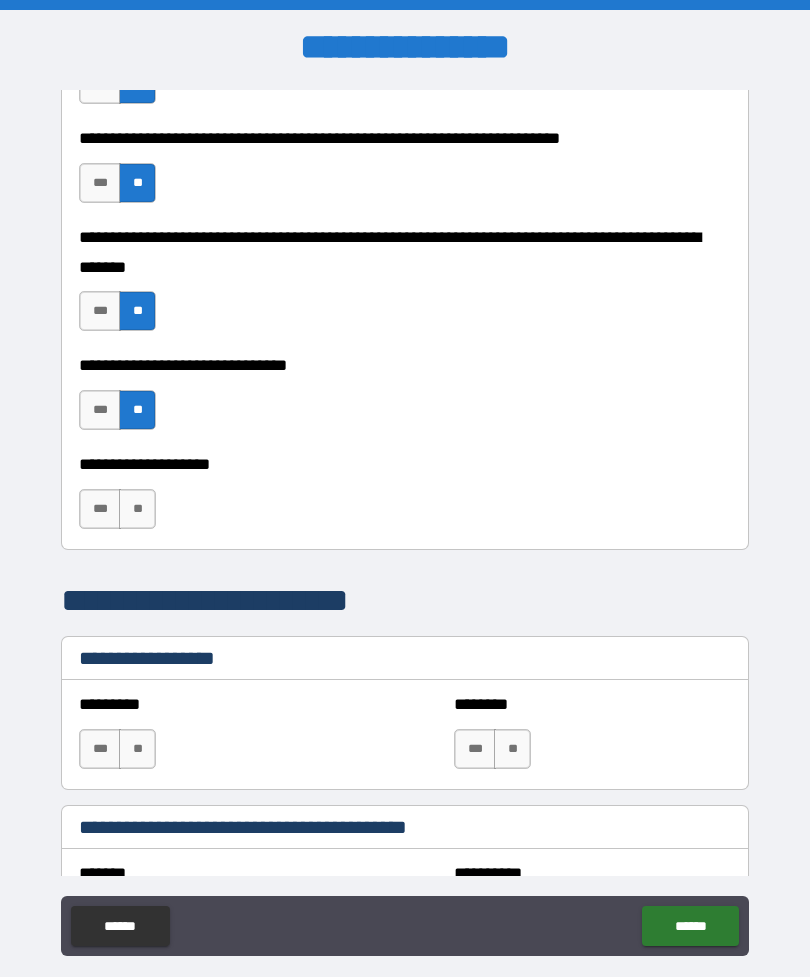 click on "**" at bounding box center [137, 509] 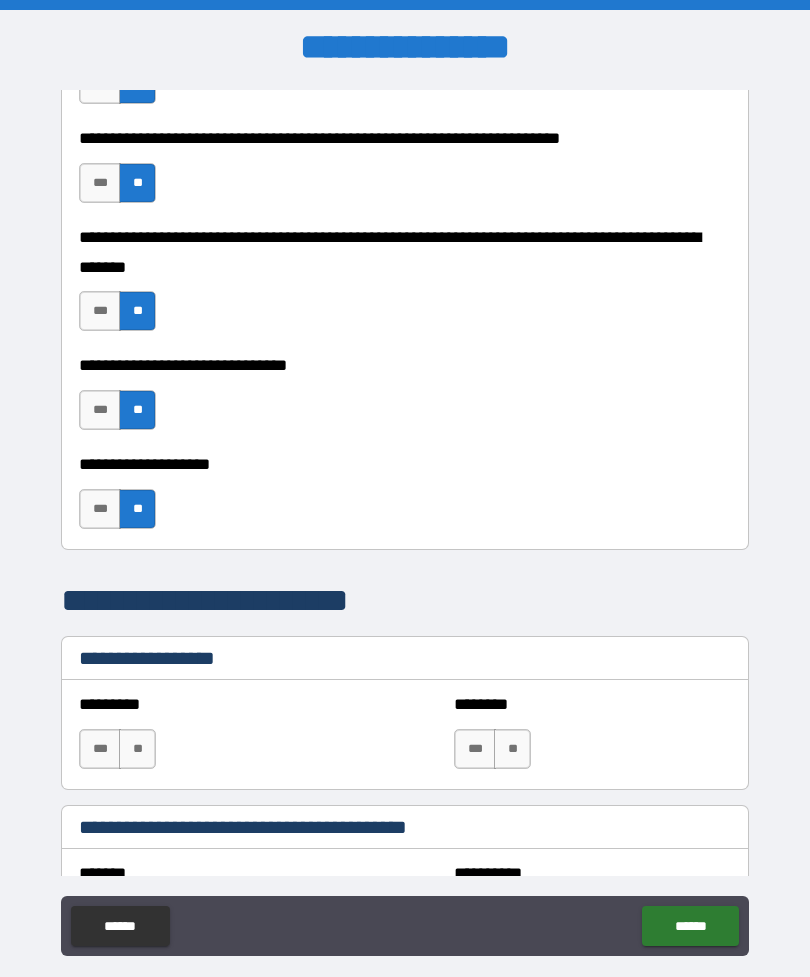 click on "**" at bounding box center [137, 749] 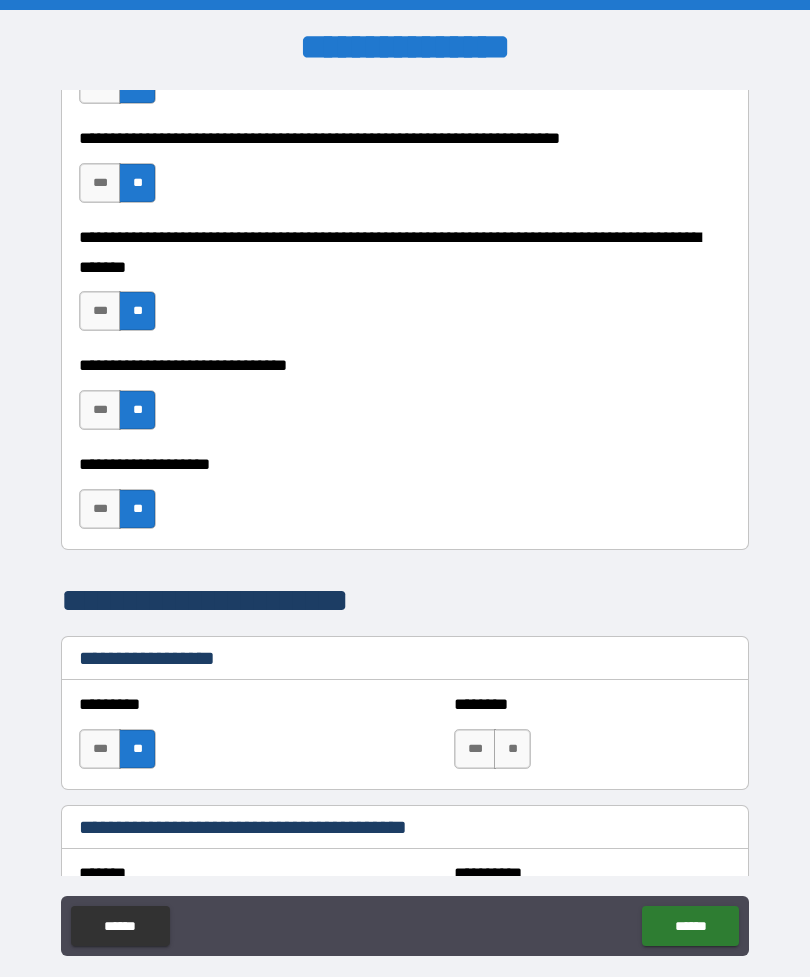 click on "**" at bounding box center [512, 749] 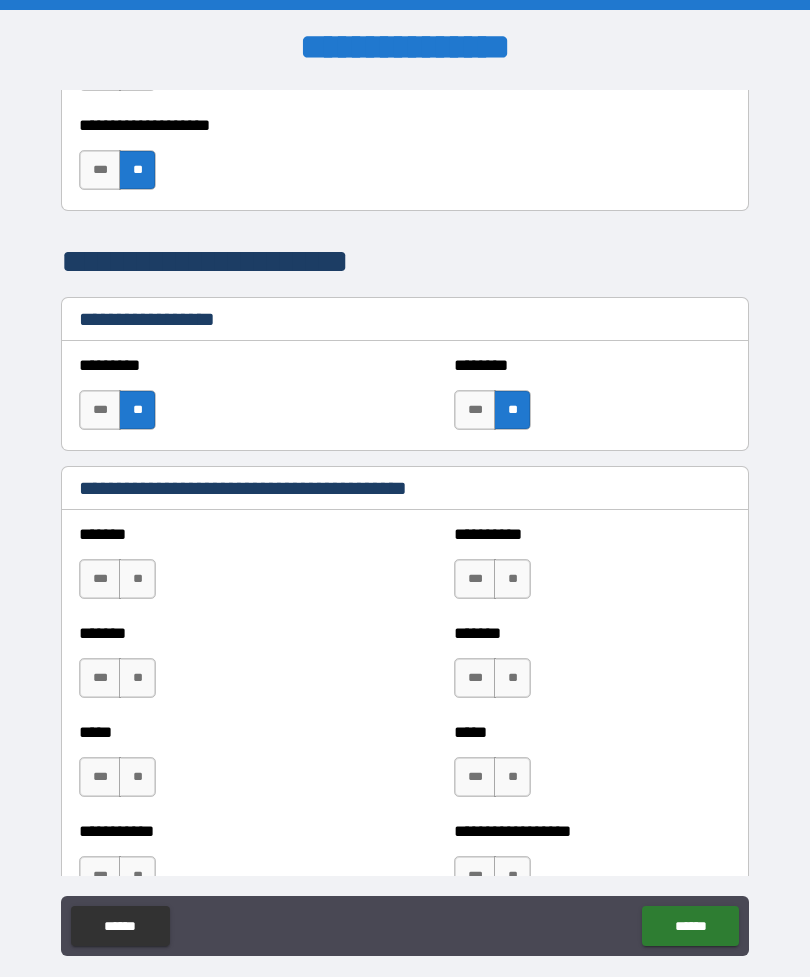 scroll, scrollTop: 1102, scrollLeft: 0, axis: vertical 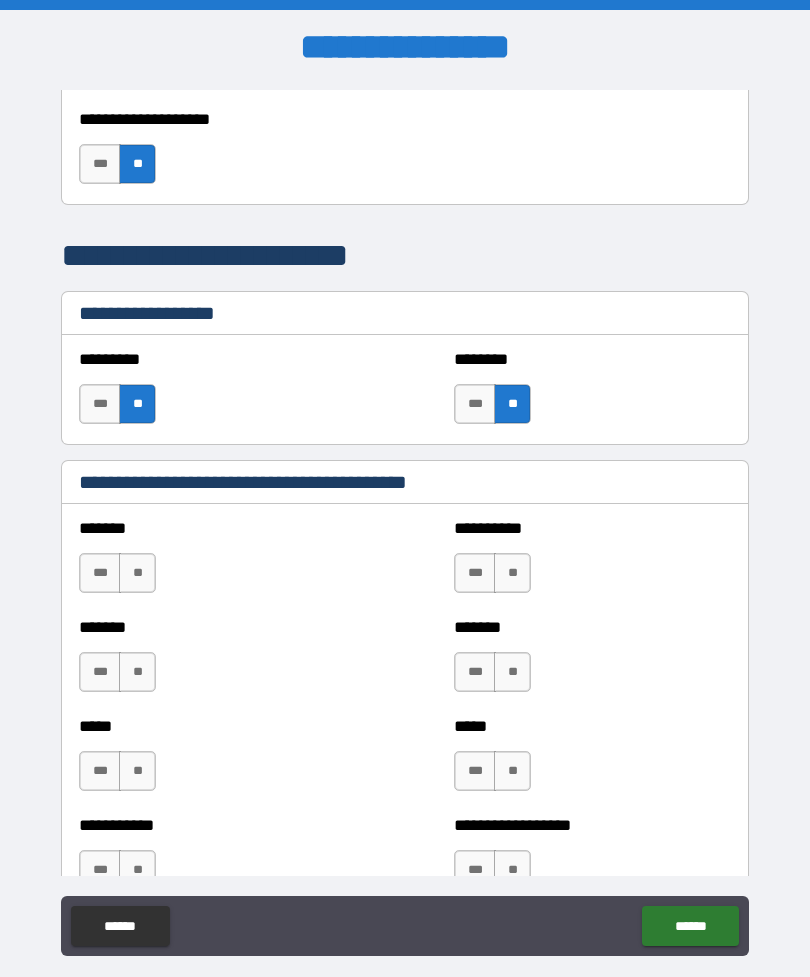 click on "**" at bounding box center (512, 573) 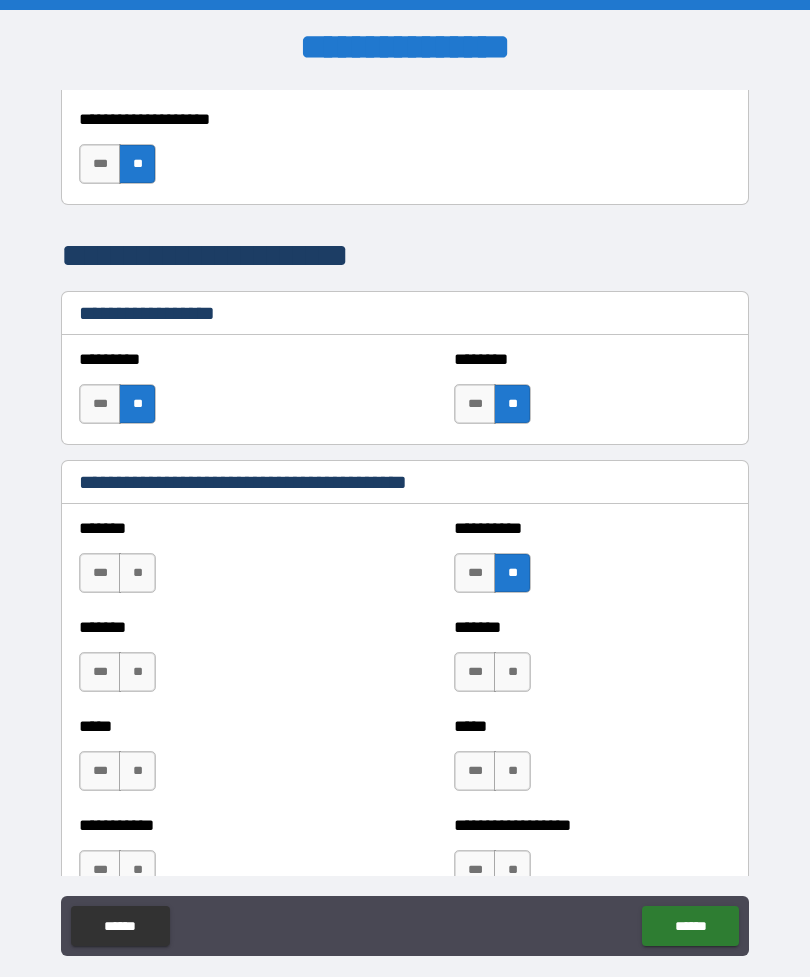 click on "**" at bounding box center [512, 672] 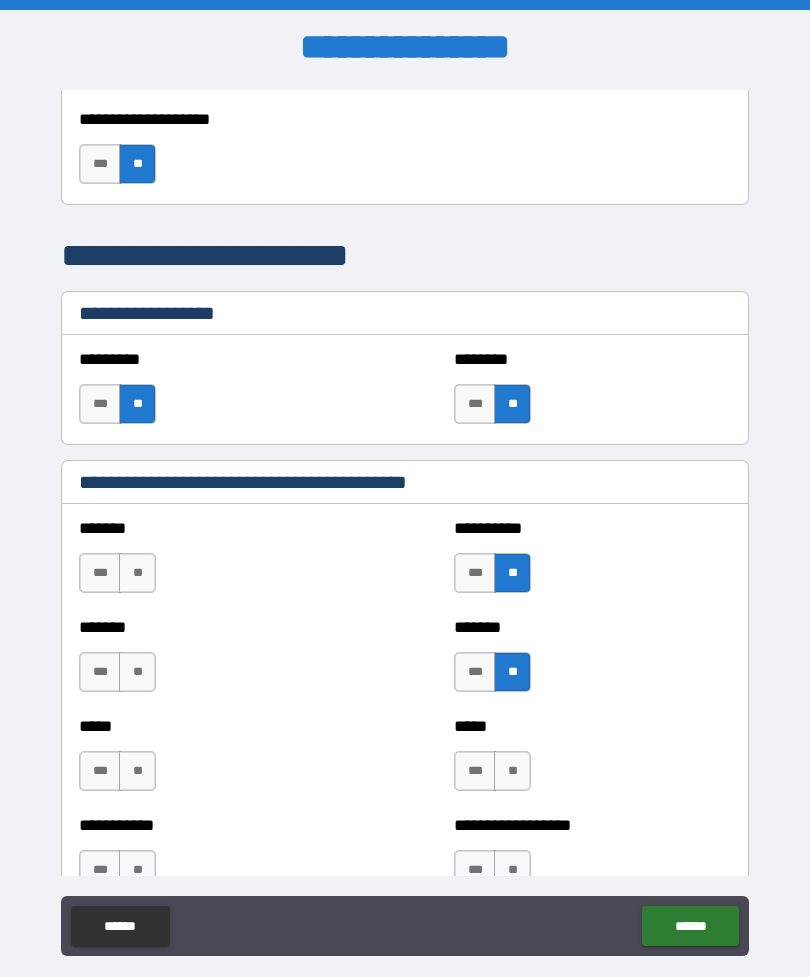 click on "**" at bounding box center (512, 771) 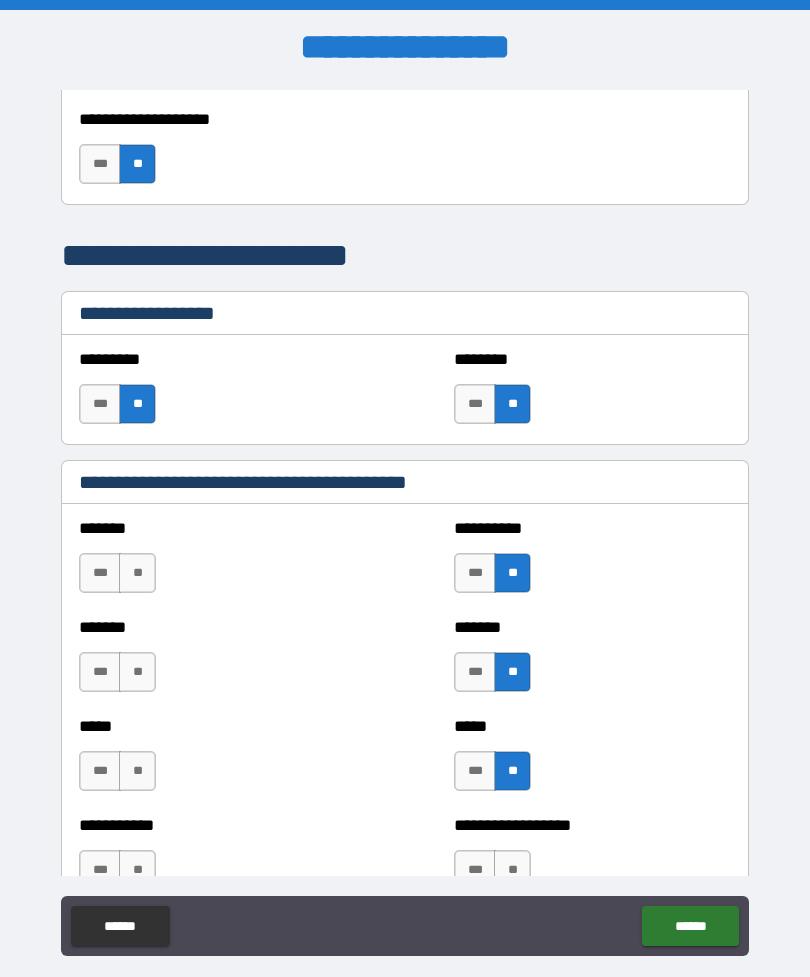 click on "**" at bounding box center (137, 771) 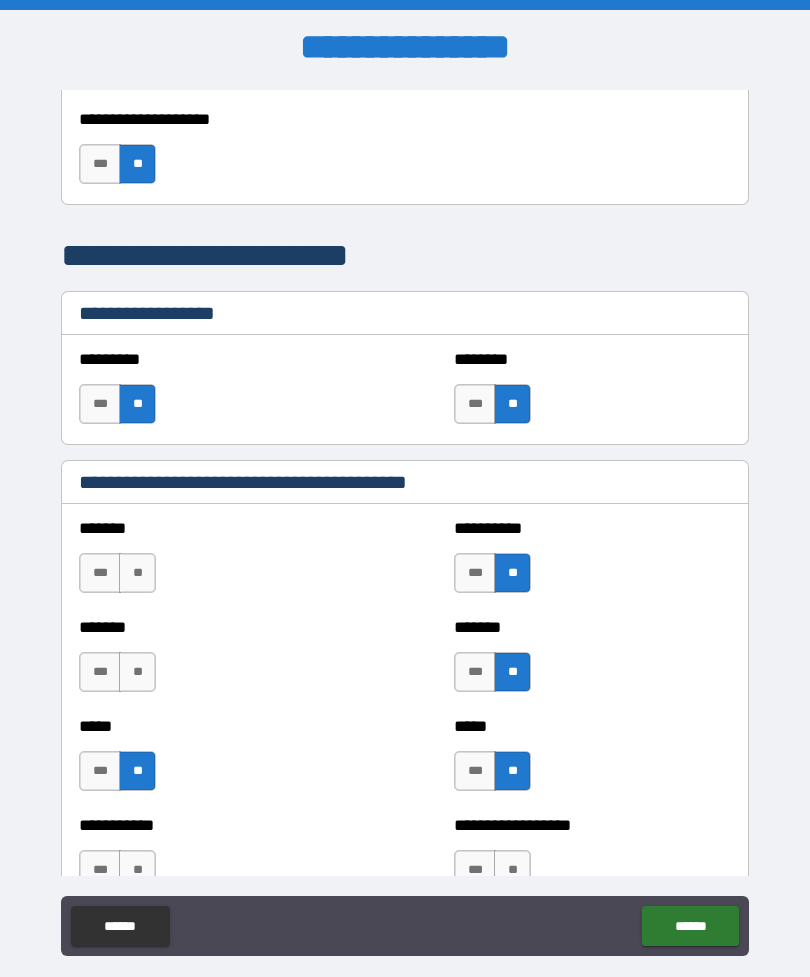click on "**" at bounding box center [137, 672] 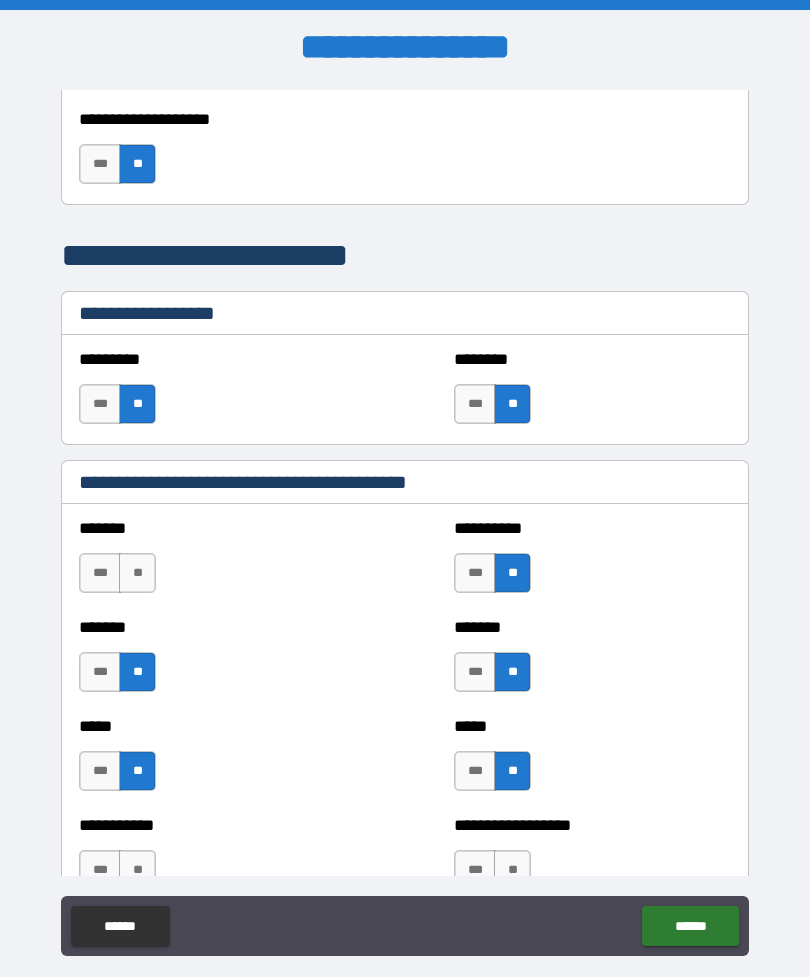 click on "**" at bounding box center (137, 573) 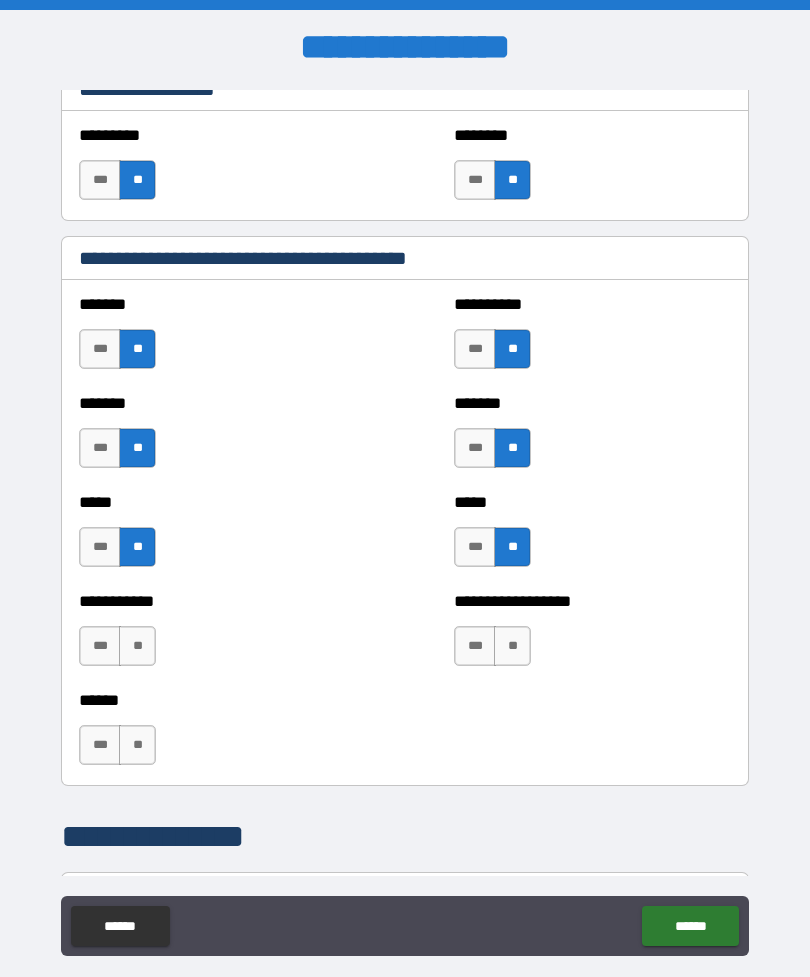scroll, scrollTop: 1325, scrollLeft: 0, axis: vertical 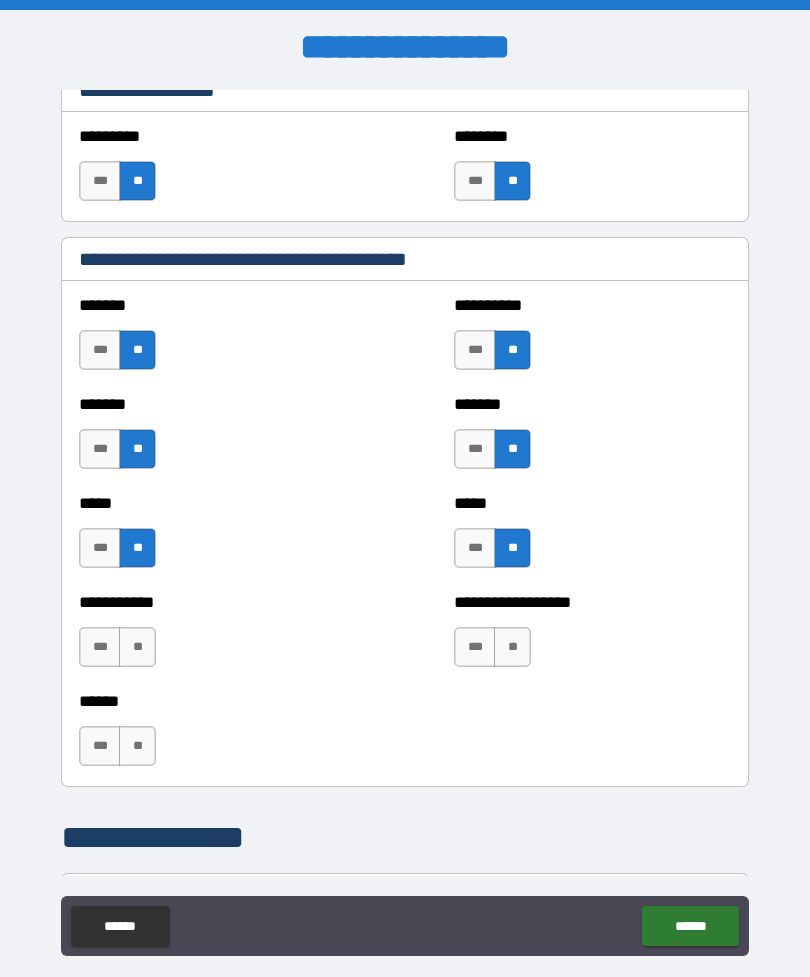 click on "**" at bounding box center [512, 647] 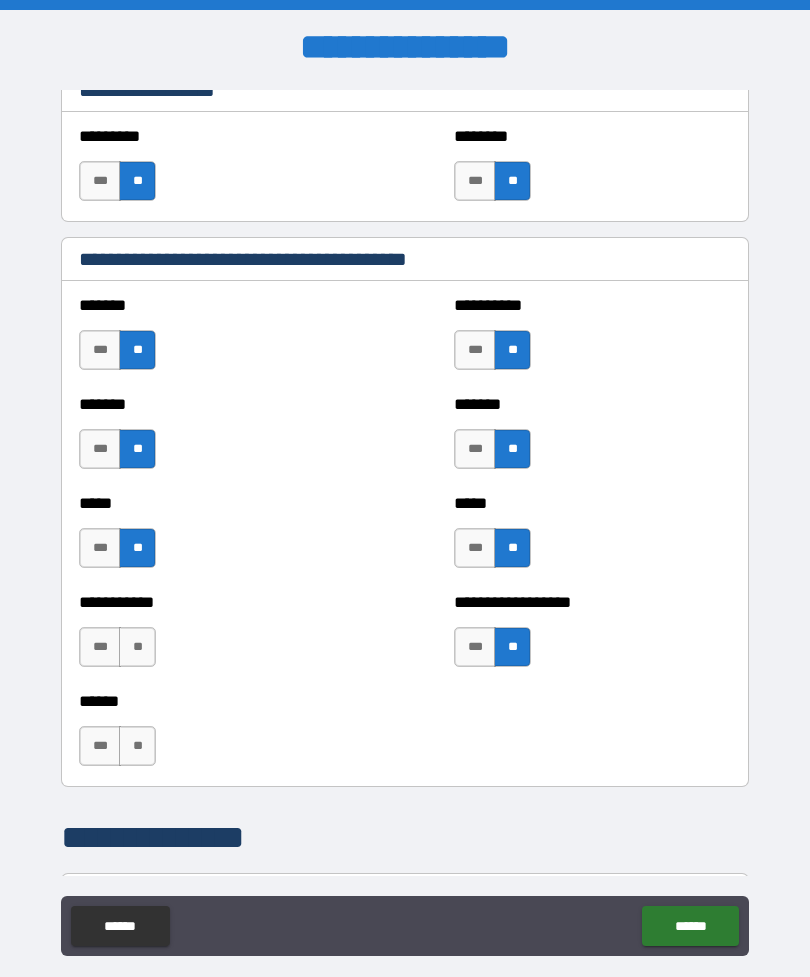 click on "**" at bounding box center [137, 647] 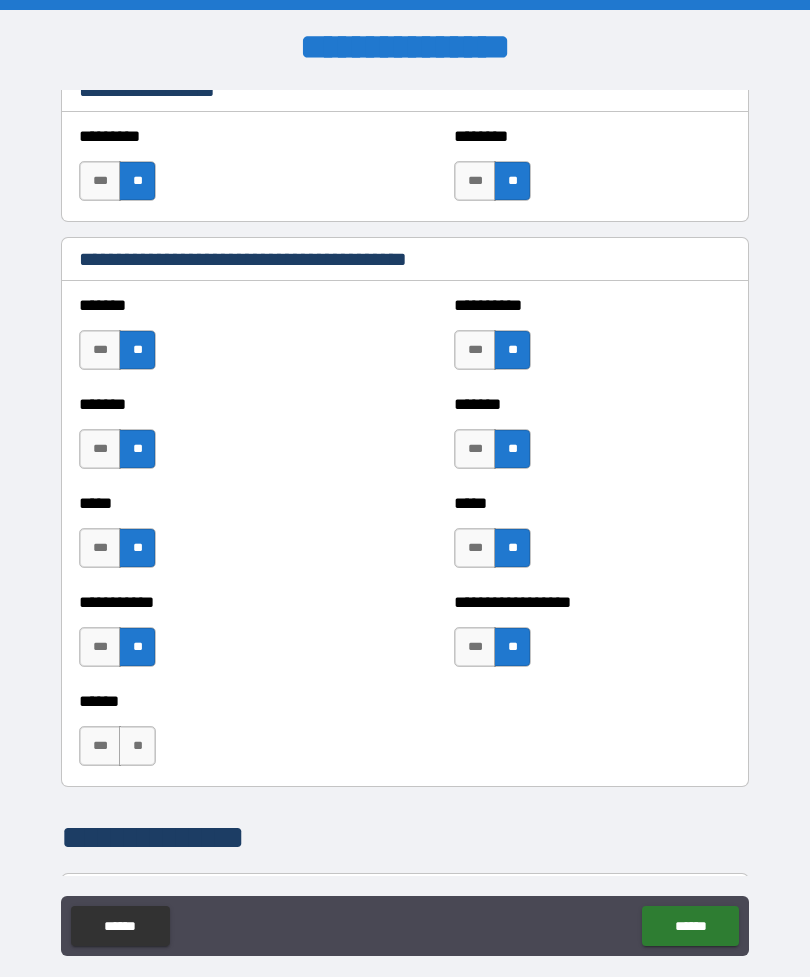 click on "**" at bounding box center [137, 746] 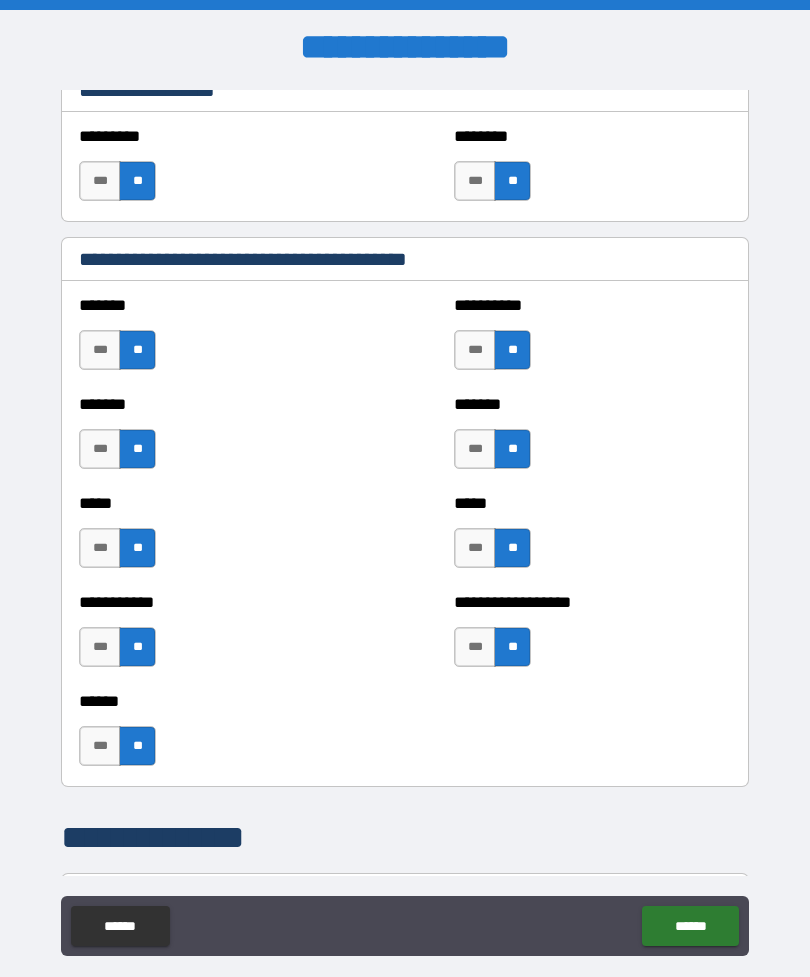click on "******" at bounding box center (690, 926) 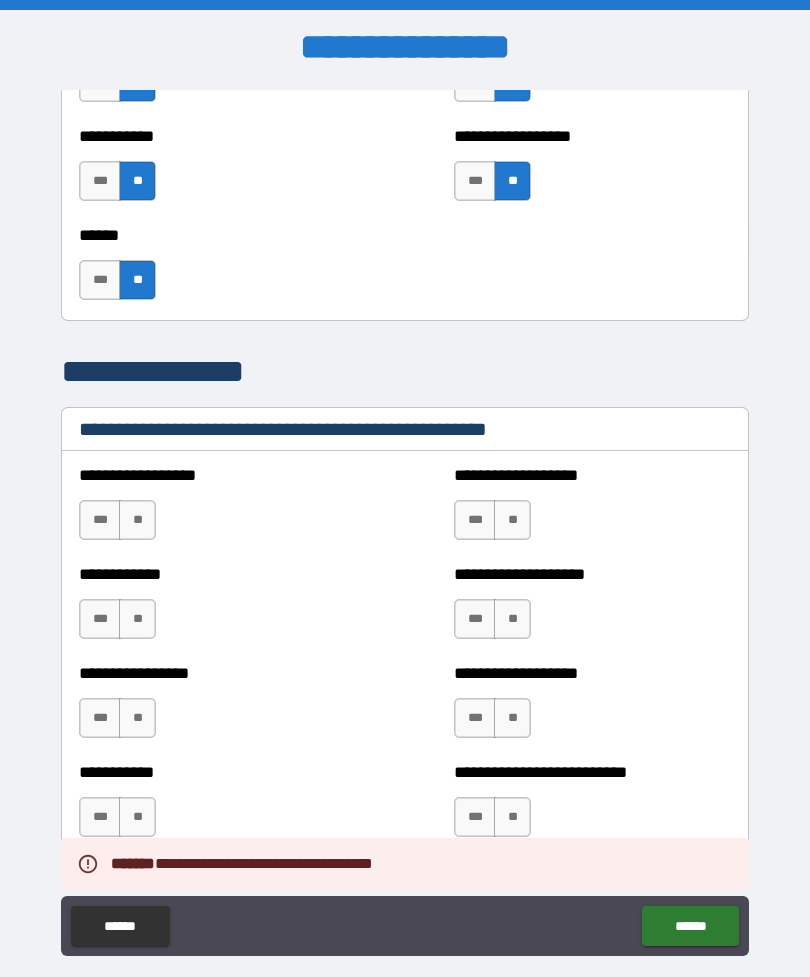 scroll, scrollTop: 1802, scrollLeft: 0, axis: vertical 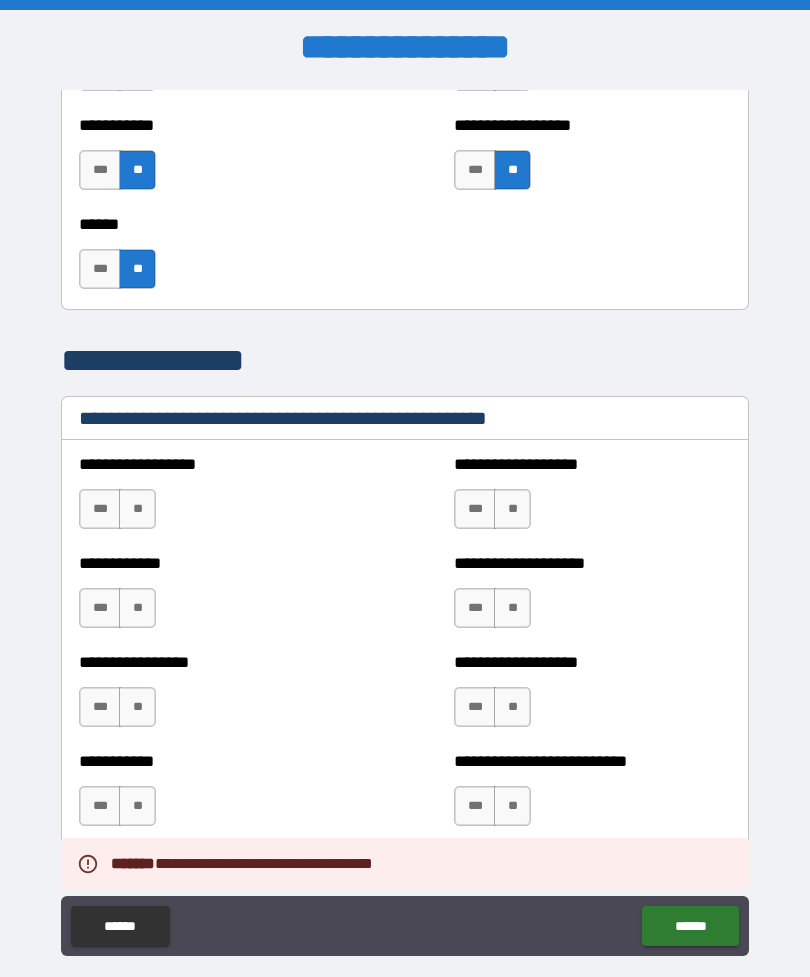 click on "**" at bounding box center [137, 509] 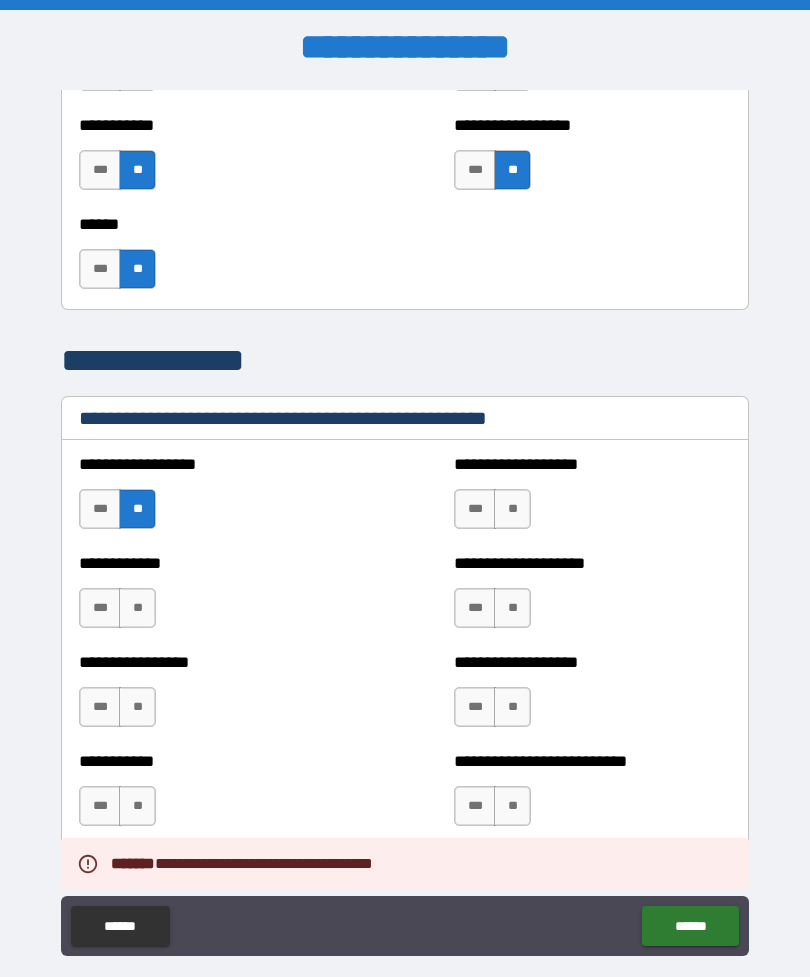 click on "**" at bounding box center [137, 608] 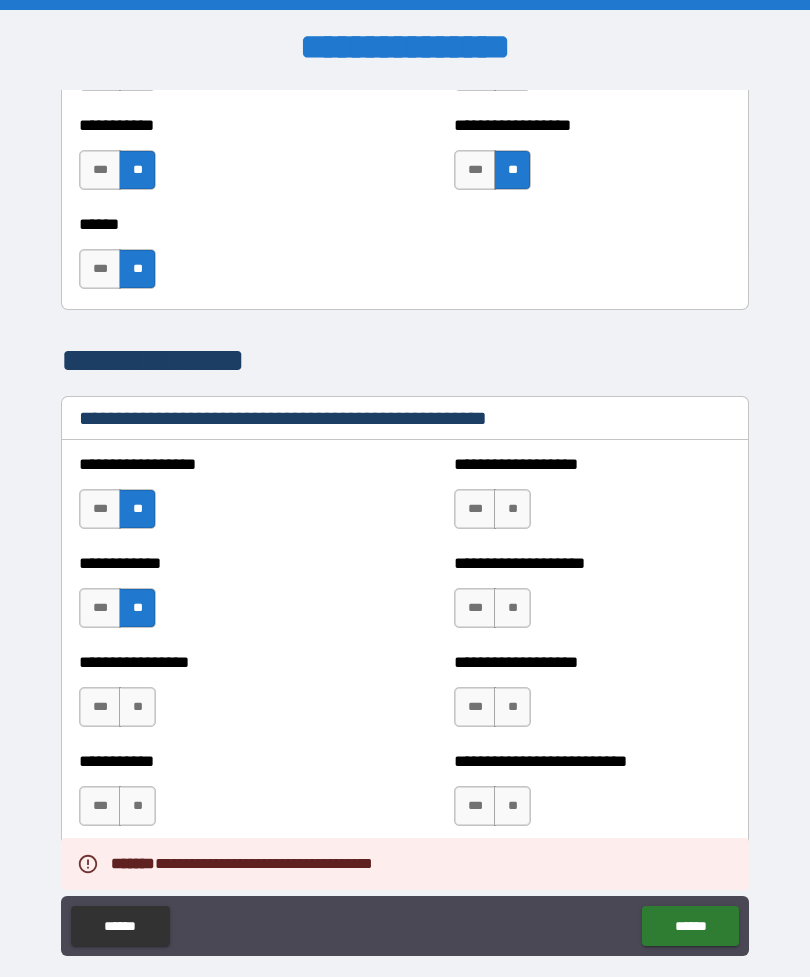 click on "**" at bounding box center [137, 707] 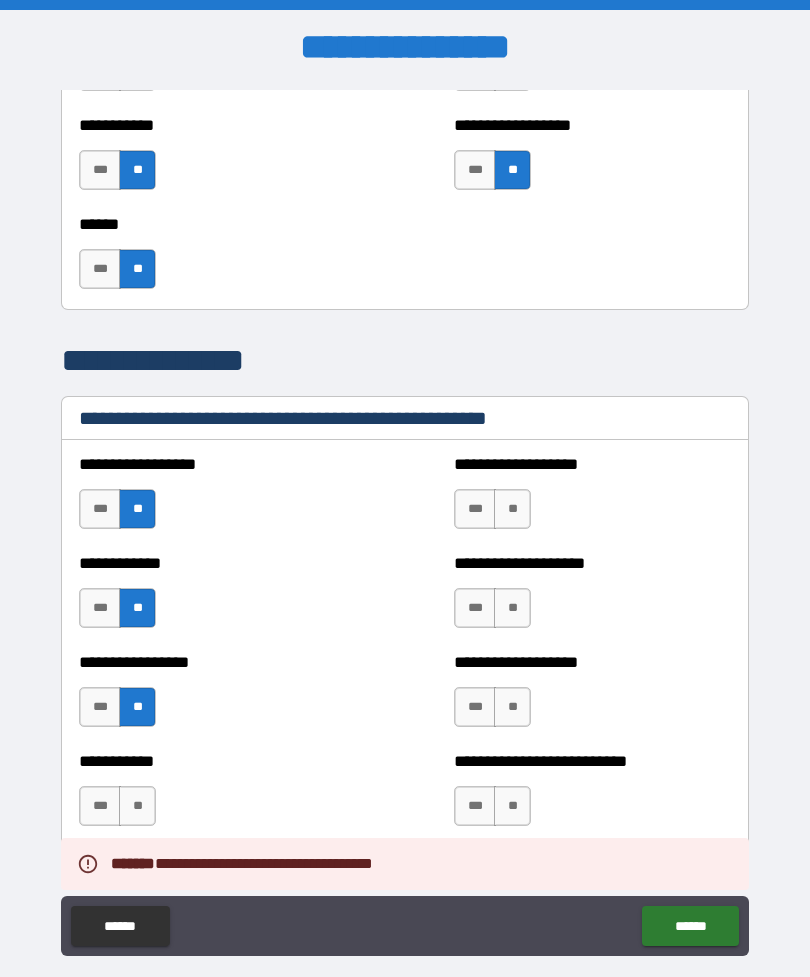 click on "**" at bounding box center (137, 806) 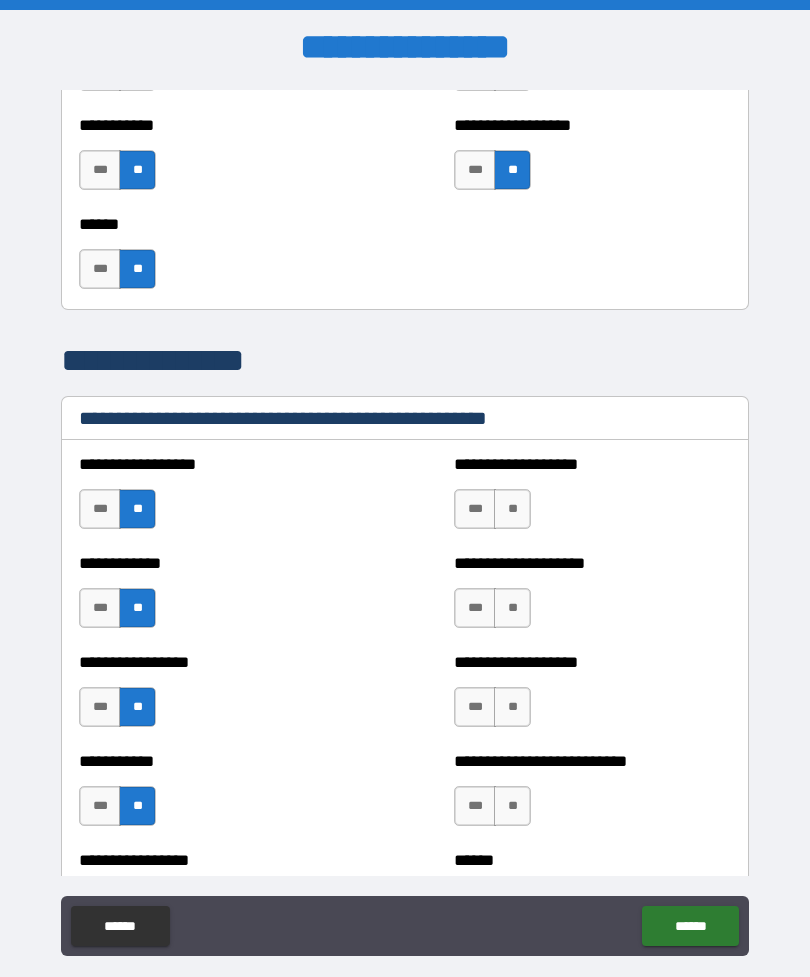 click on "**" at bounding box center [512, 509] 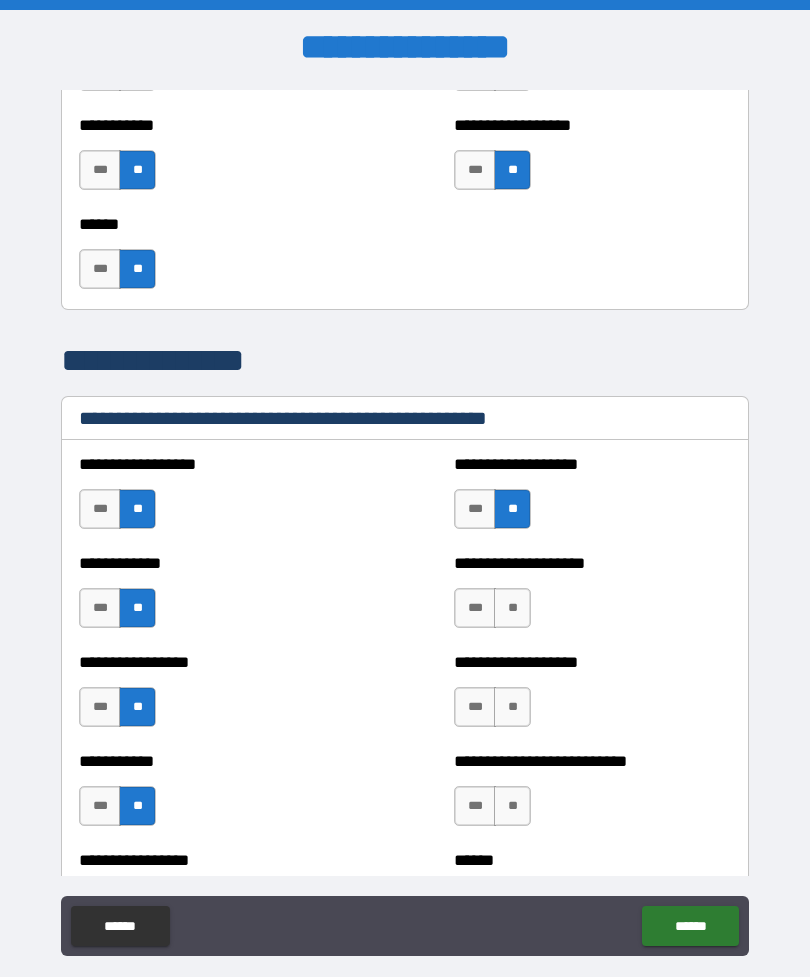 click on "**" at bounding box center [512, 608] 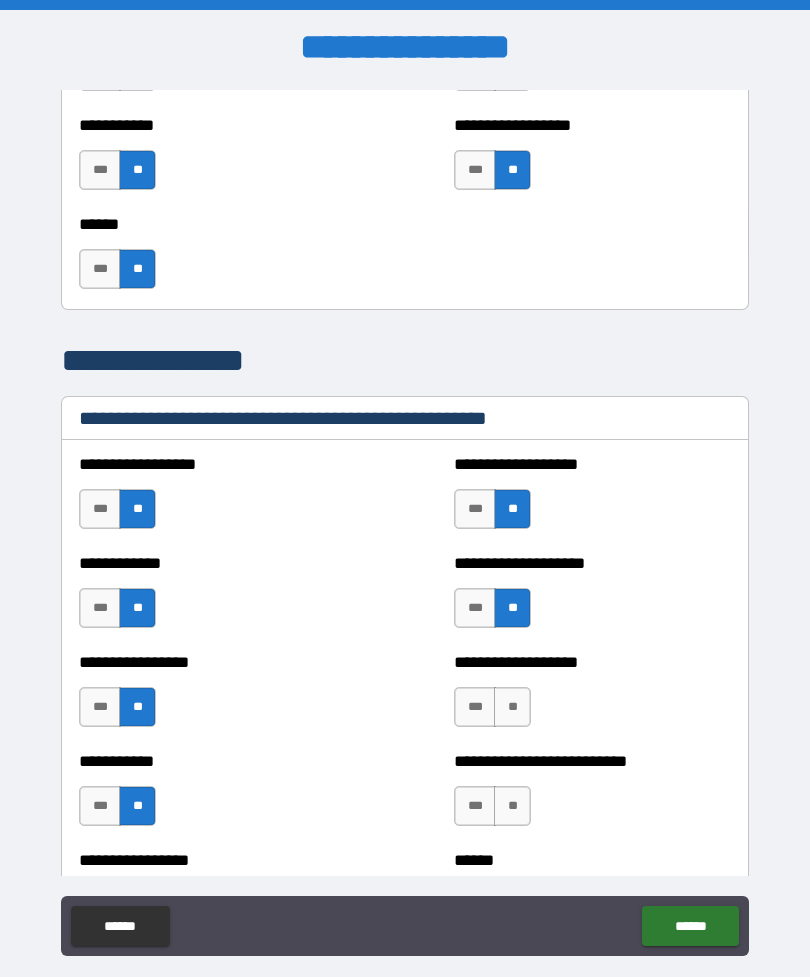 click on "**" at bounding box center (512, 707) 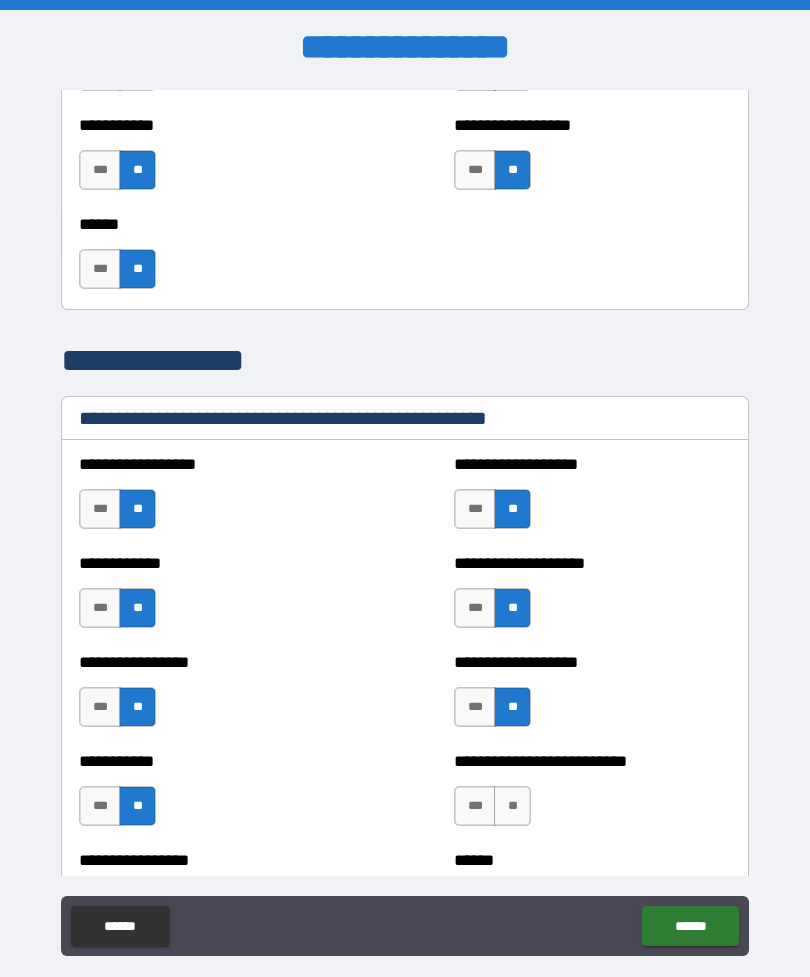 click on "**" at bounding box center (512, 806) 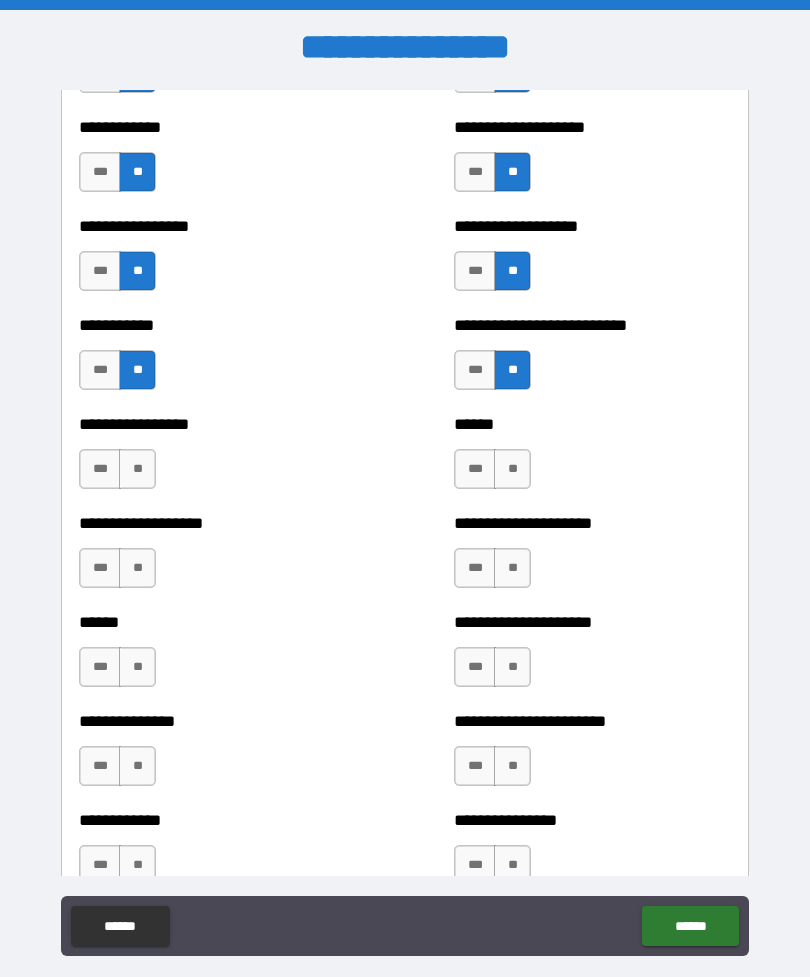 scroll, scrollTop: 2282, scrollLeft: 0, axis: vertical 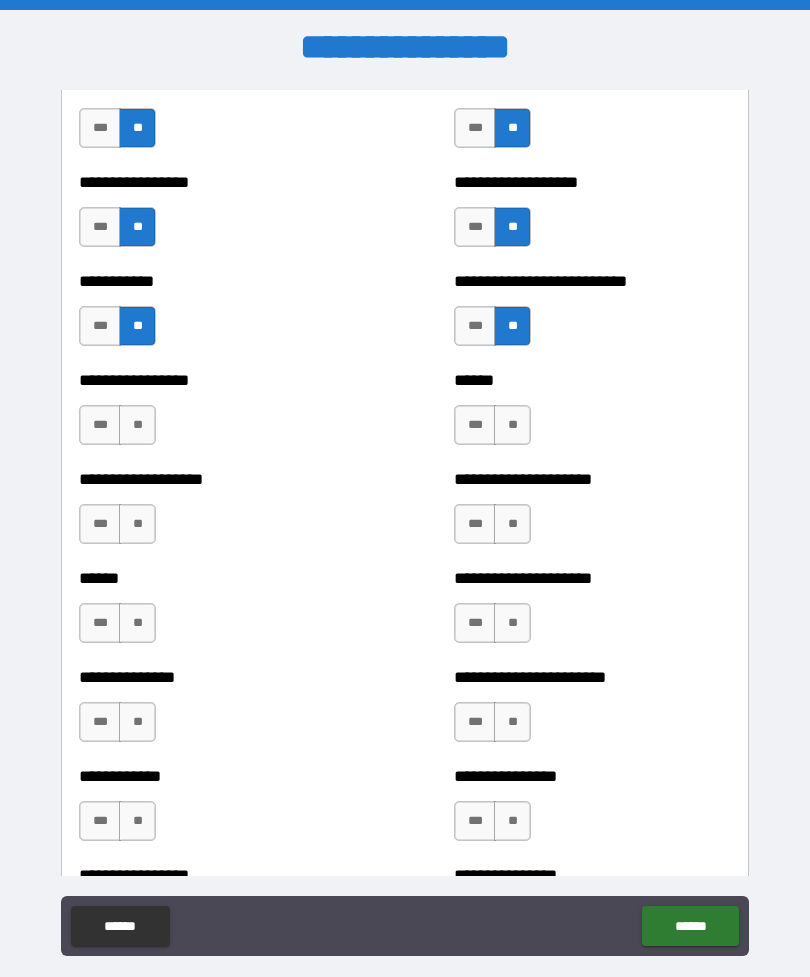 click on "**" at bounding box center [137, 425] 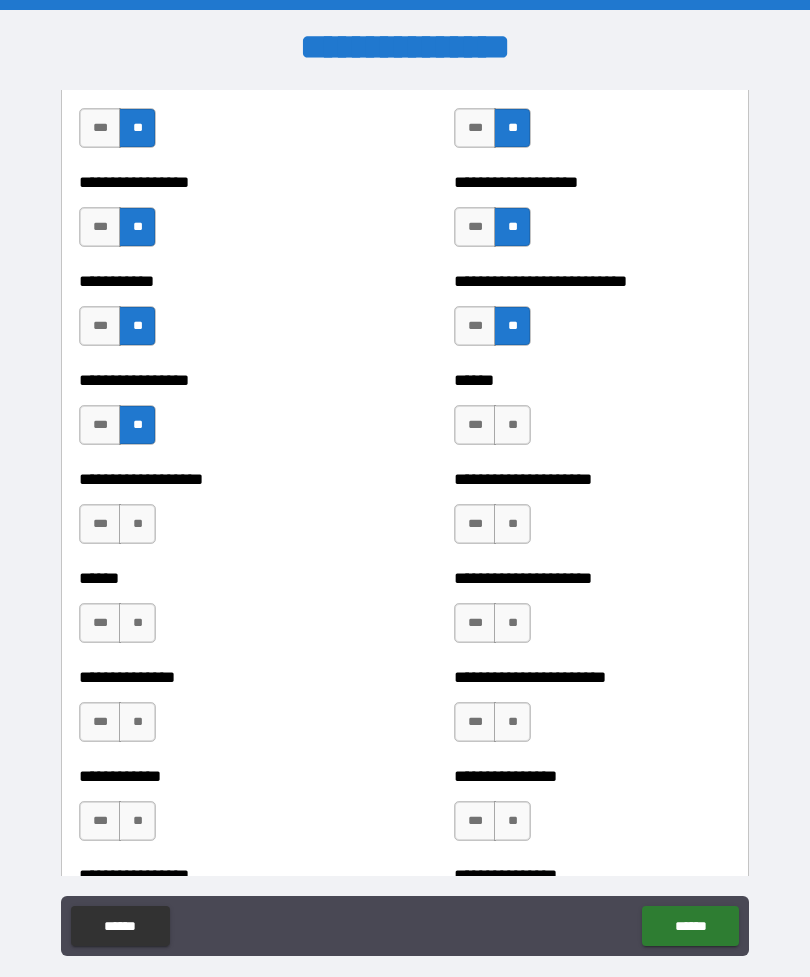 click on "**" at bounding box center [137, 524] 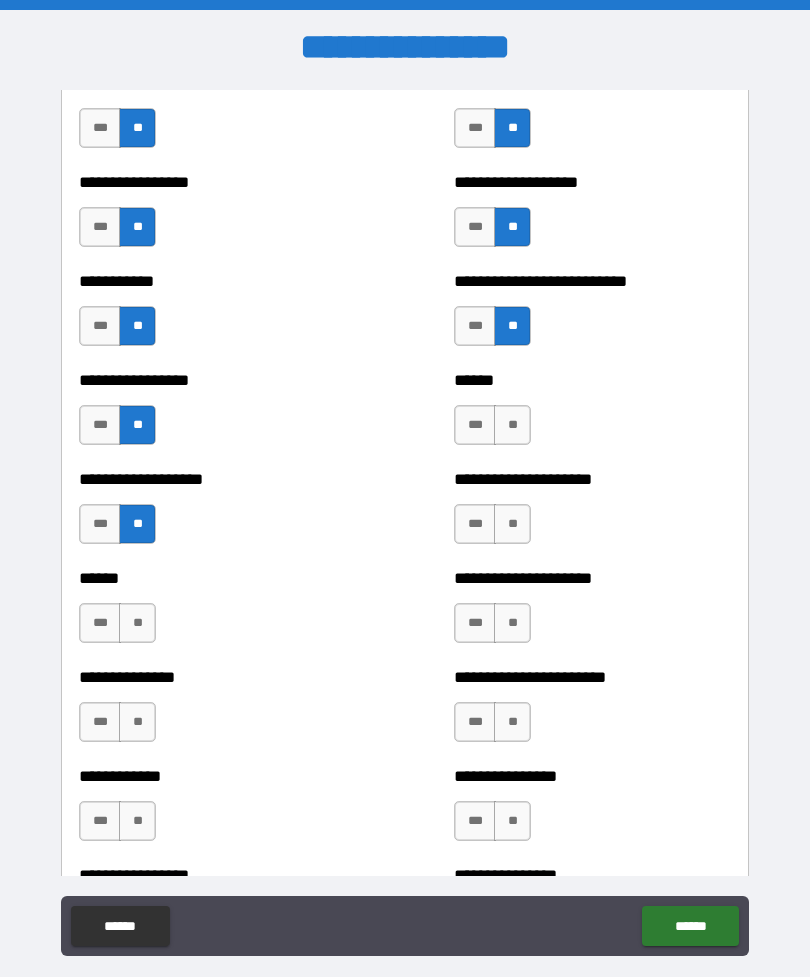 click on "**" at bounding box center (137, 623) 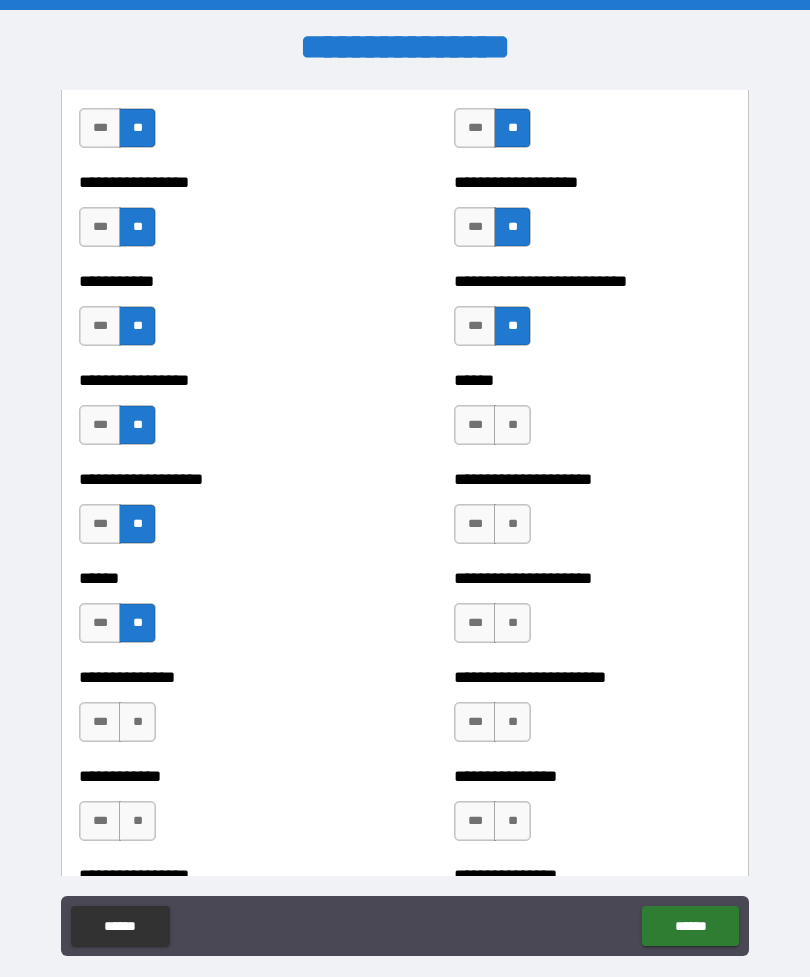 click on "**" at bounding box center (137, 722) 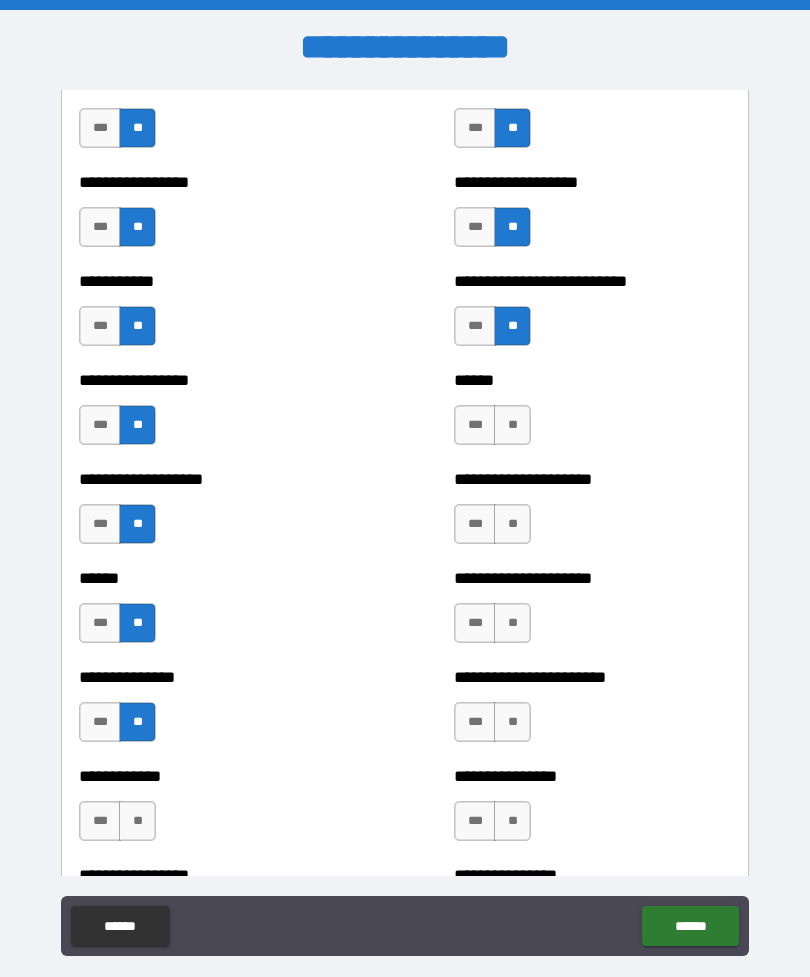 click on "**" at bounding box center [137, 821] 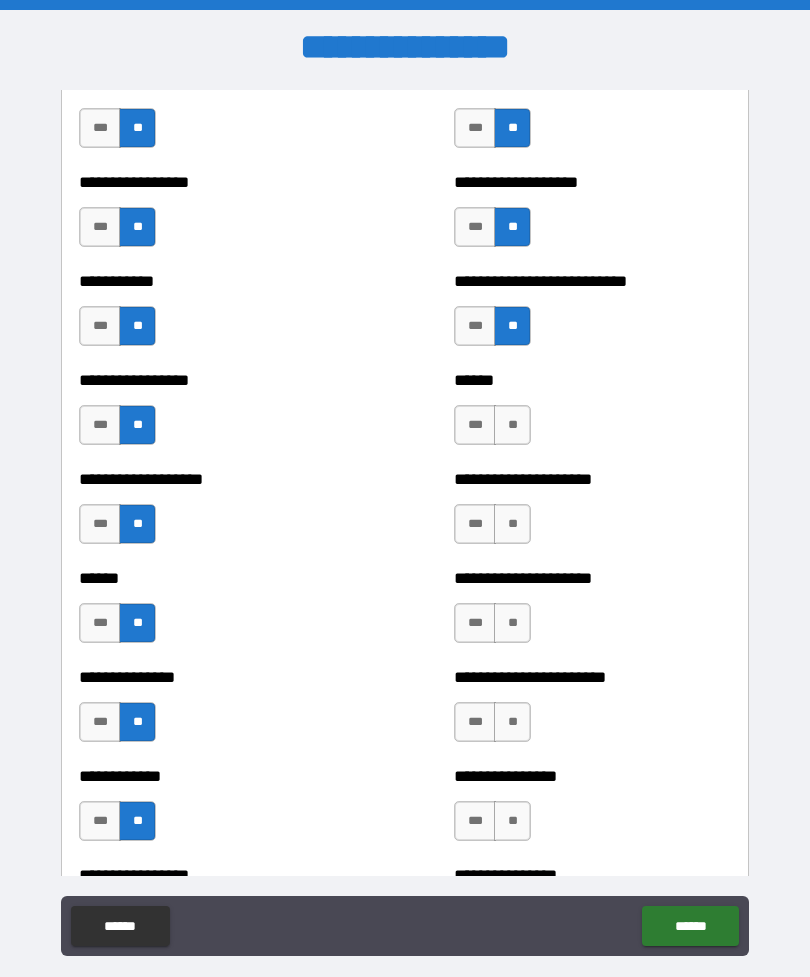 click on "***" at bounding box center [475, 425] 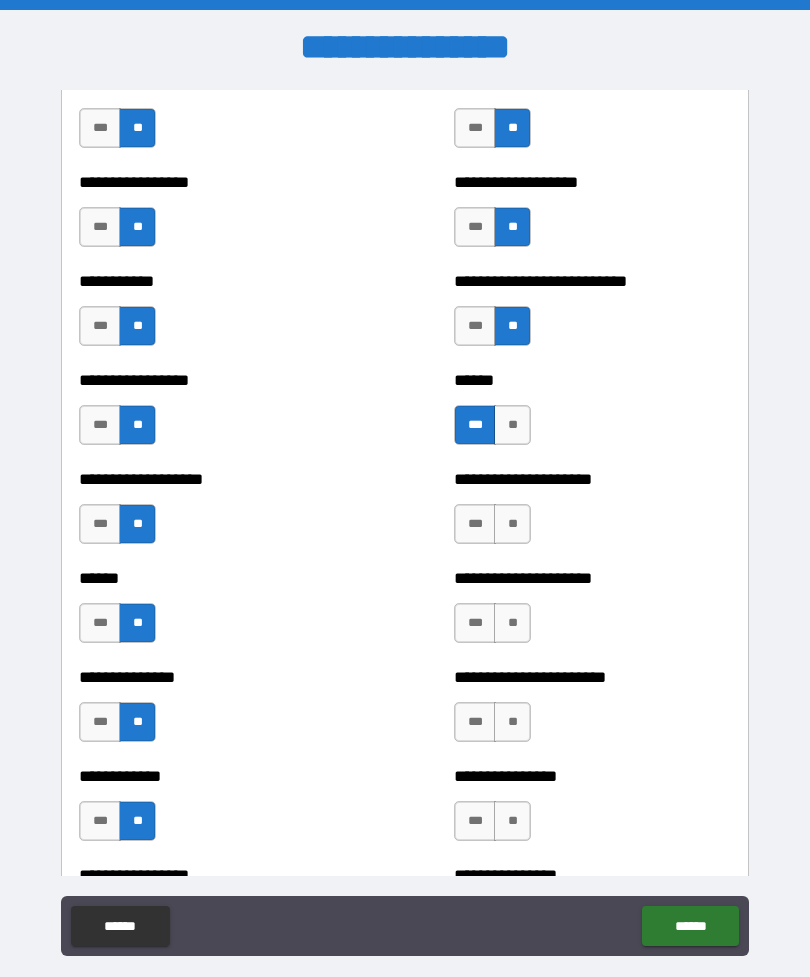 click on "**" at bounding box center [512, 524] 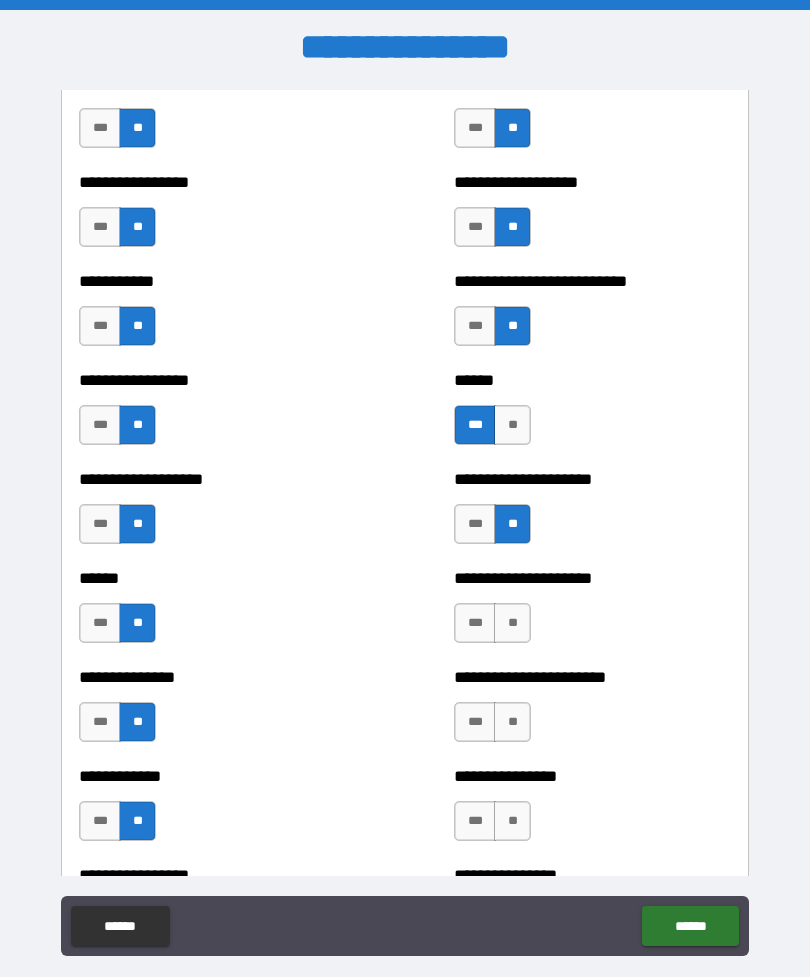 click on "**" at bounding box center (512, 623) 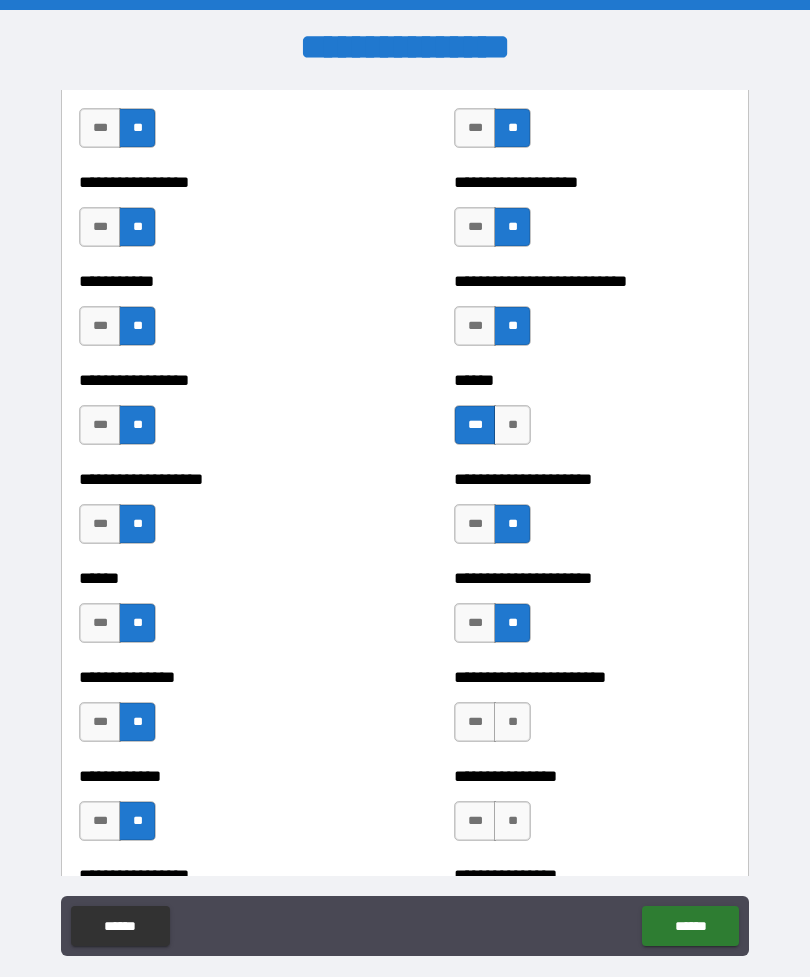 click on "**" at bounding box center (512, 722) 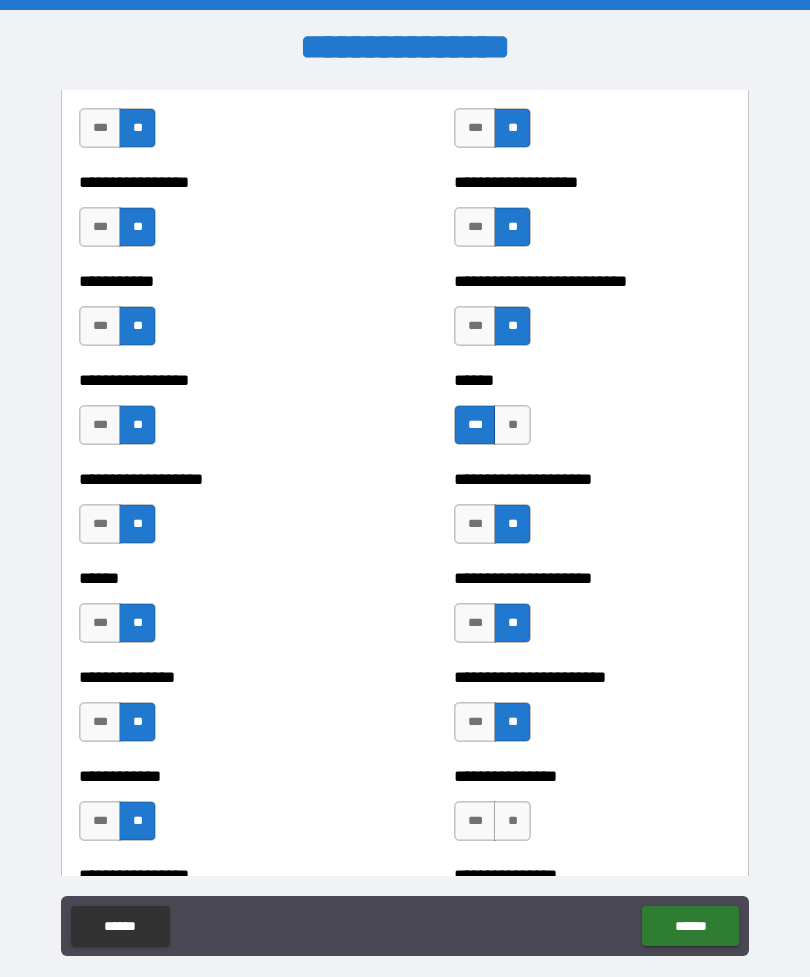 click on "**" at bounding box center (512, 821) 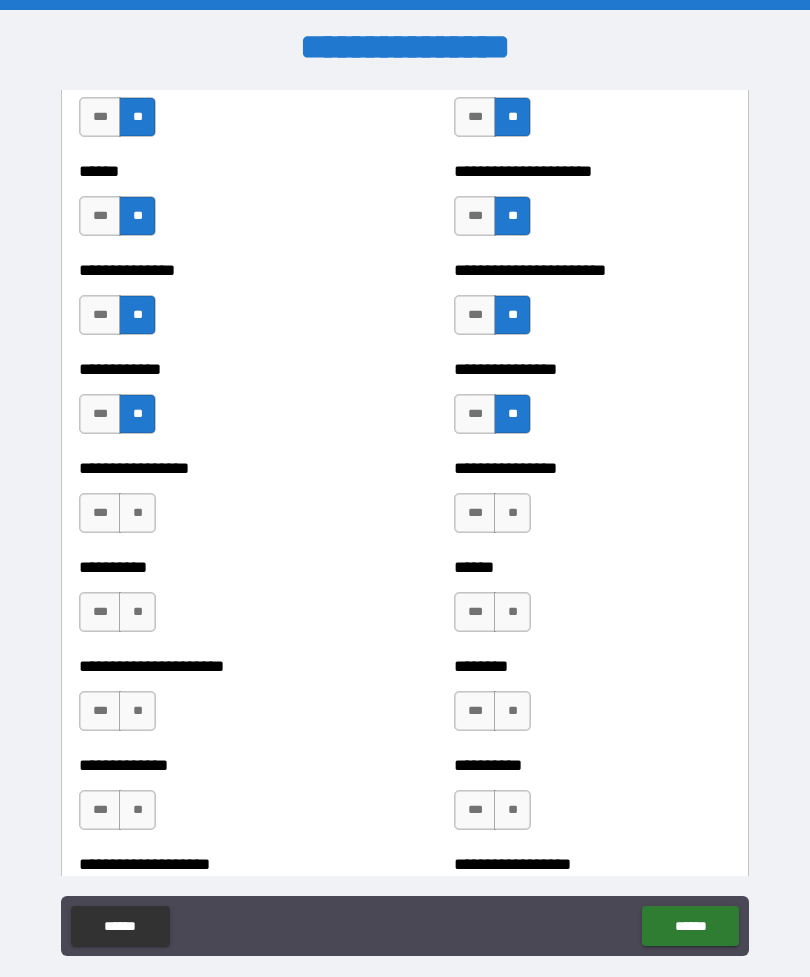 scroll, scrollTop: 2694, scrollLeft: 0, axis: vertical 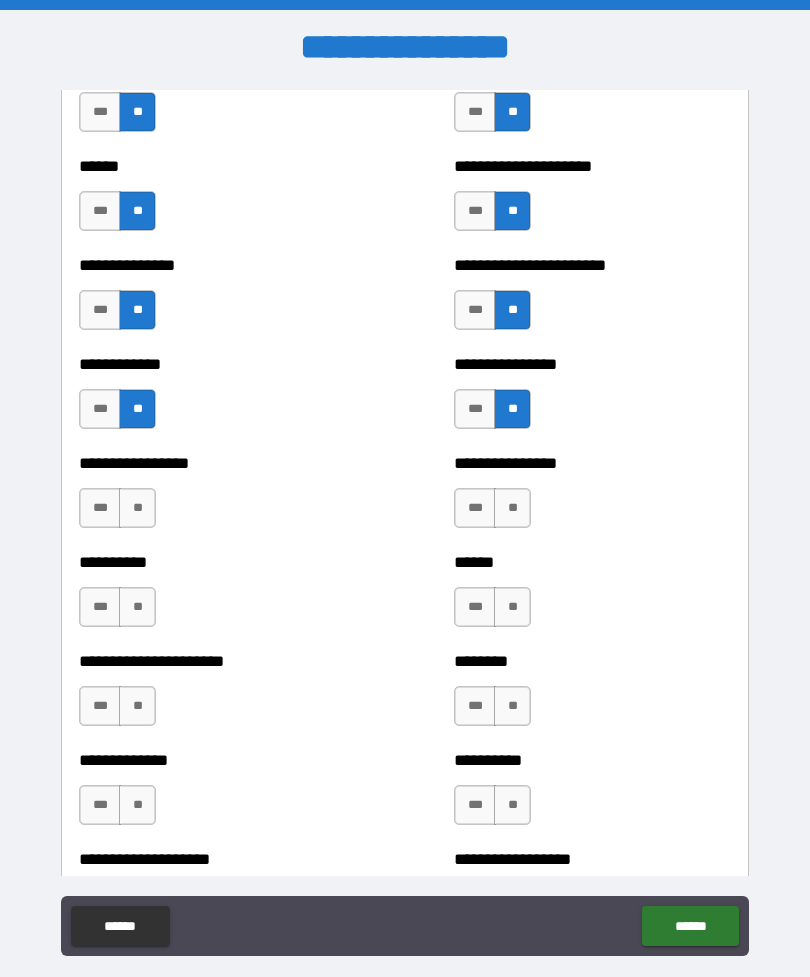 click on "**" at bounding box center (512, 508) 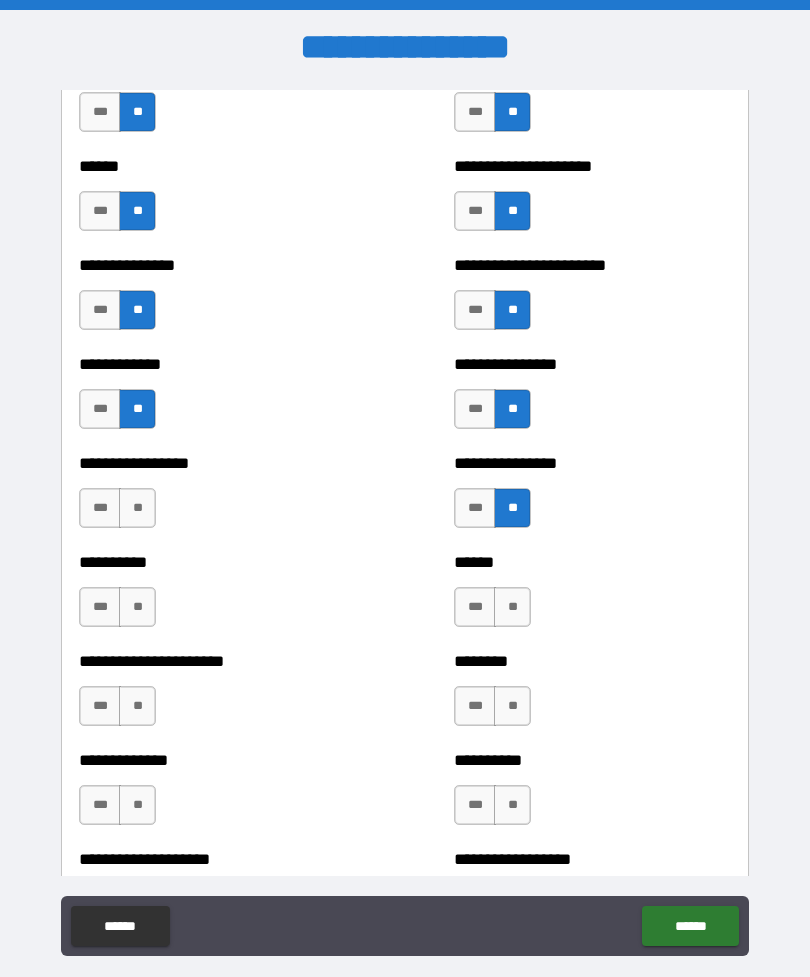 click on "**" at bounding box center (512, 607) 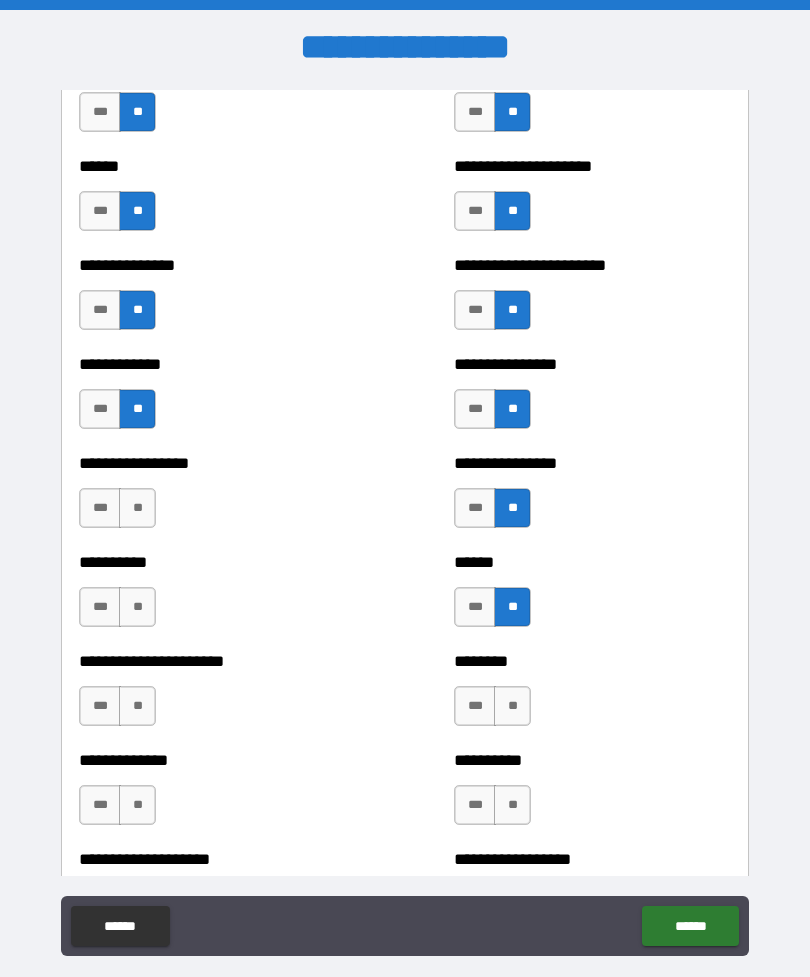 click on "**" at bounding box center [512, 706] 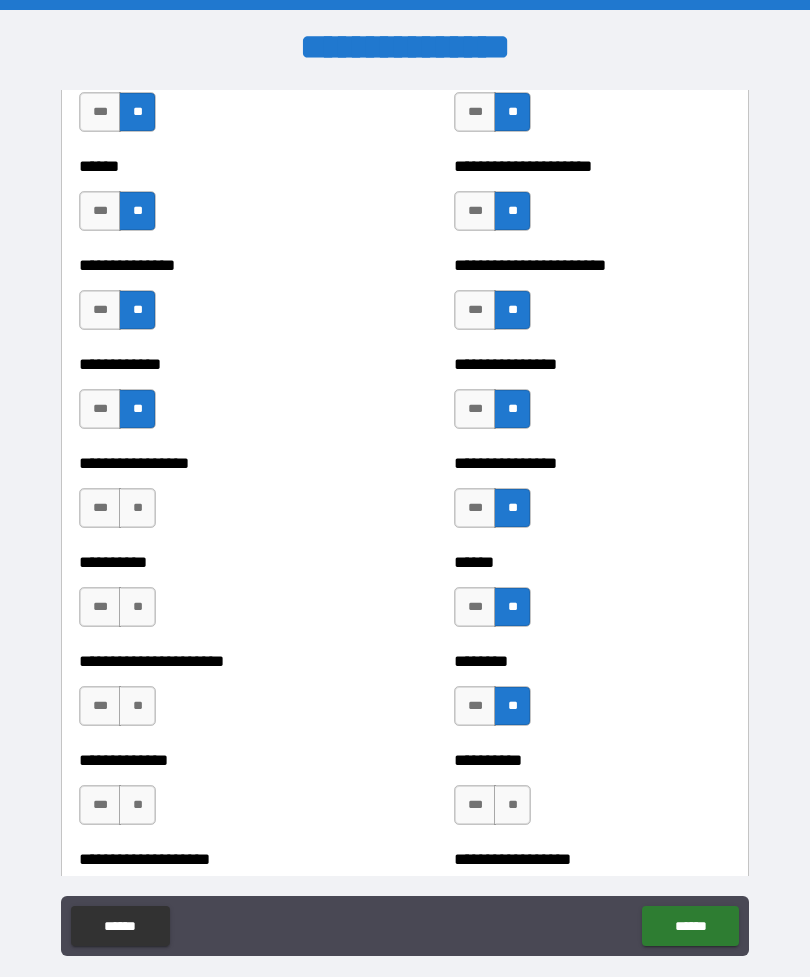 click on "**" at bounding box center (512, 805) 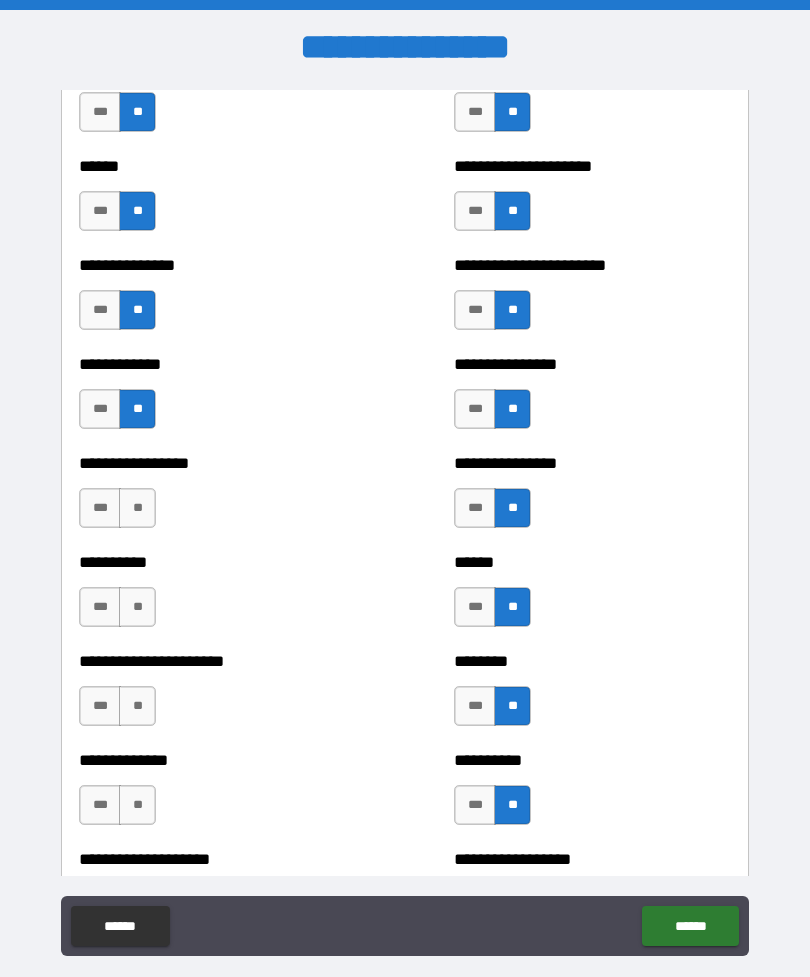 click on "**********" at bounding box center (217, 795) 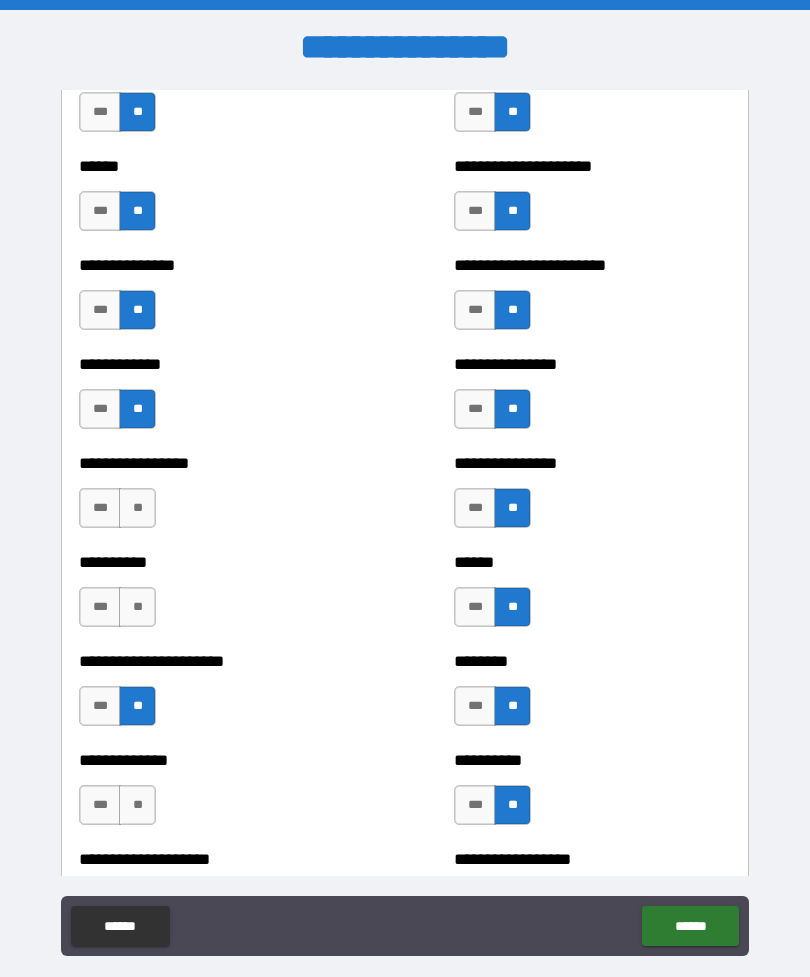 click on "**" at bounding box center (137, 508) 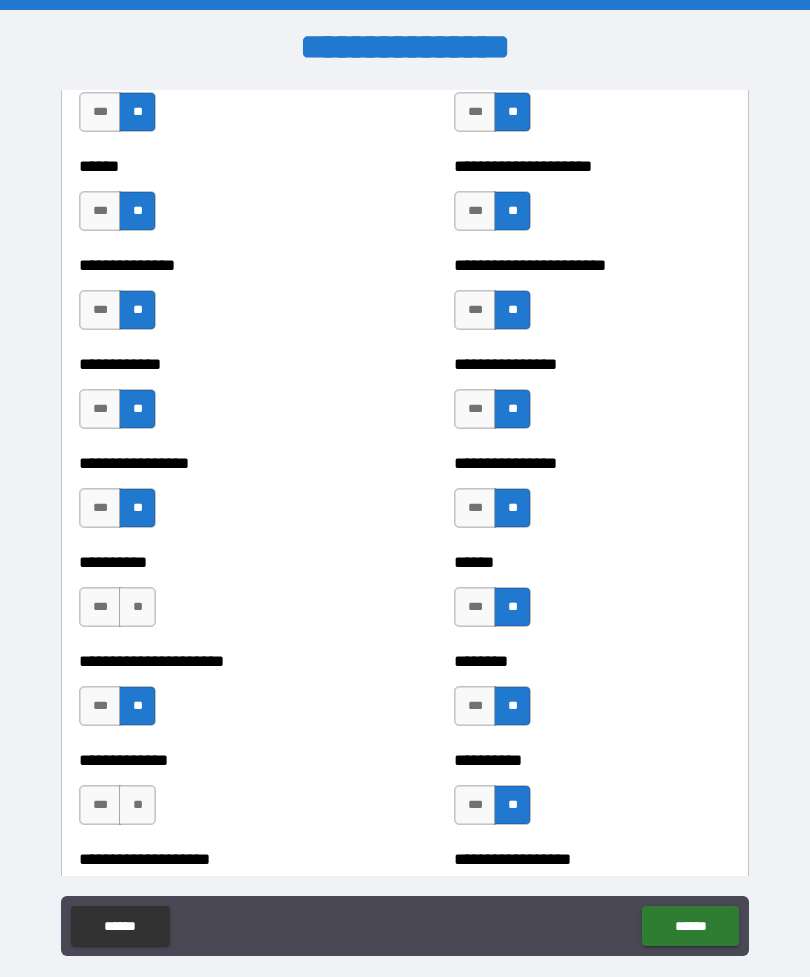 click on "**" at bounding box center [137, 607] 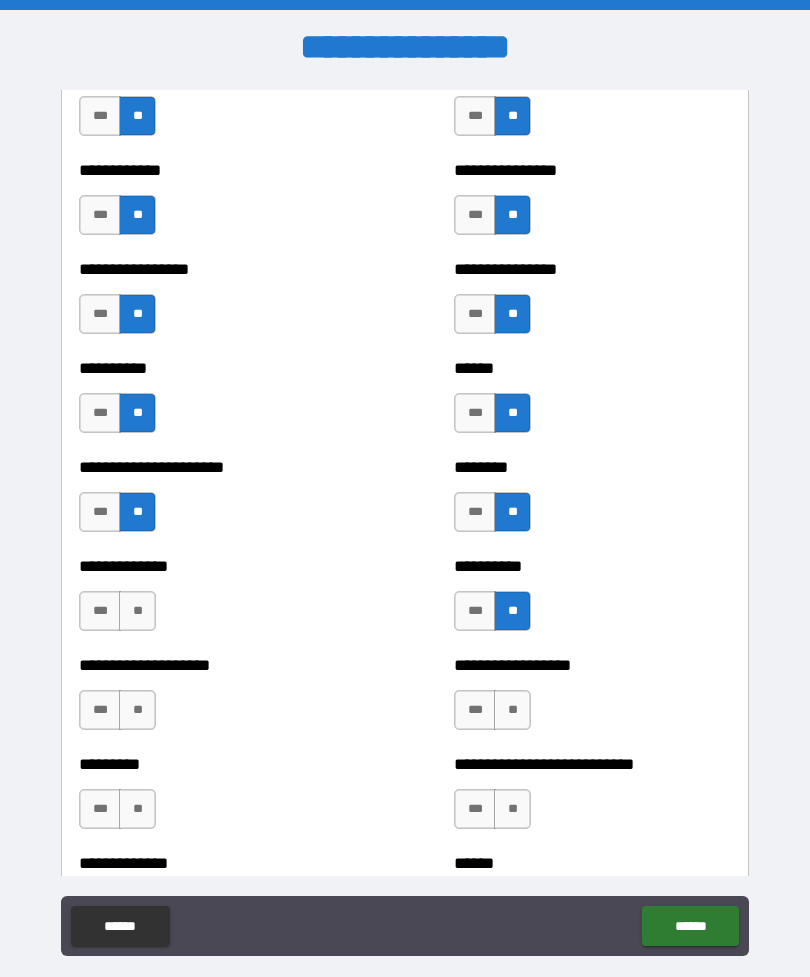 scroll, scrollTop: 2913, scrollLeft: 0, axis: vertical 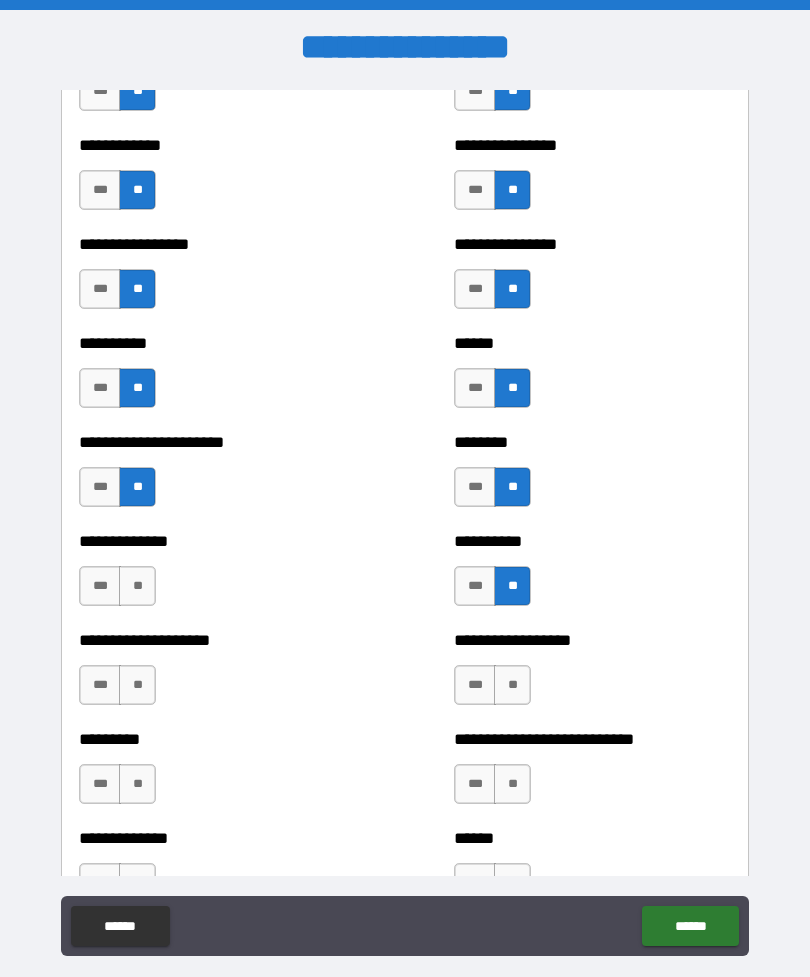 click on "**" at bounding box center [137, 586] 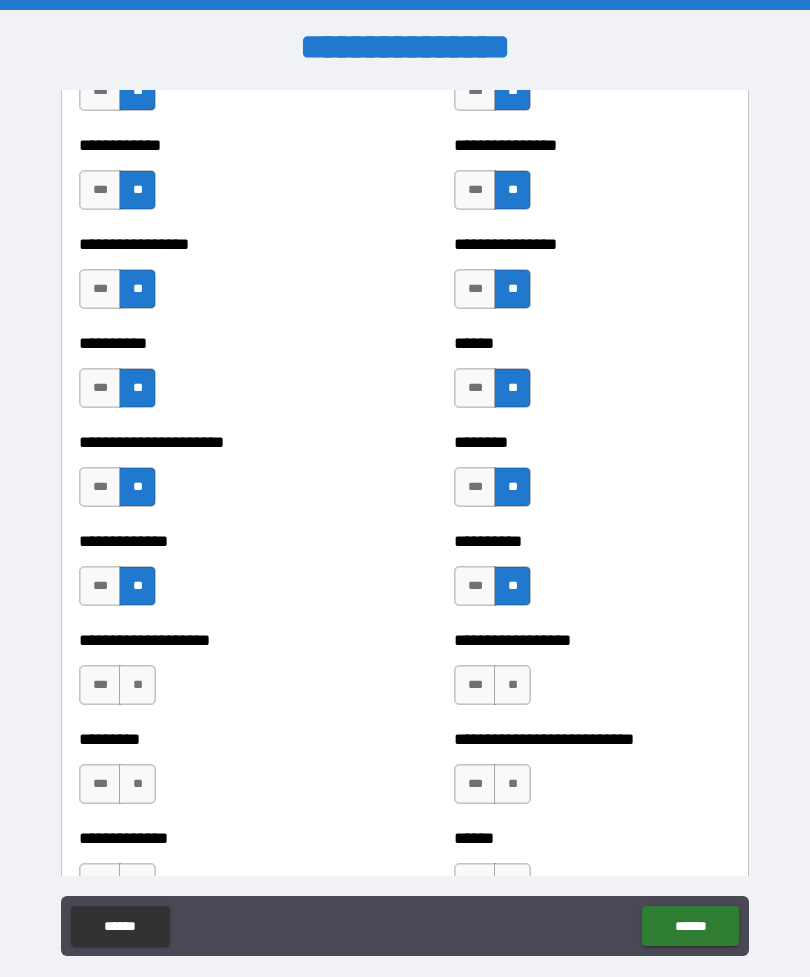 click on "**" at bounding box center (137, 685) 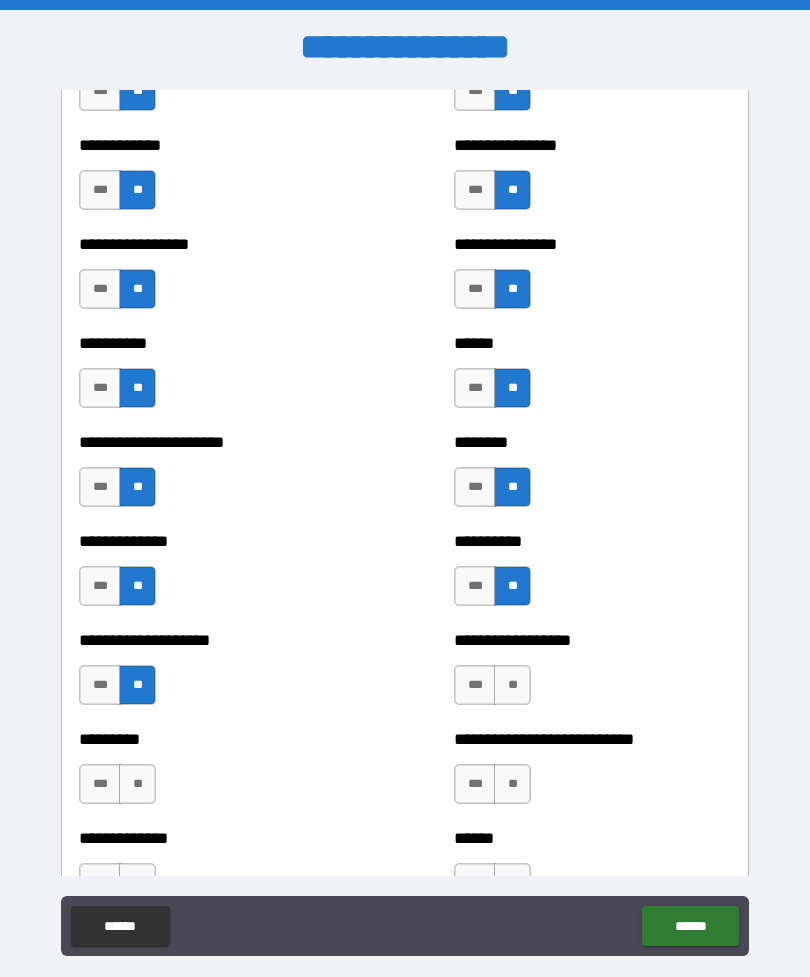 click on "**" at bounding box center (137, 784) 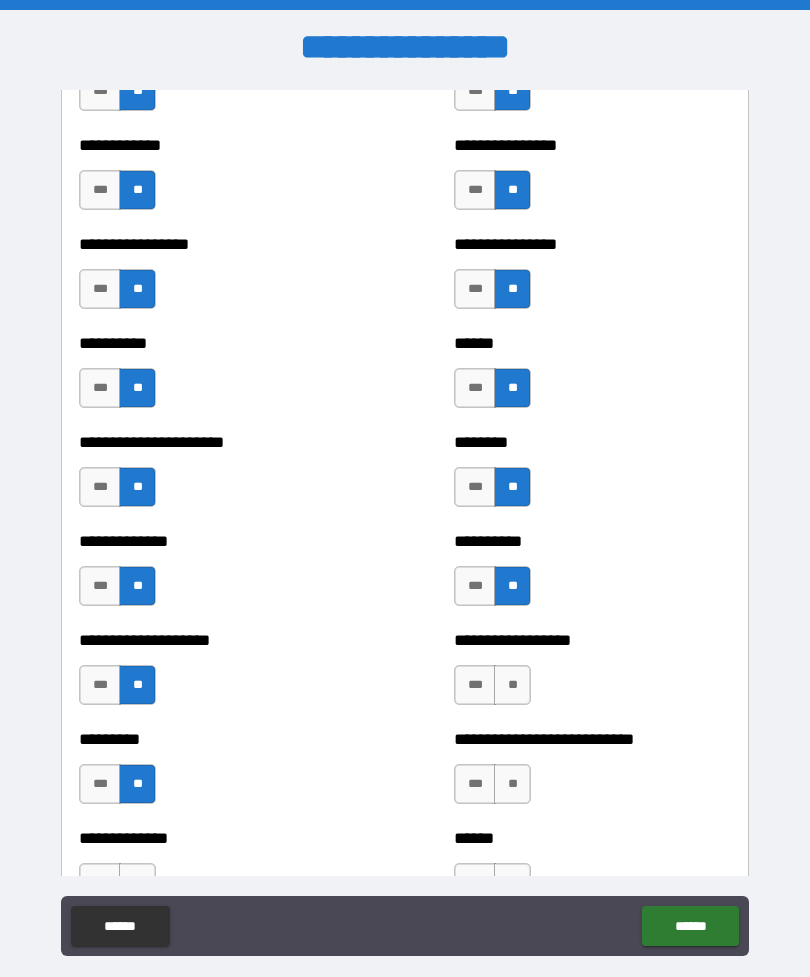 click on "**" at bounding box center [512, 685] 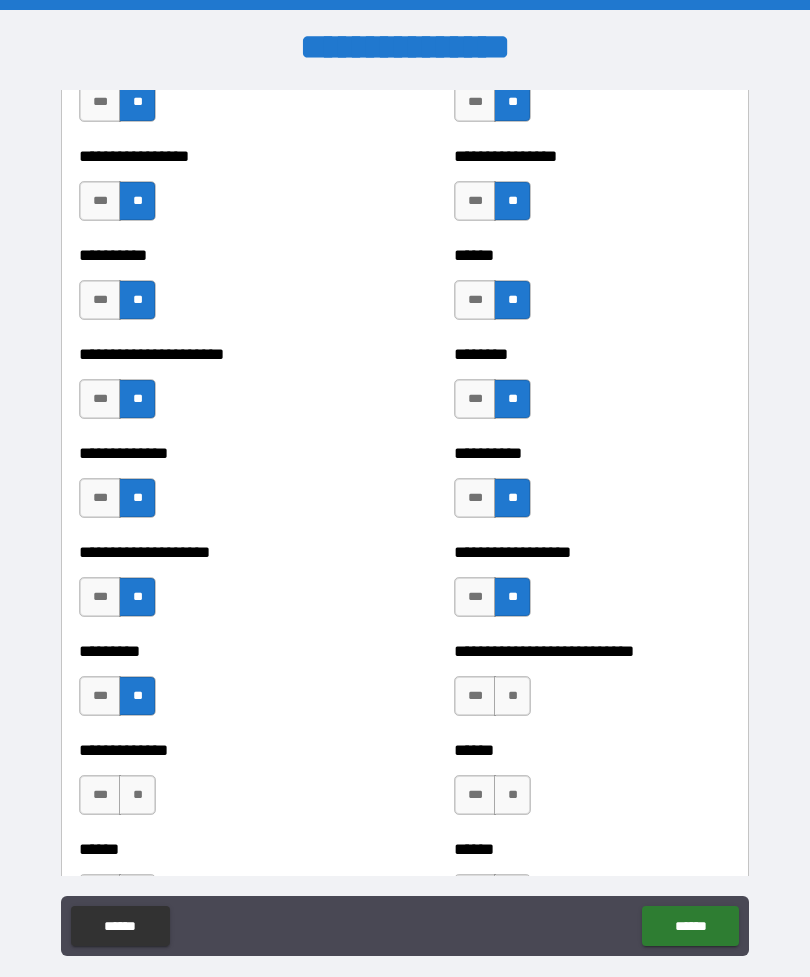 scroll, scrollTop: 3013, scrollLeft: 0, axis: vertical 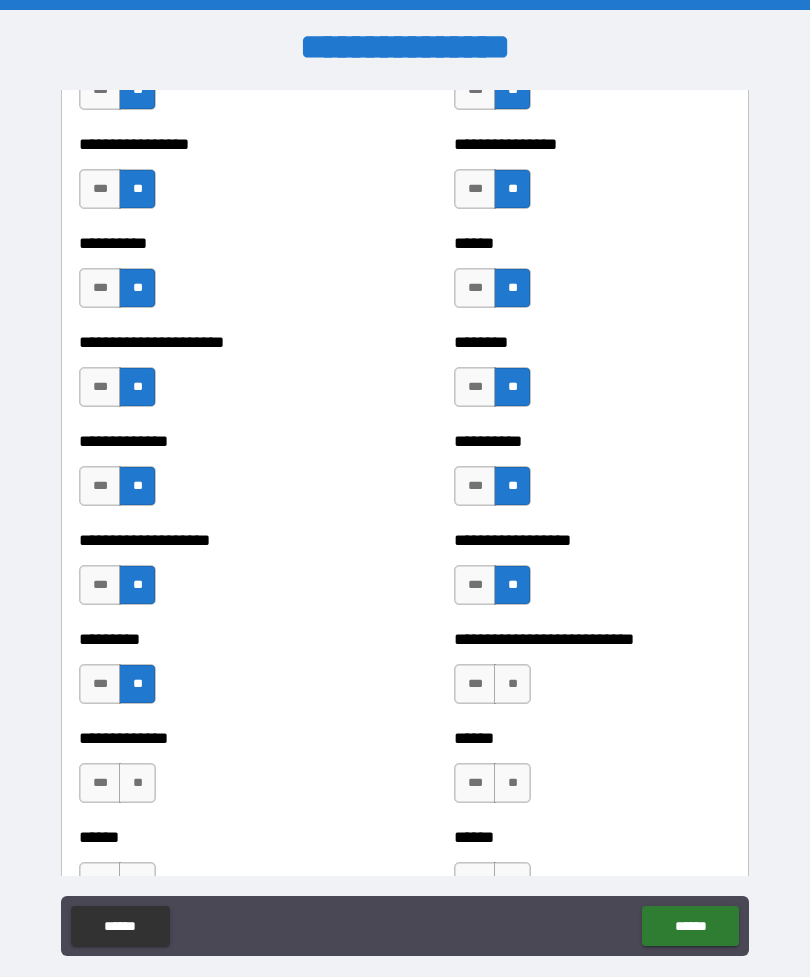 click on "**" at bounding box center (512, 684) 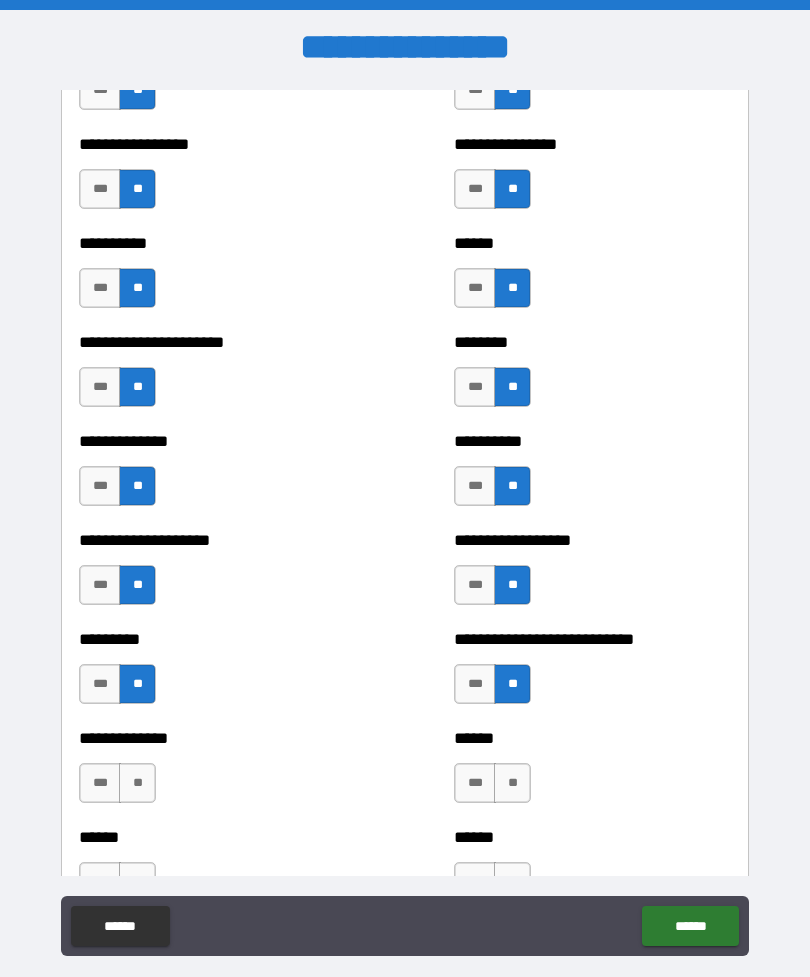 click on "**" at bounding box center (512, 783) 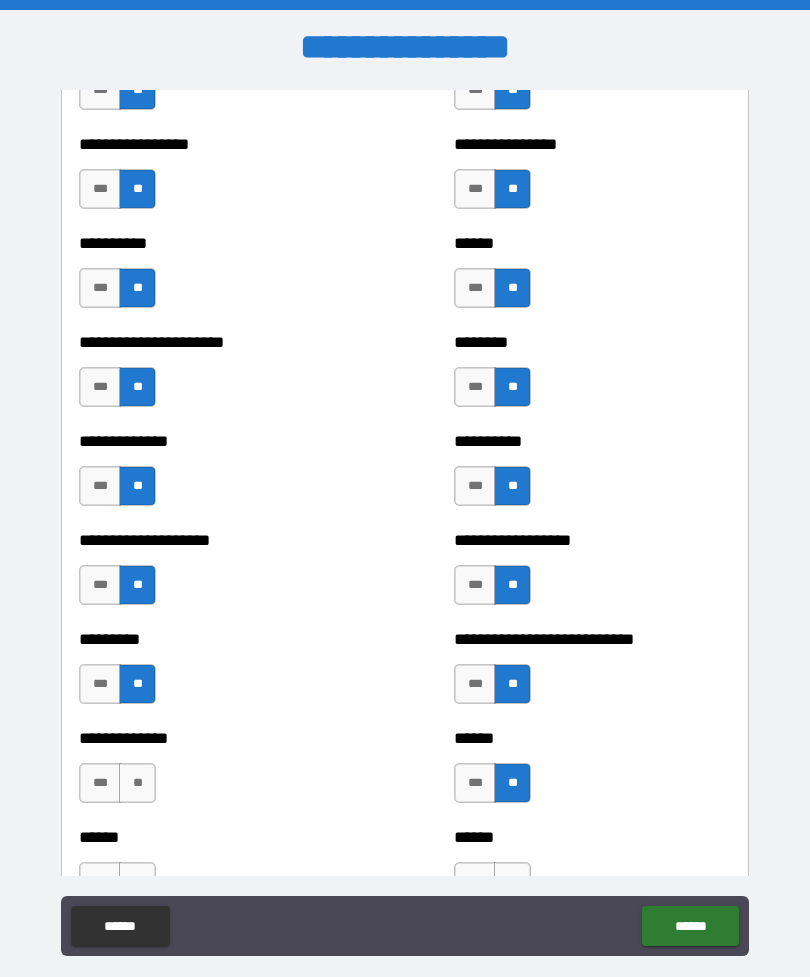 click on "**" at bounding box center (137, 783) 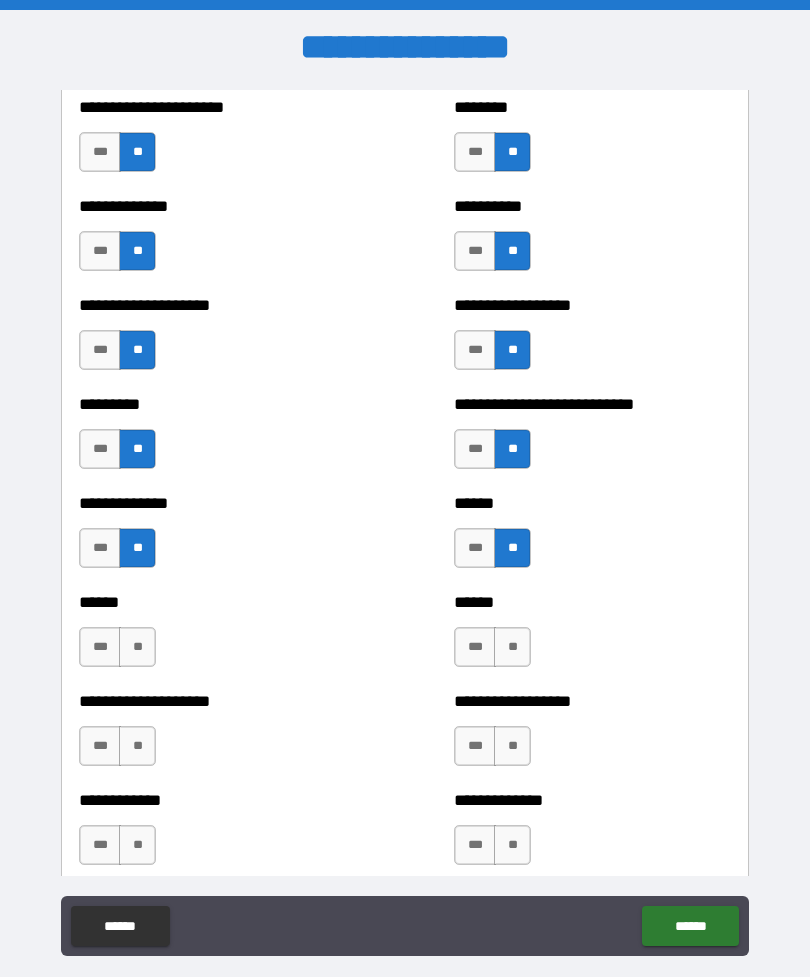 scroll, scrollTop: 3266, scrollLeft: 0, axis: vertical 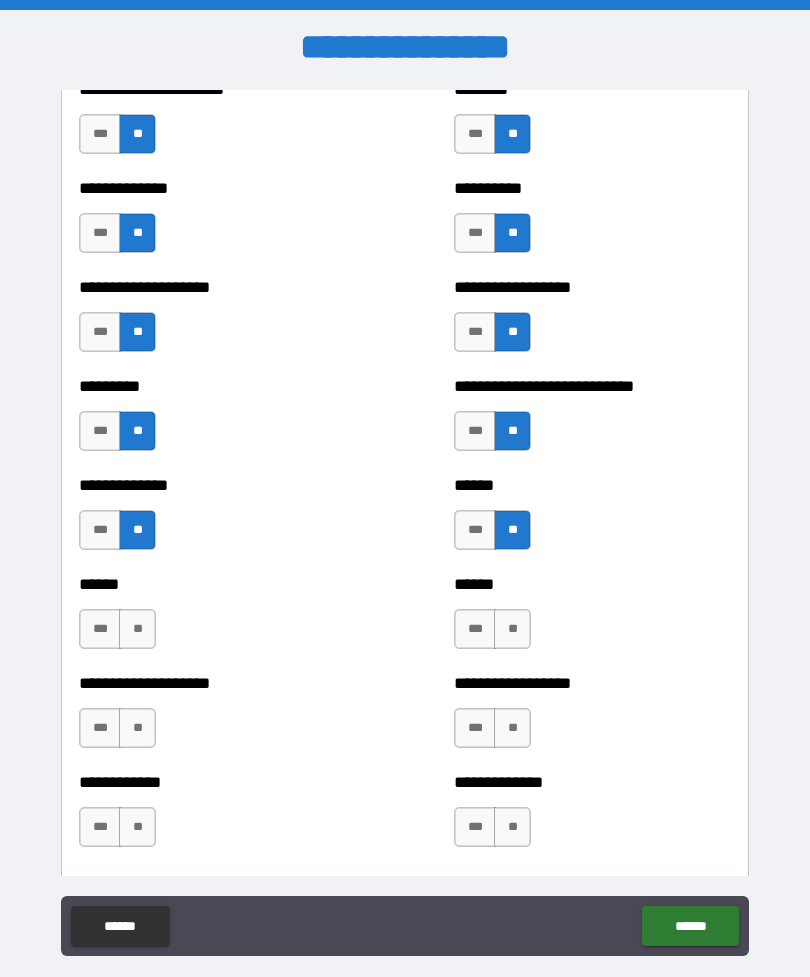 click on "**" at bounding box center (137, 629) 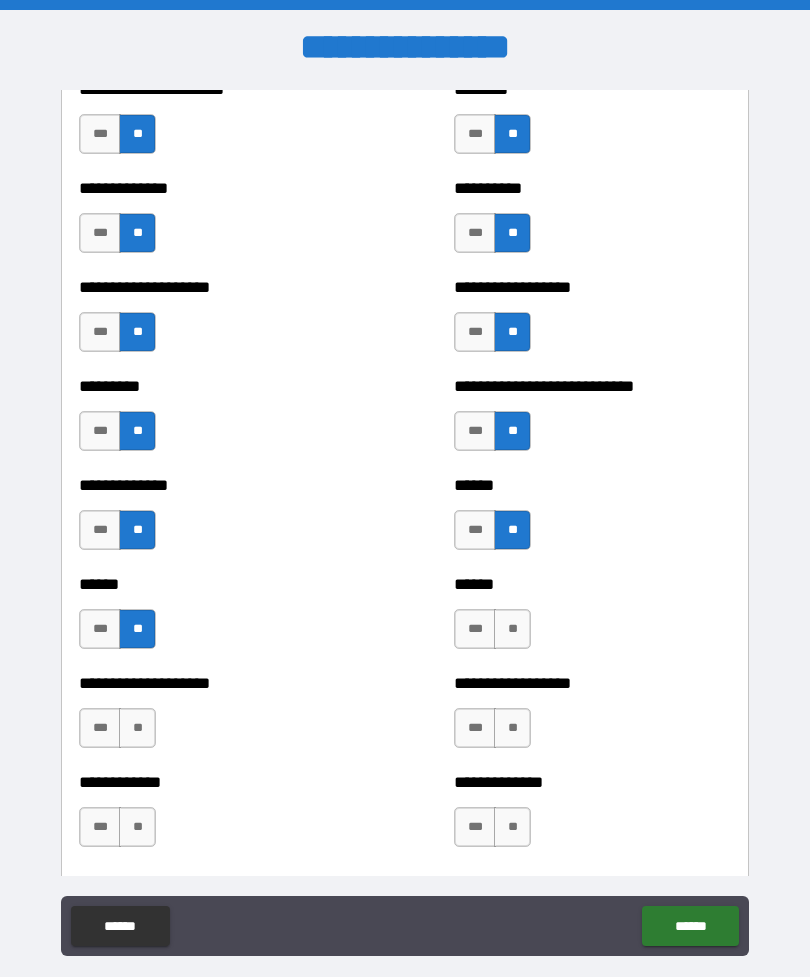 click on "**" at bounding box center (512, 629) 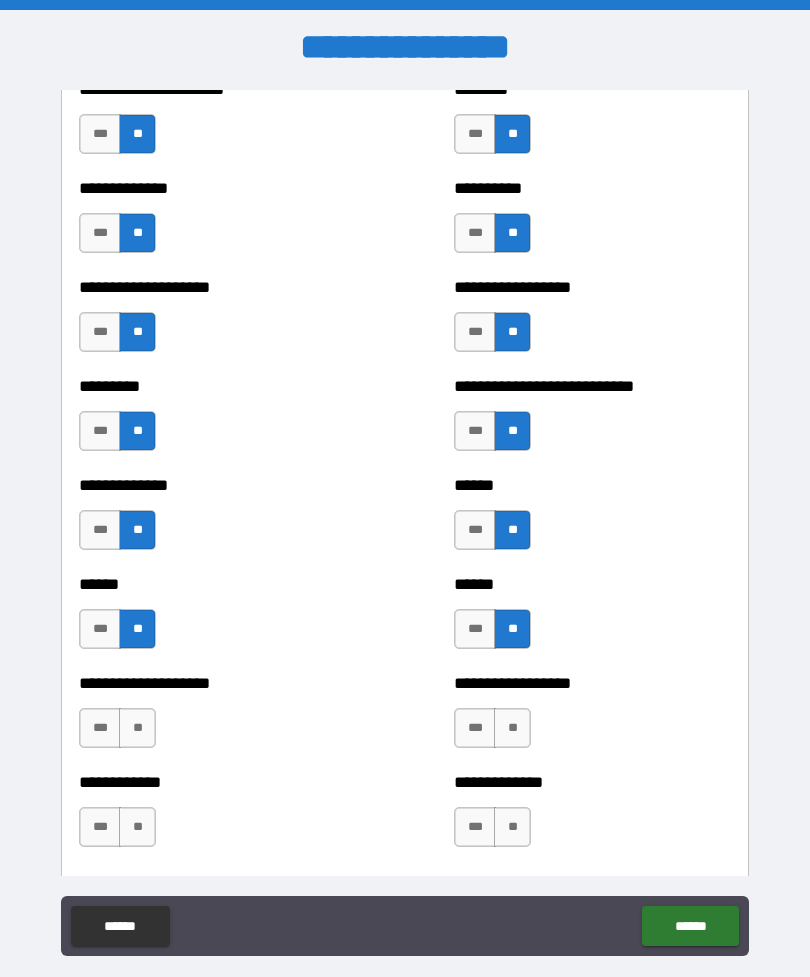 click on "**" at bounding box center (512, 728) 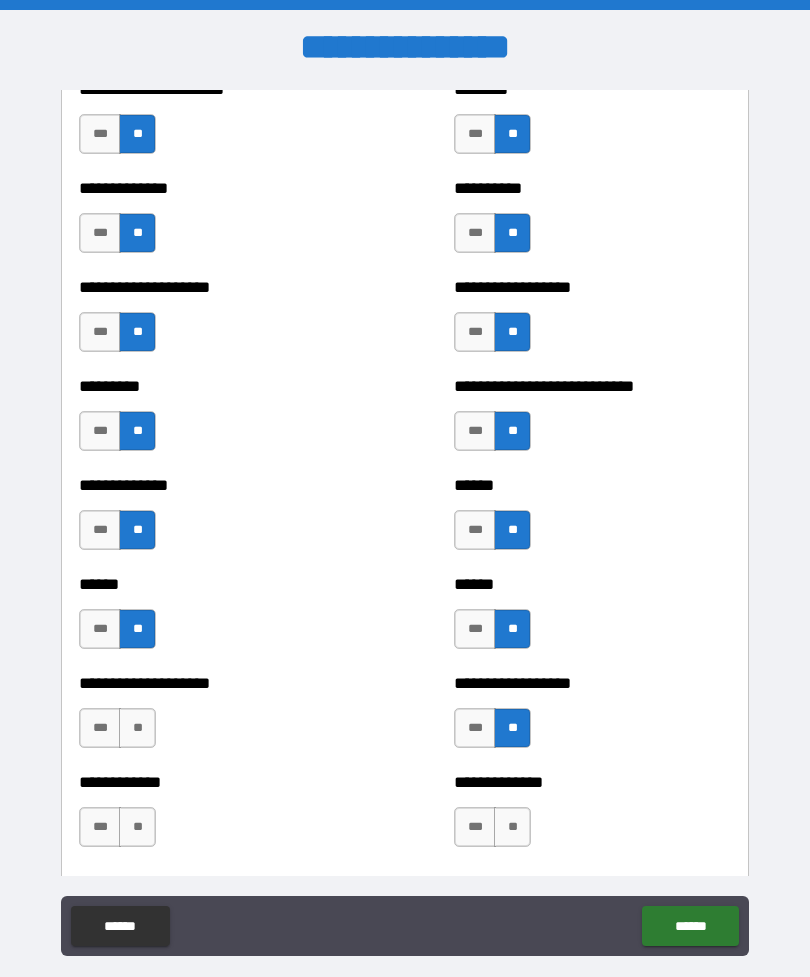 click on "**" at bounding box center (512, 827) 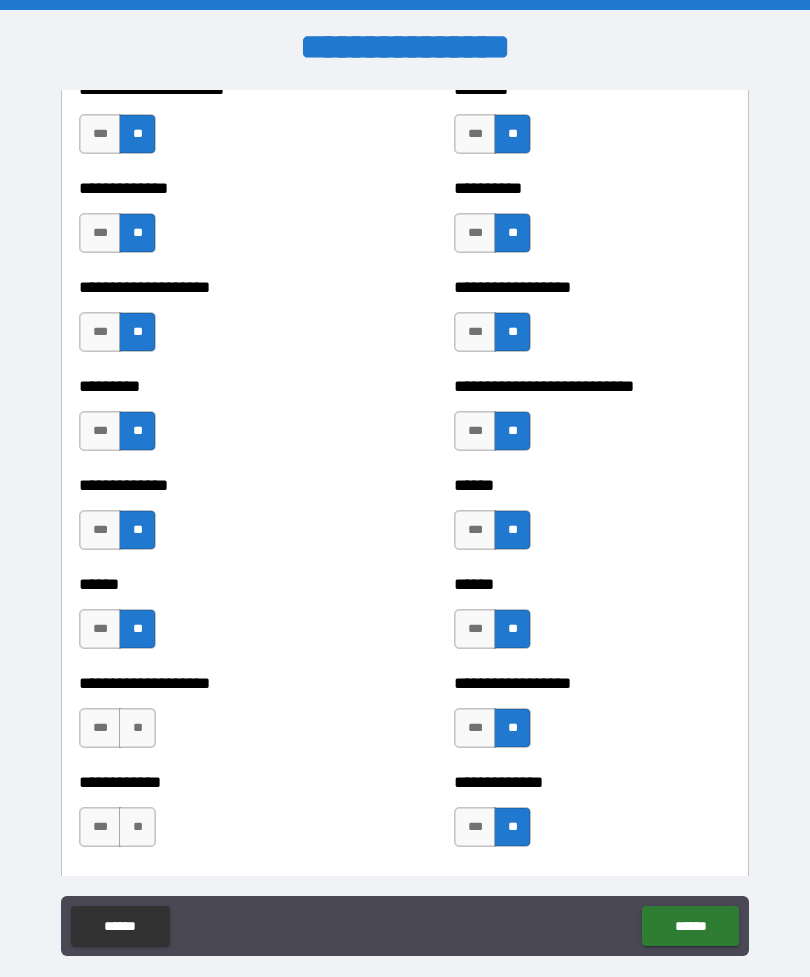 click on "**" at bounding box center (137, 728) 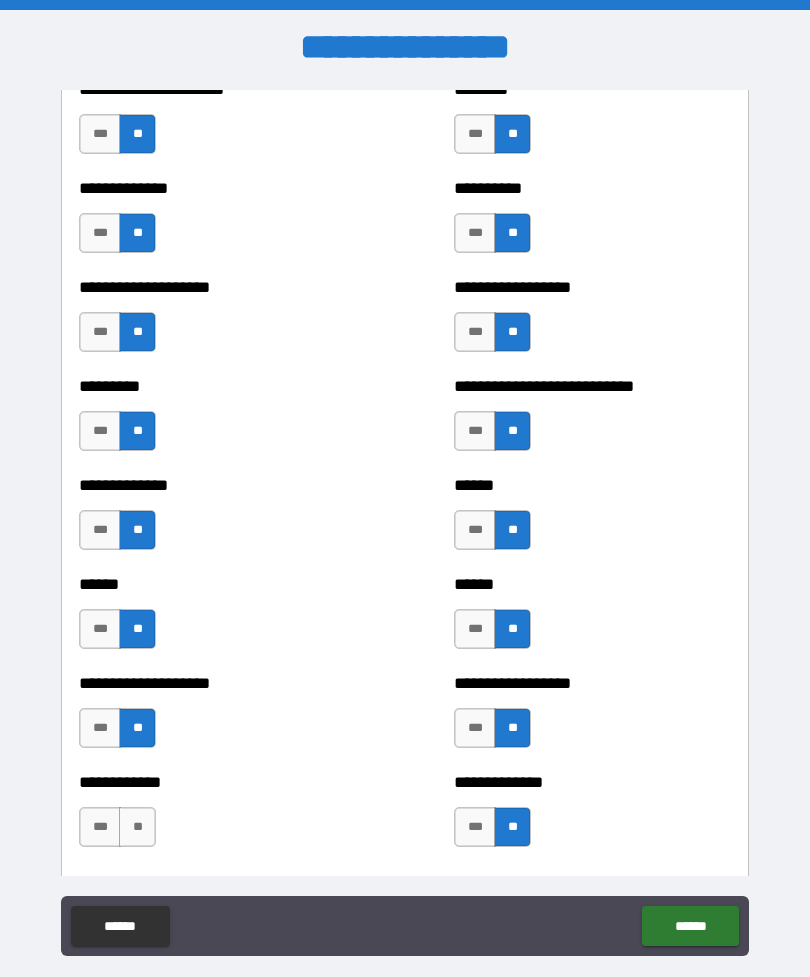 click on "**********" at bounding box center [217, 817] 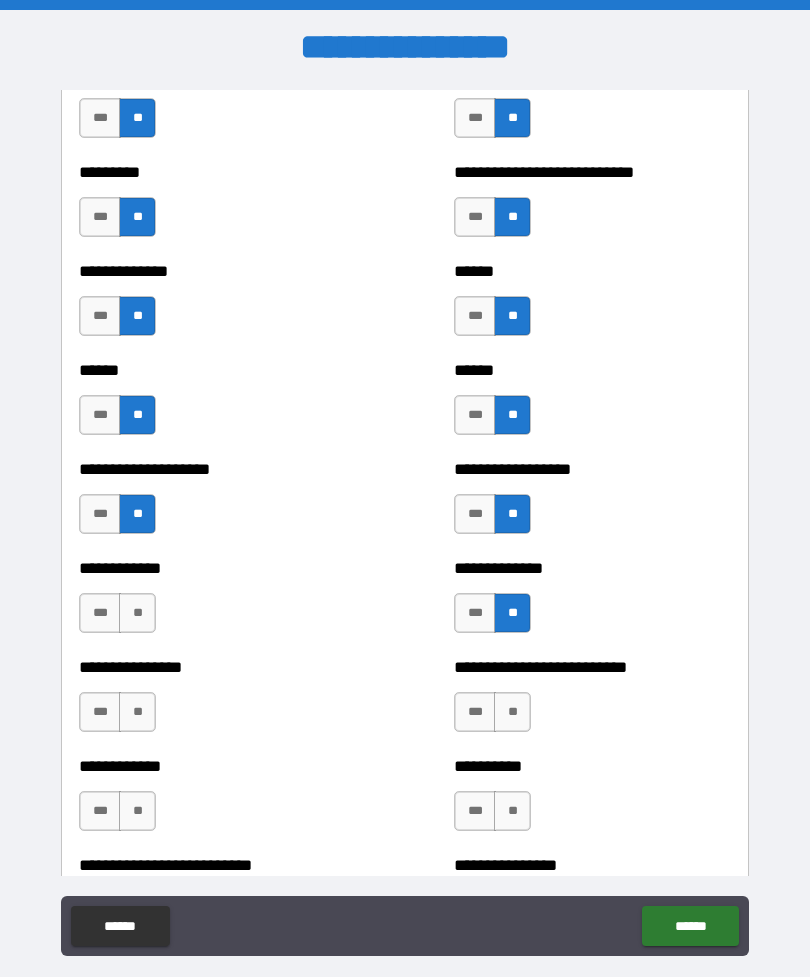 scroll, scrollTop: 3490, scrollLeft: 0, axis: vertical 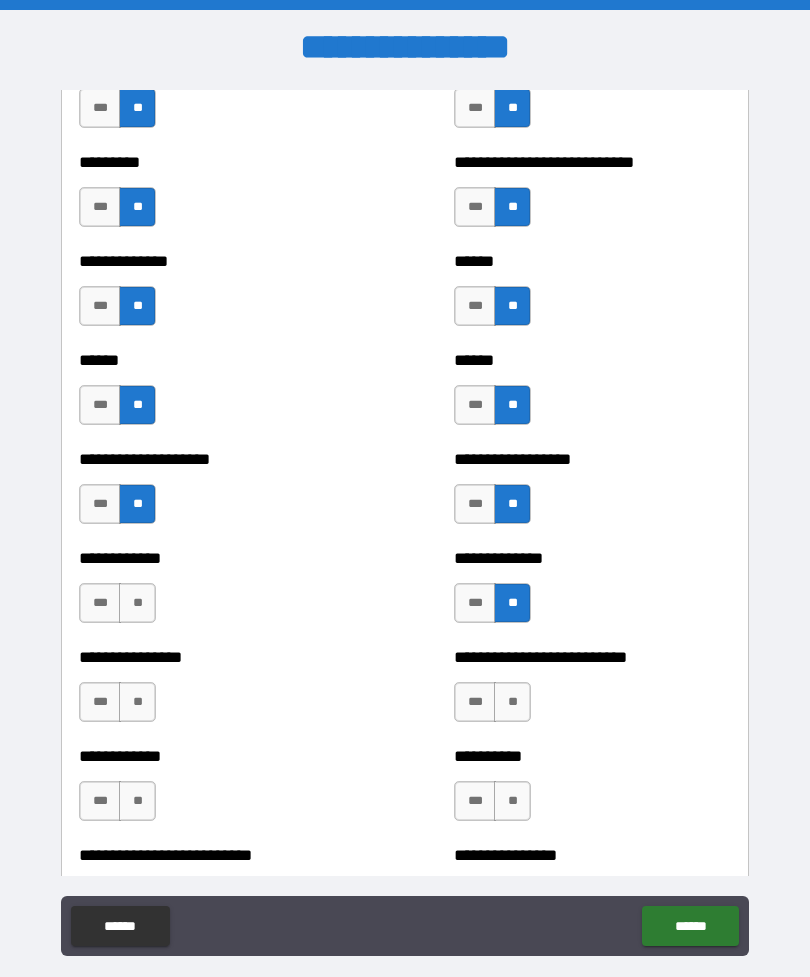 click on "**" at bounding box center (137, 603) 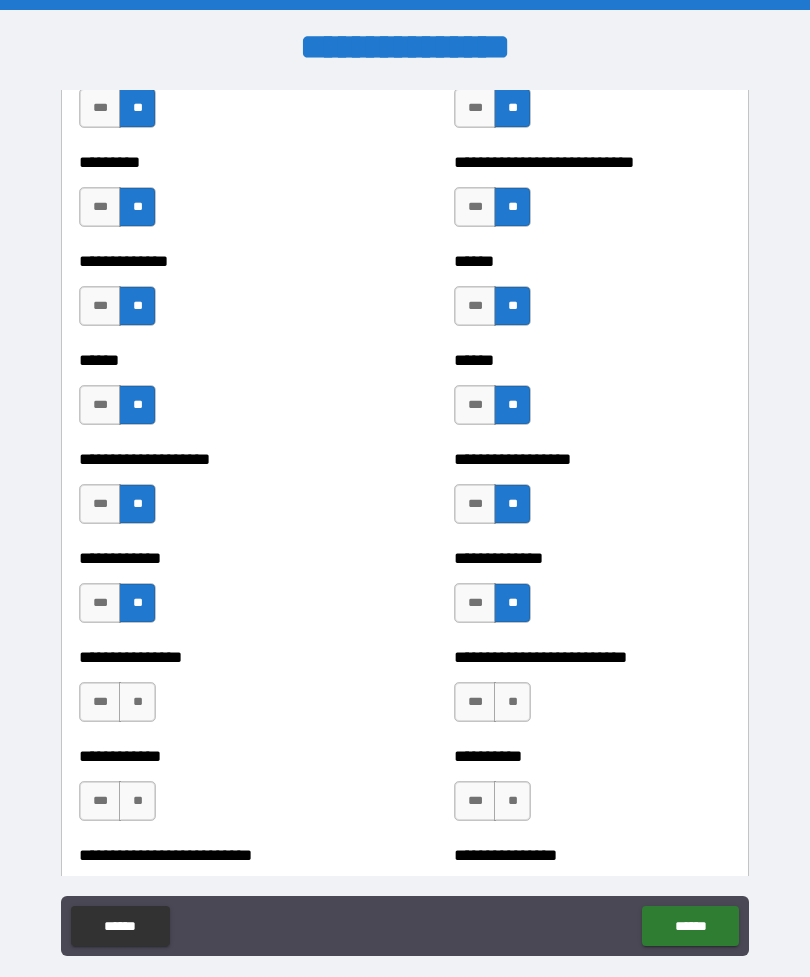 click on "**" at bounding box center (137, 702) 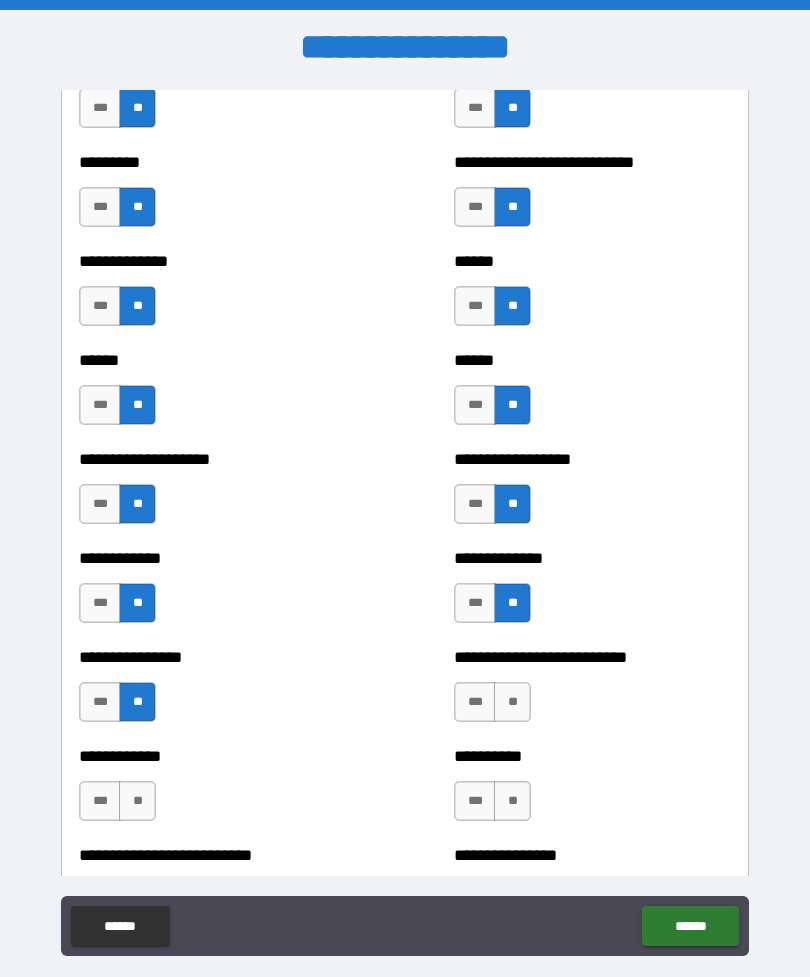 click on "**" at bounding box center (137, 801) 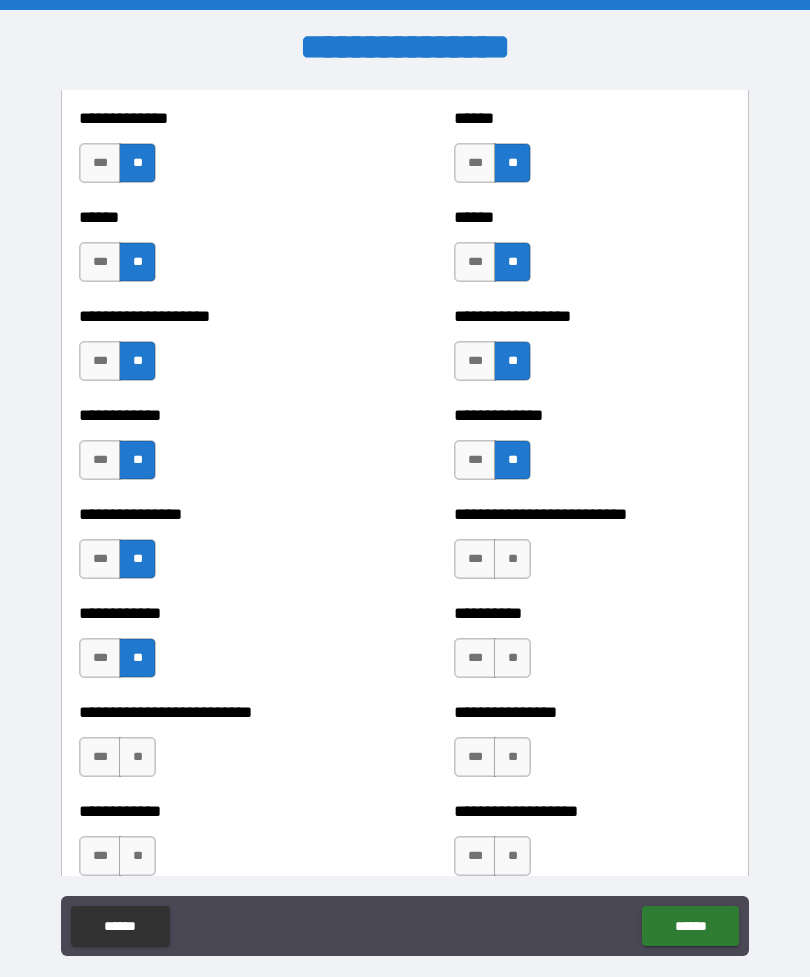 scroll, scrollTop: 3632, scrollLeft: 0, axis: vertical 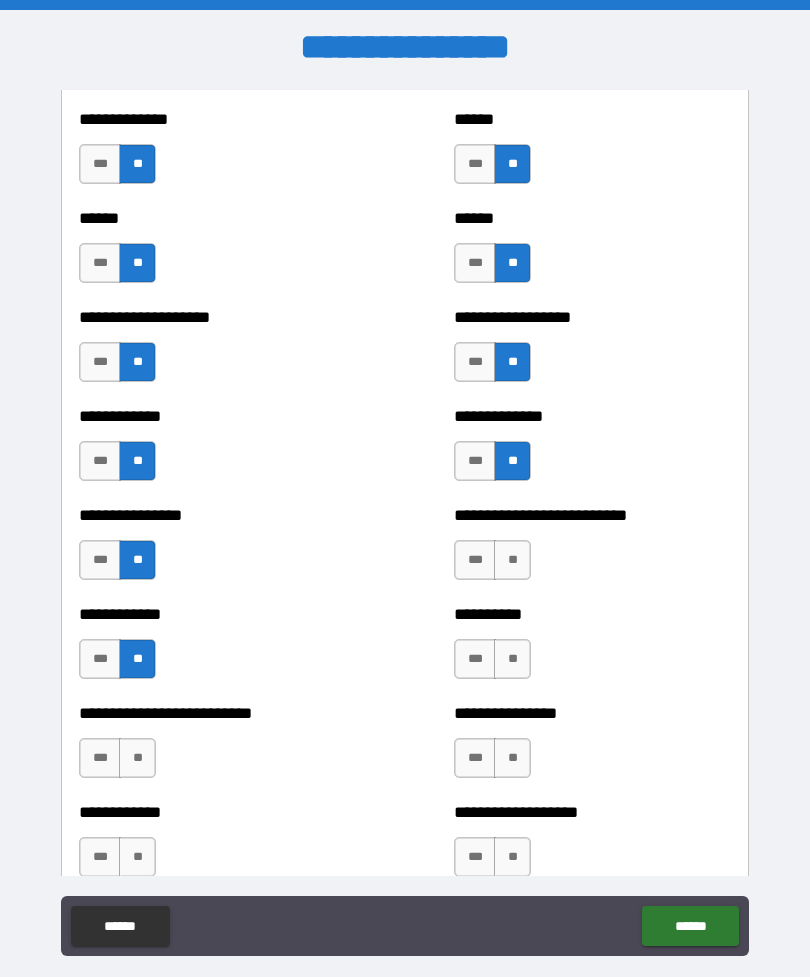 click on "**" at bounding box center (512, 560) 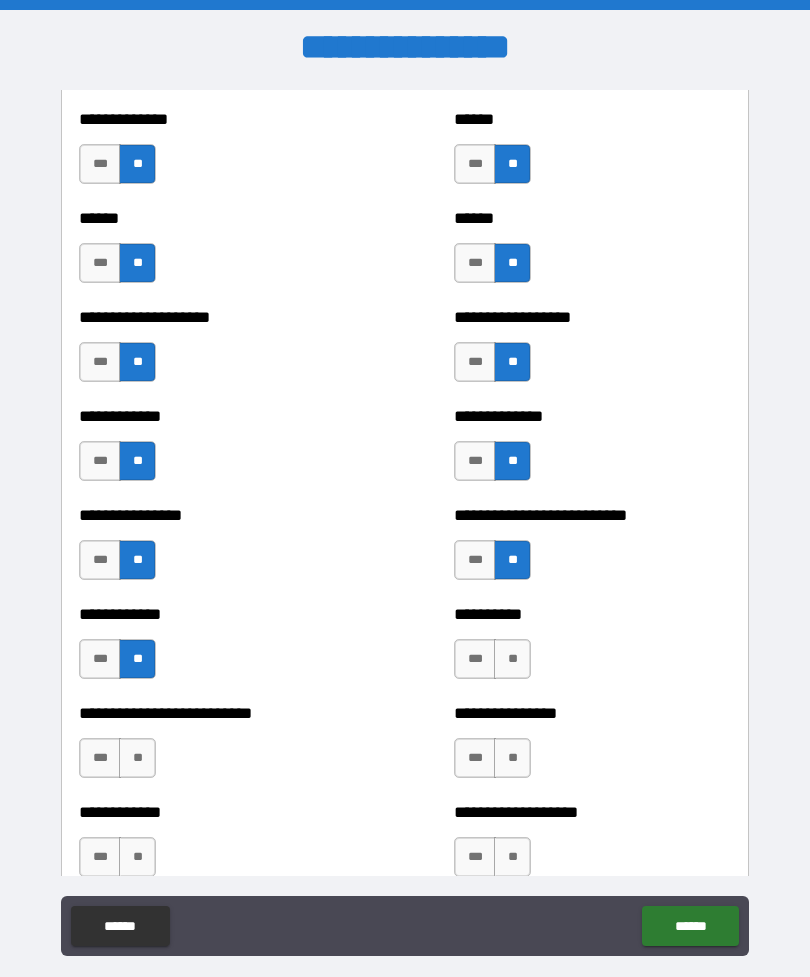 click on "**" at bounding box center [512, 659] 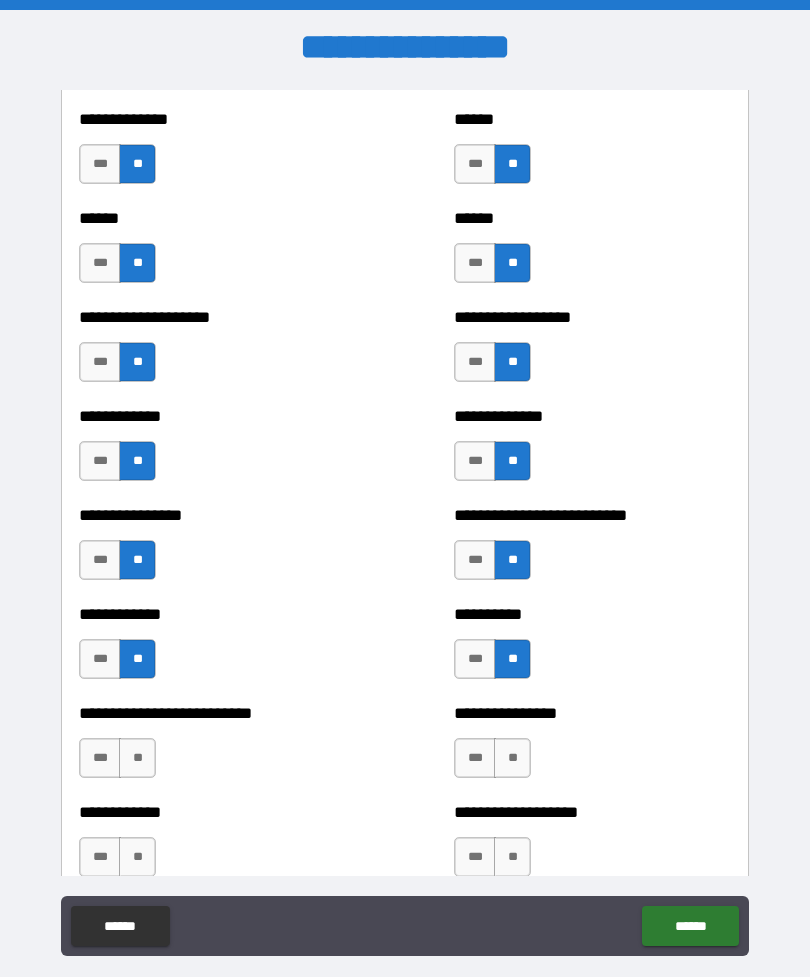 click on "**" at bounding box center [512, 758] 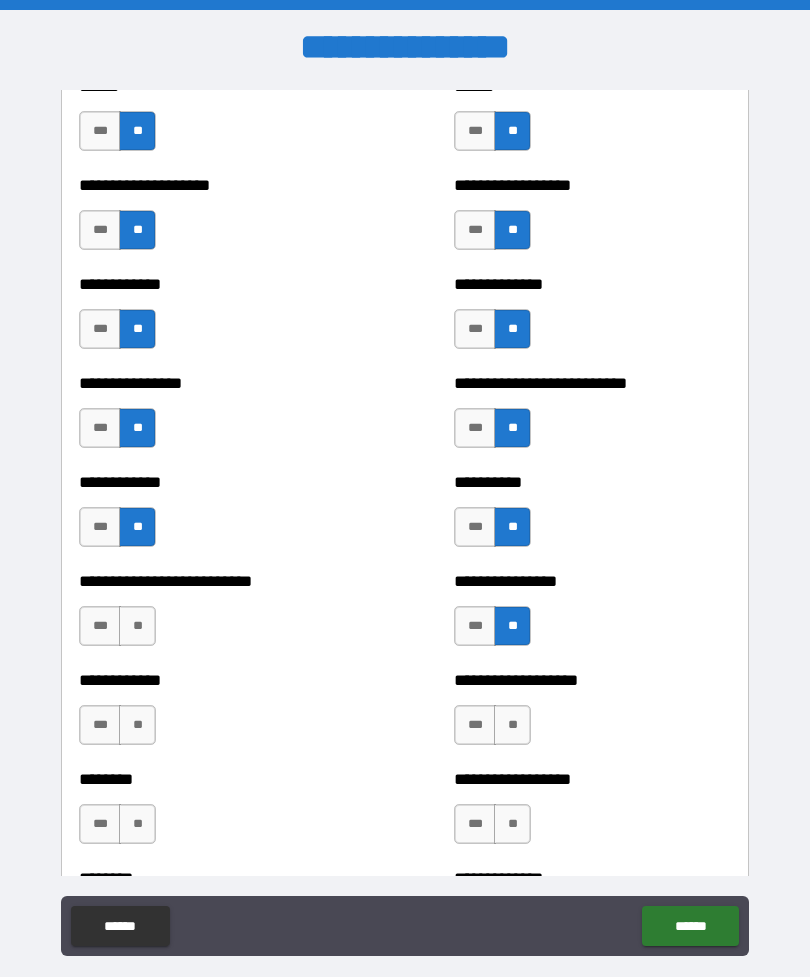 scroll, scrollTop: 3775, scrollLeft: 0, axis: vertical 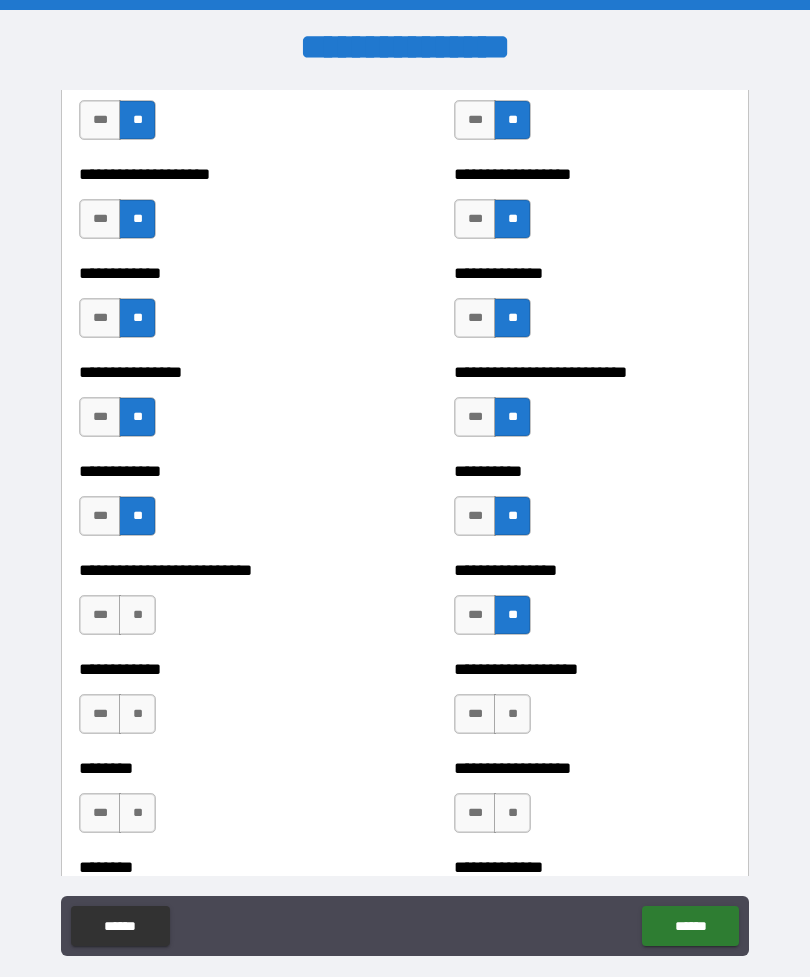 click on "**" at bounding box center (137, 615) 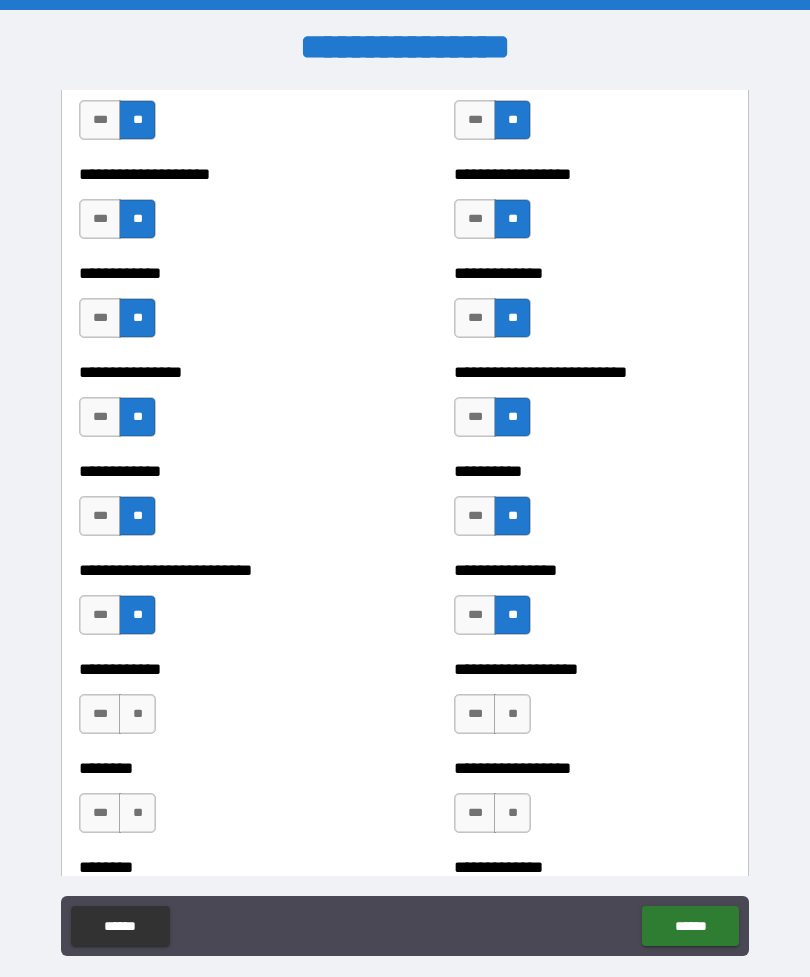 click on "**" at bounding box center (137, 714) 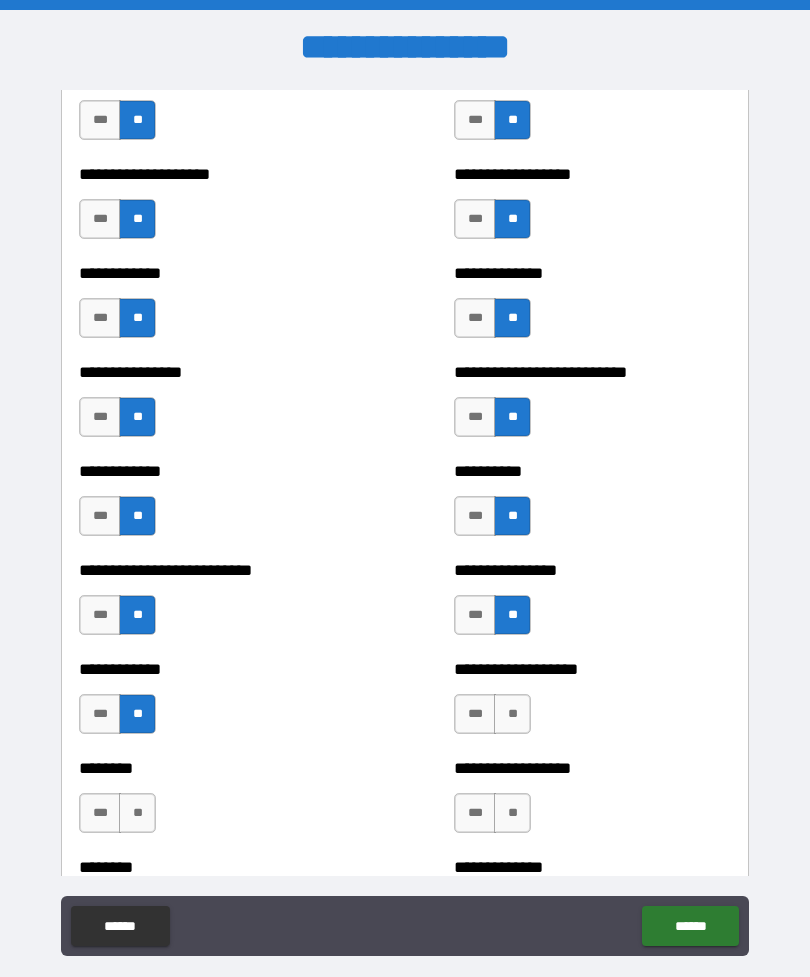 click on "**" at bounding box center [137, 813] 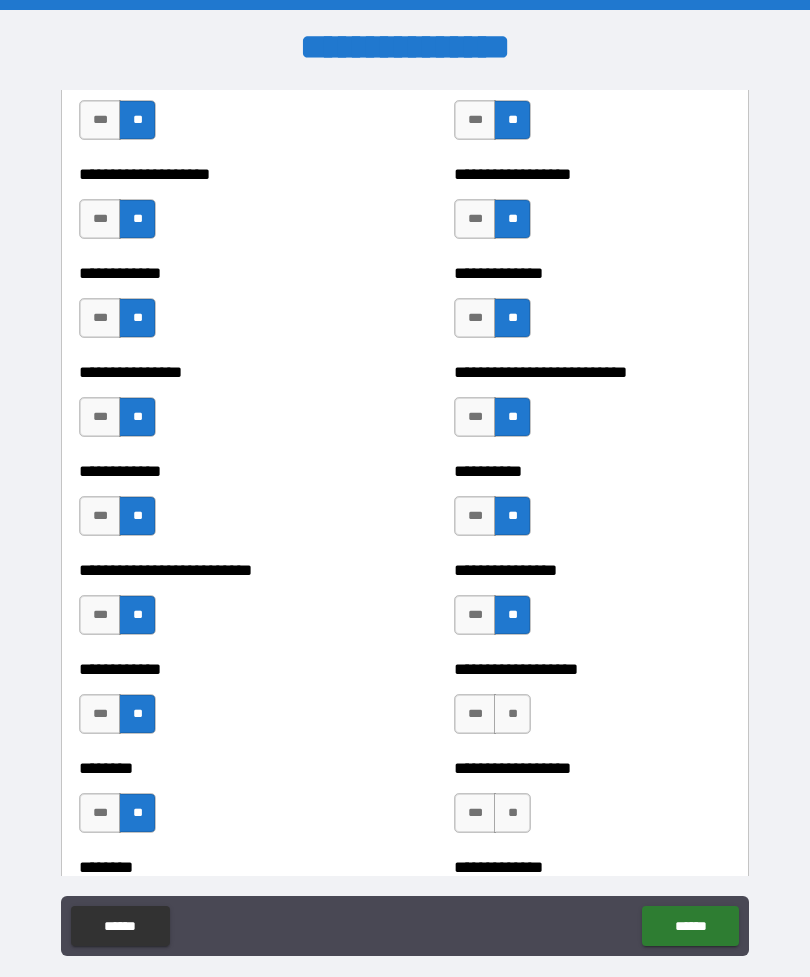 click on "**" at bounding box center [512, 714] 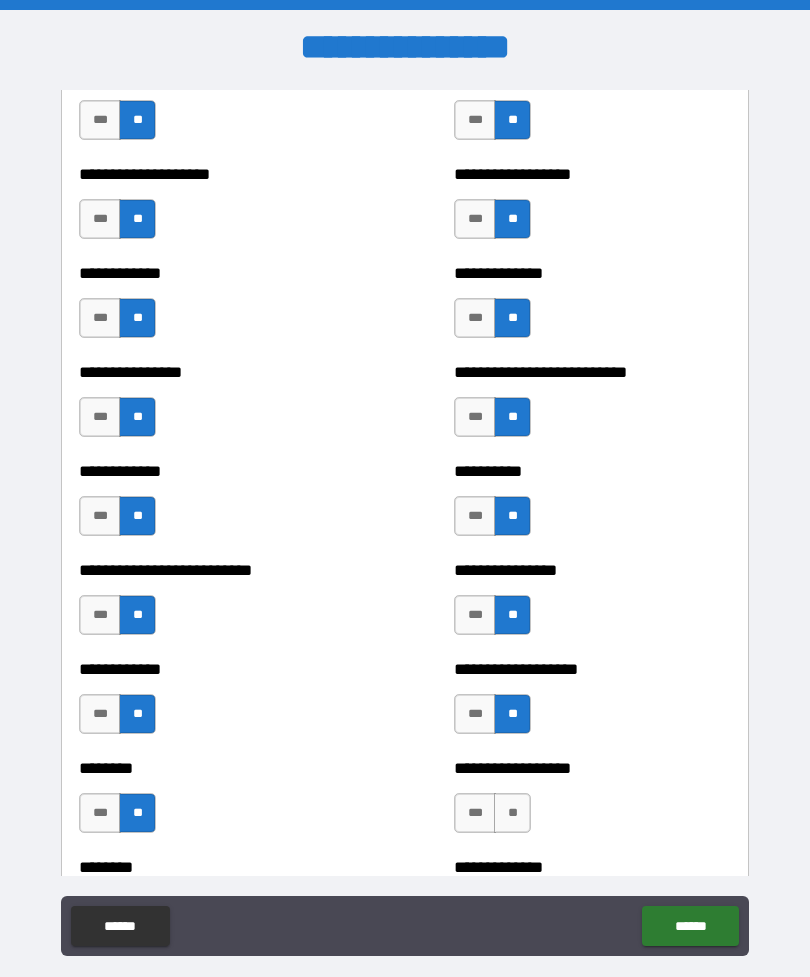 click on "**" at bounding box center (512, 813) 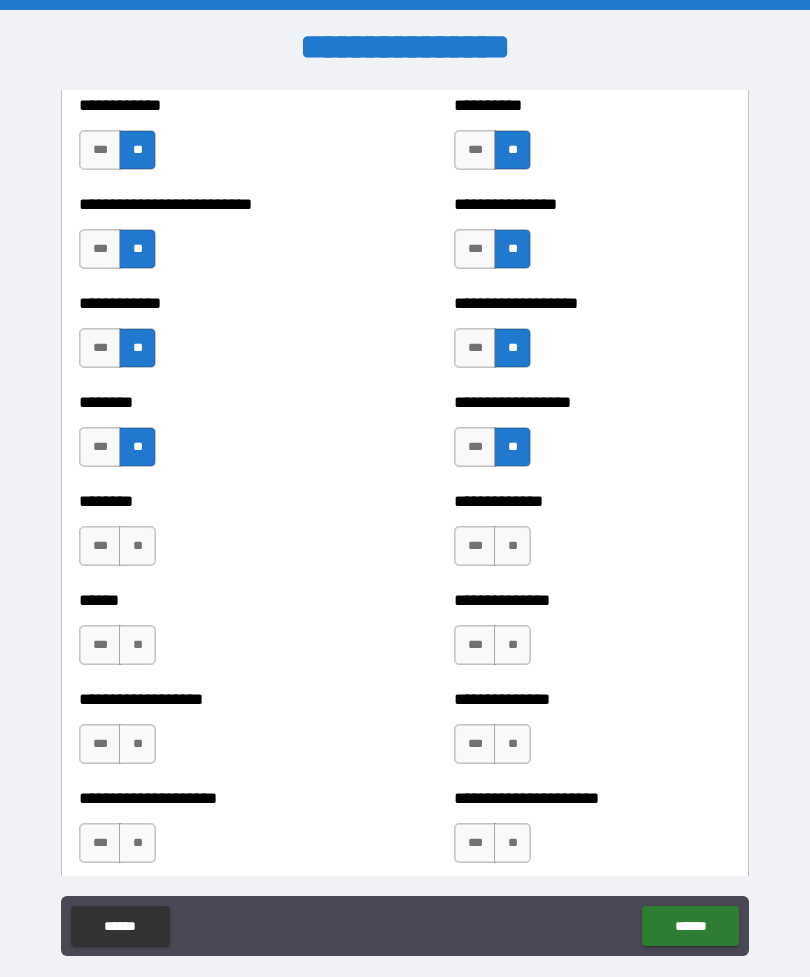 scroll, scrollTop: 4142, scrollLeft: 0, axis: vertical 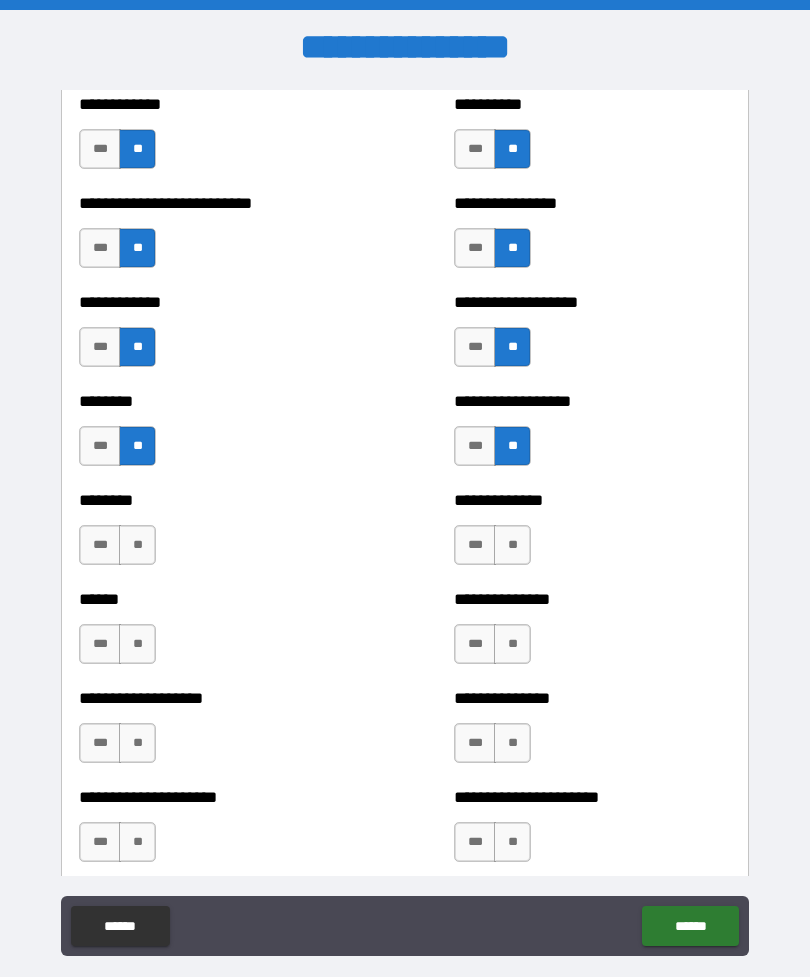 click on "**" at bounding box center (512, 545) 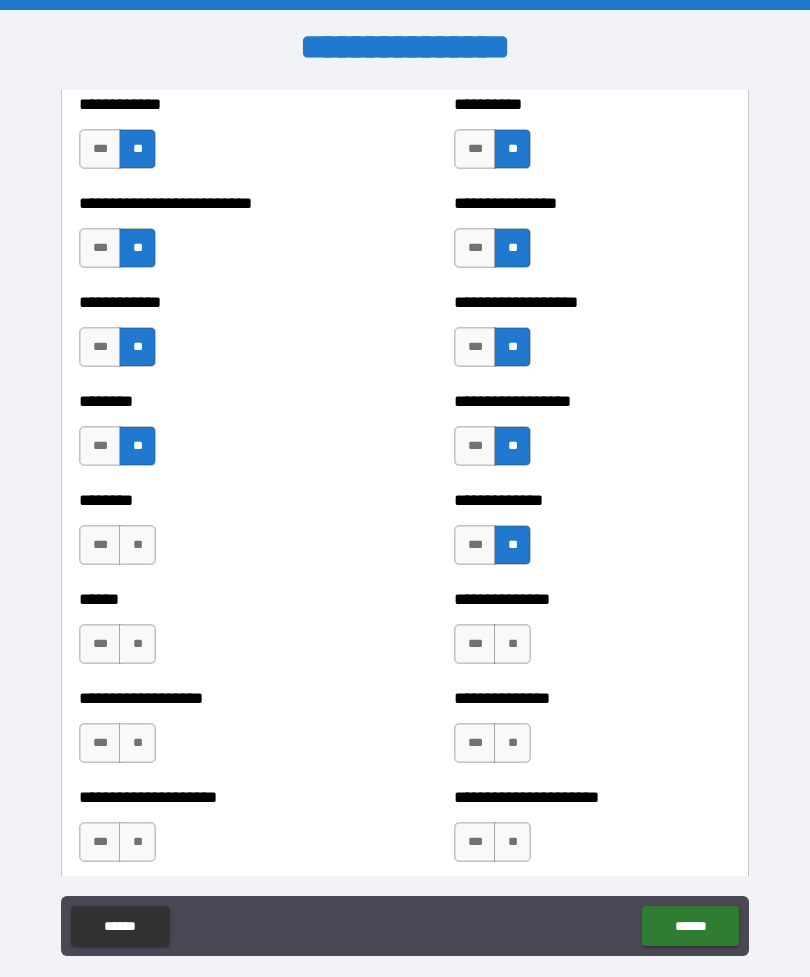 click on "**" at bounding box center [512, 644] 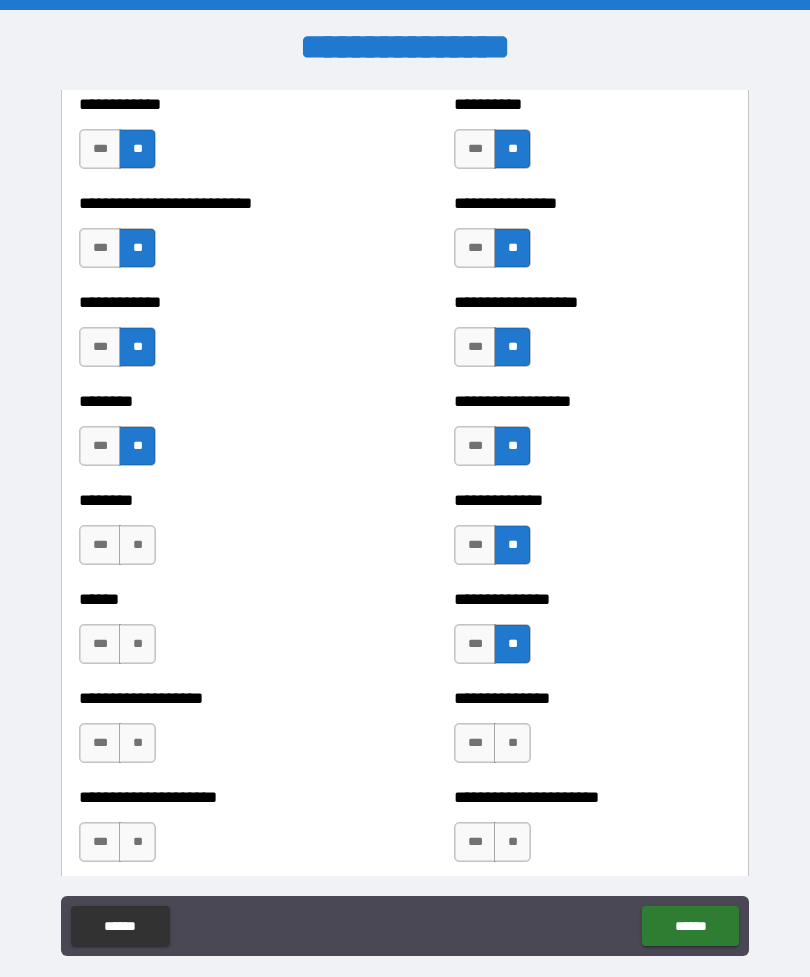 click on "**" at bounding box center (512, 743) 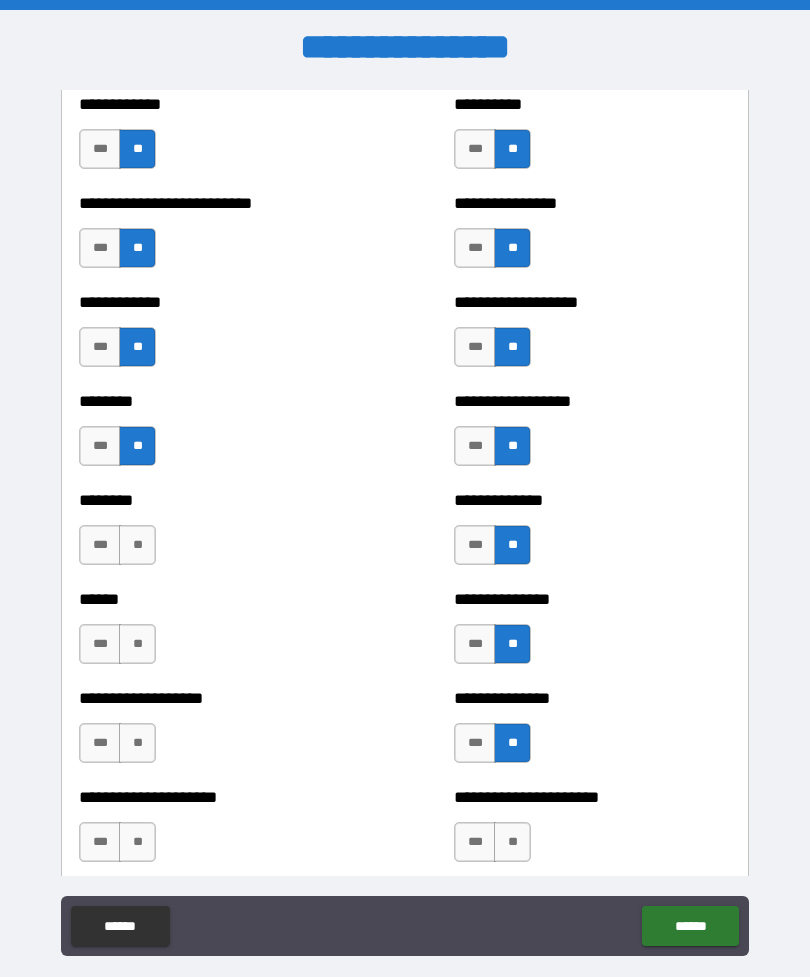 click on "**" at bounding box center (512, 842) 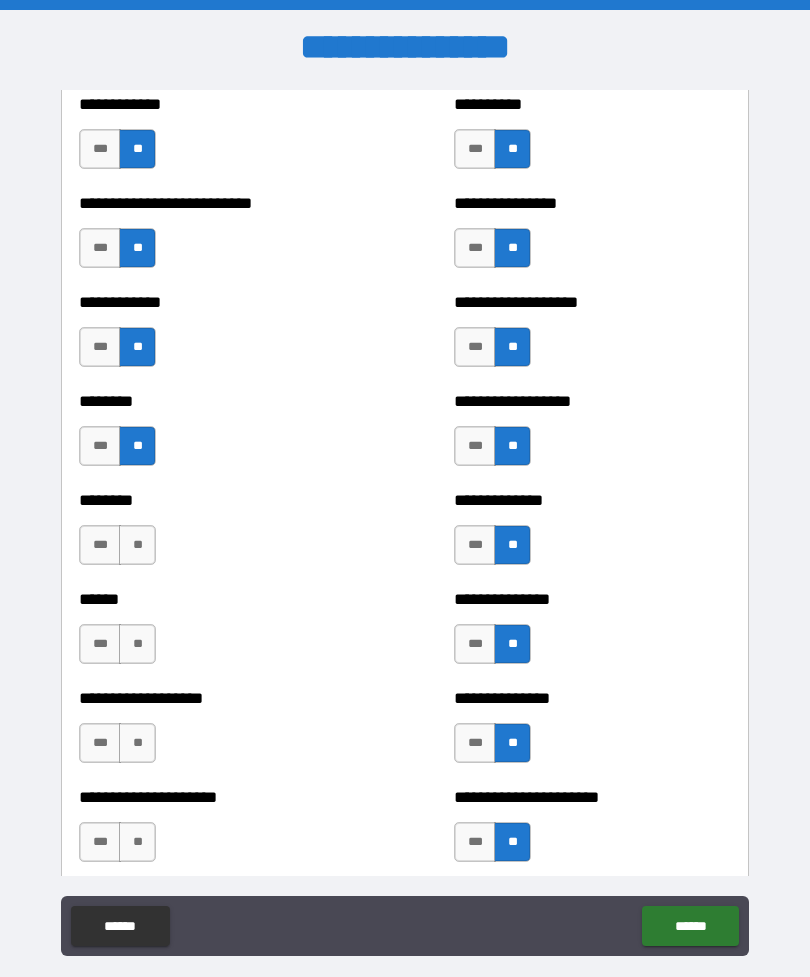 click on "**" at bounding box center [137, 842] 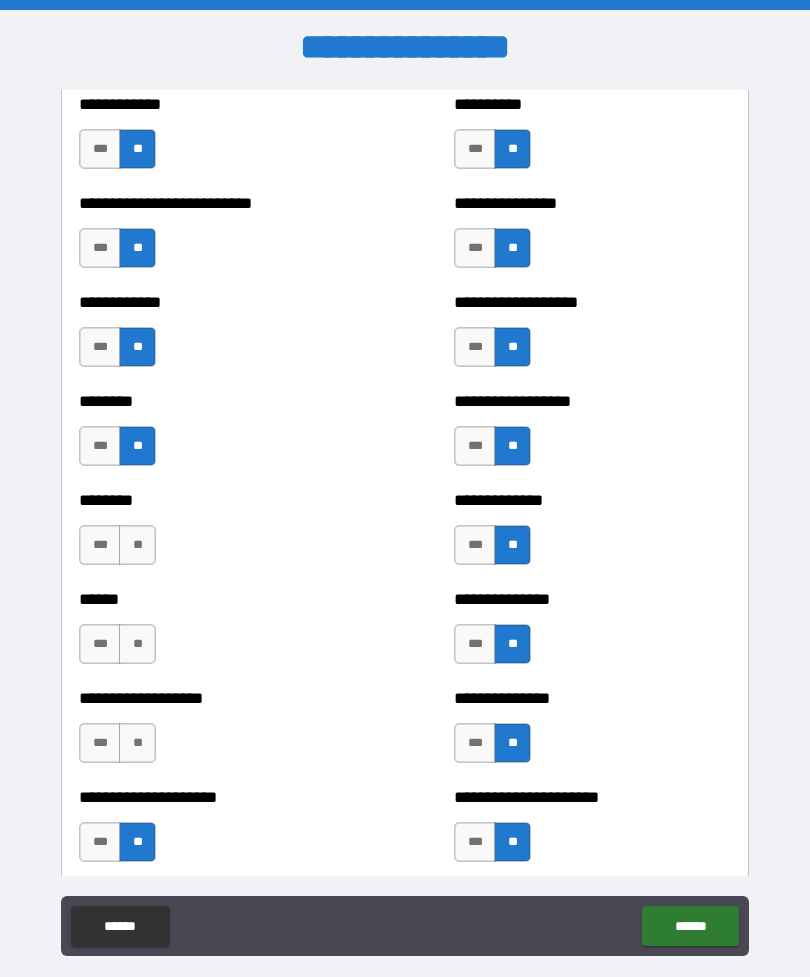 click on "*** **" at bounding box center [117, 743] 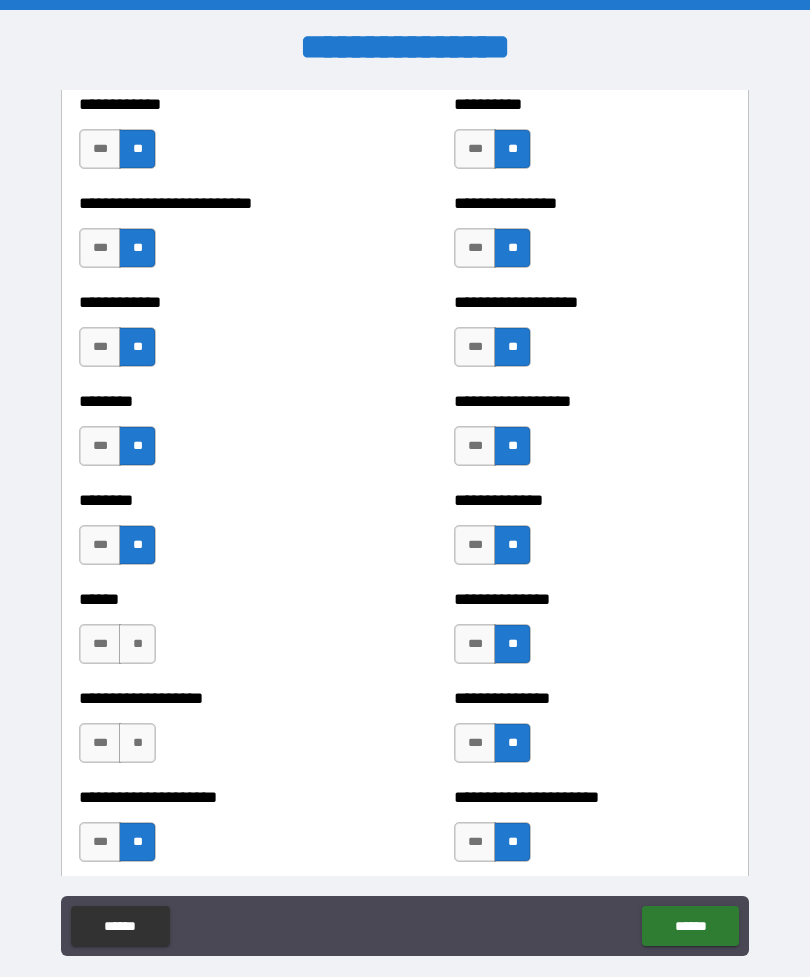 click on "**" at bounding box center (137, 644) 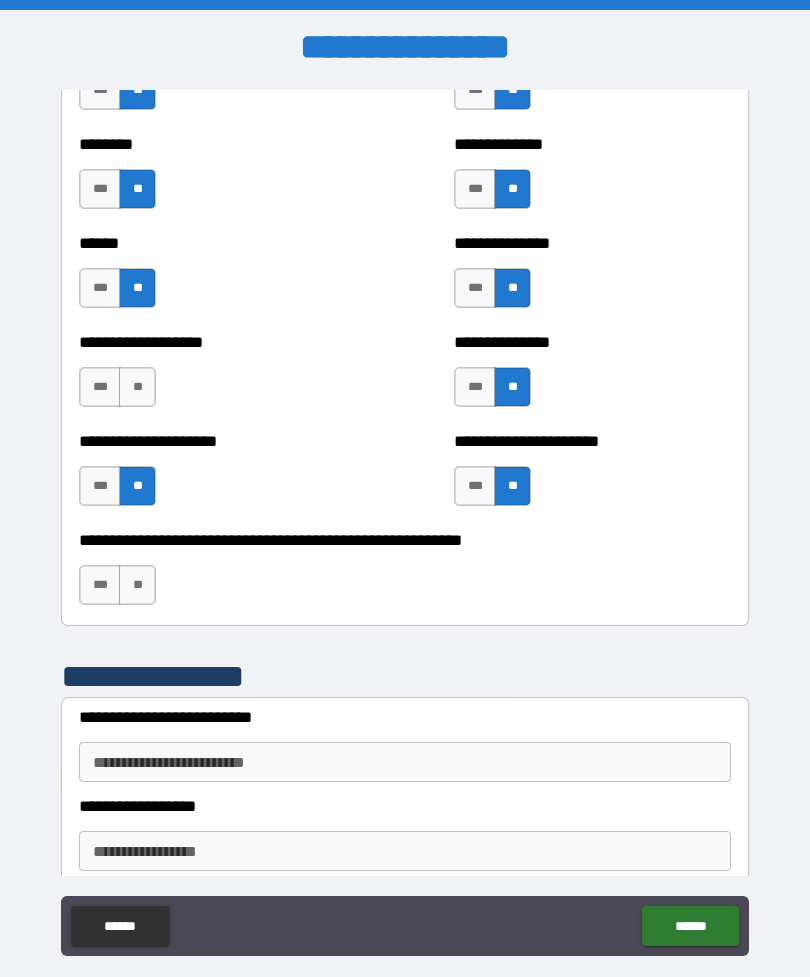 scroll, scrollTop: 4502, scrollLeft: 0, axis: vertical 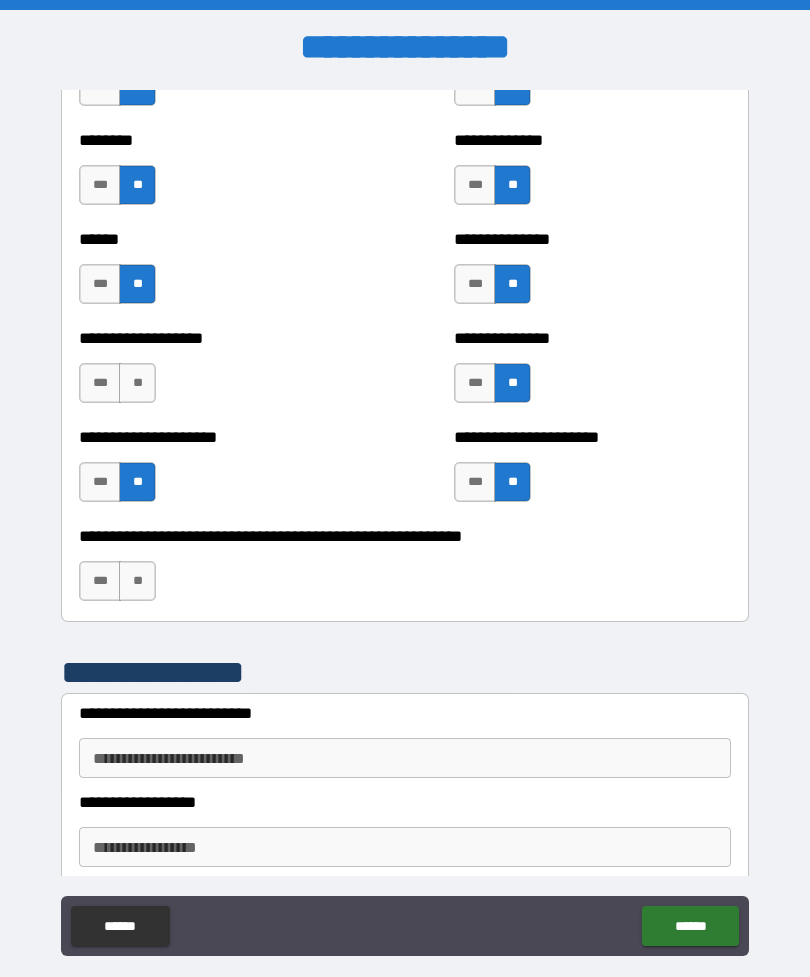 click on "**" at bounding box center [137, 581] 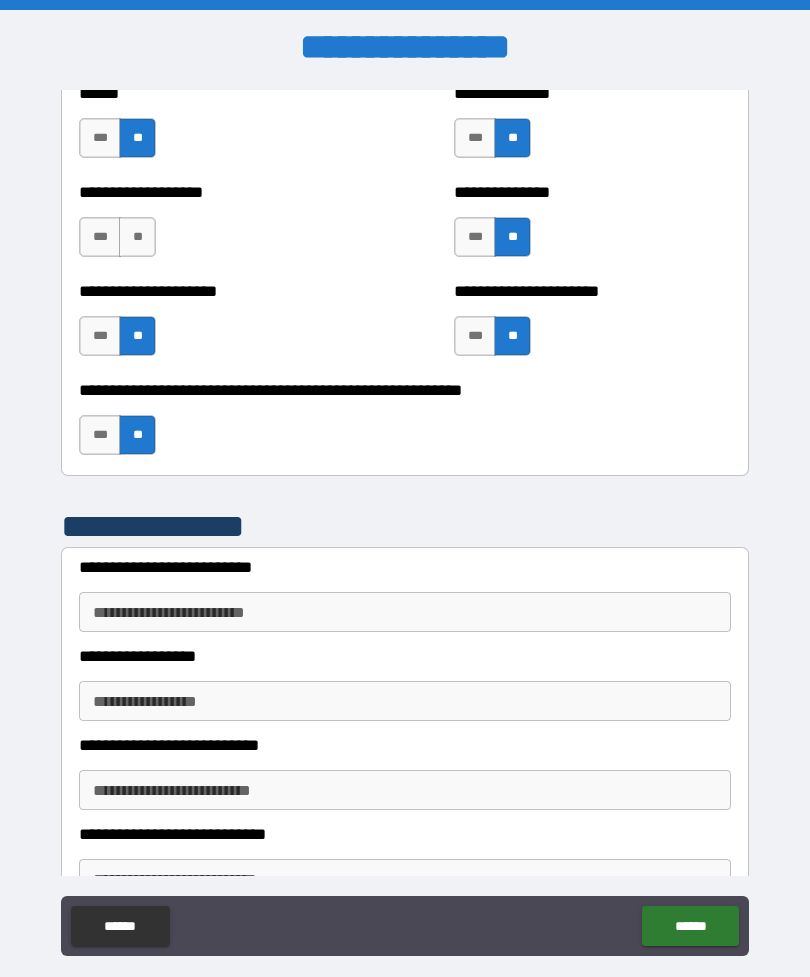 scroll, scrollTop: 4666, scrollLeft: 0, axis: vertical 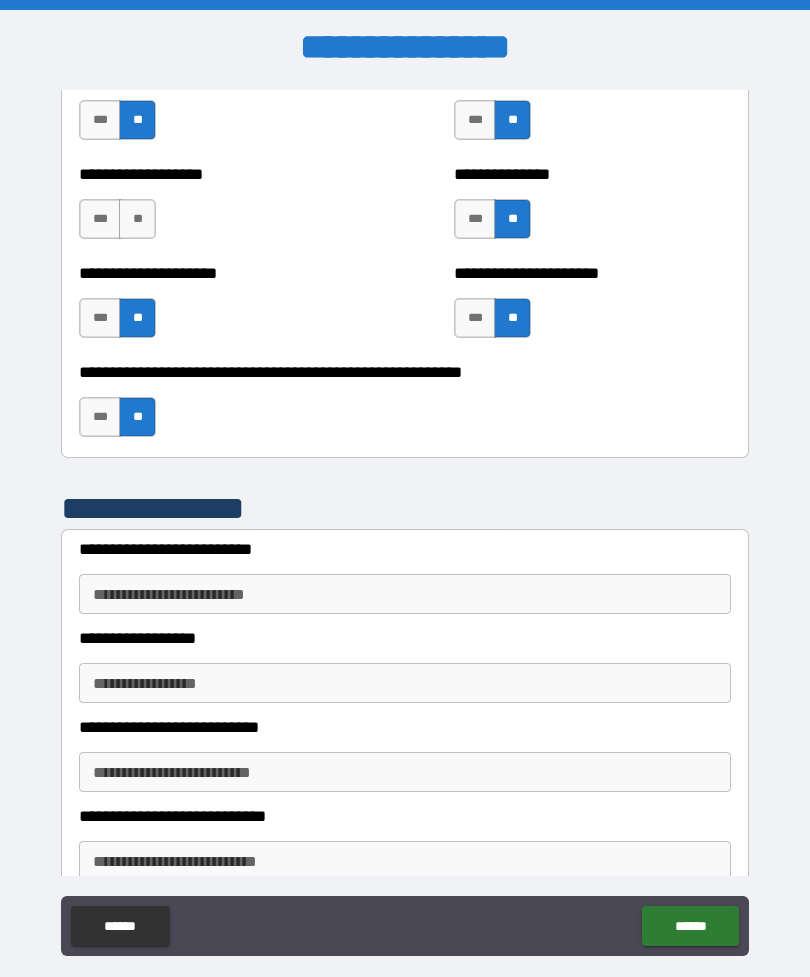 click on "**********" at bounding box center (405, 594) 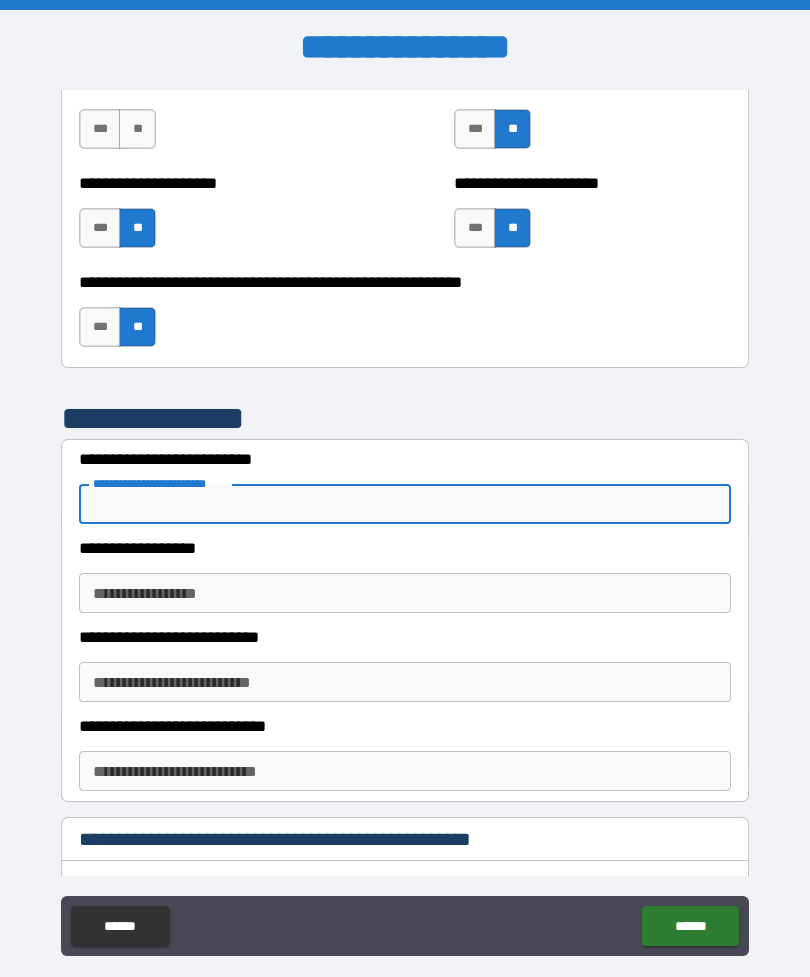 scroll, scrollTop: 4760, scrollLeft: 0, axis: vertical 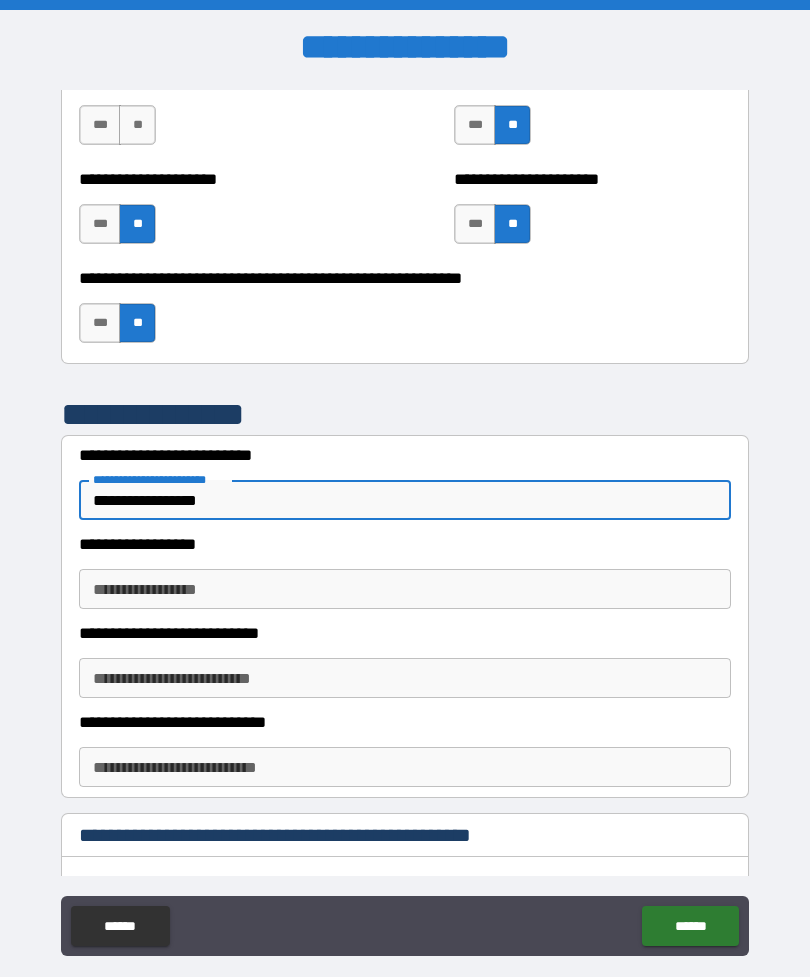type on "**********" 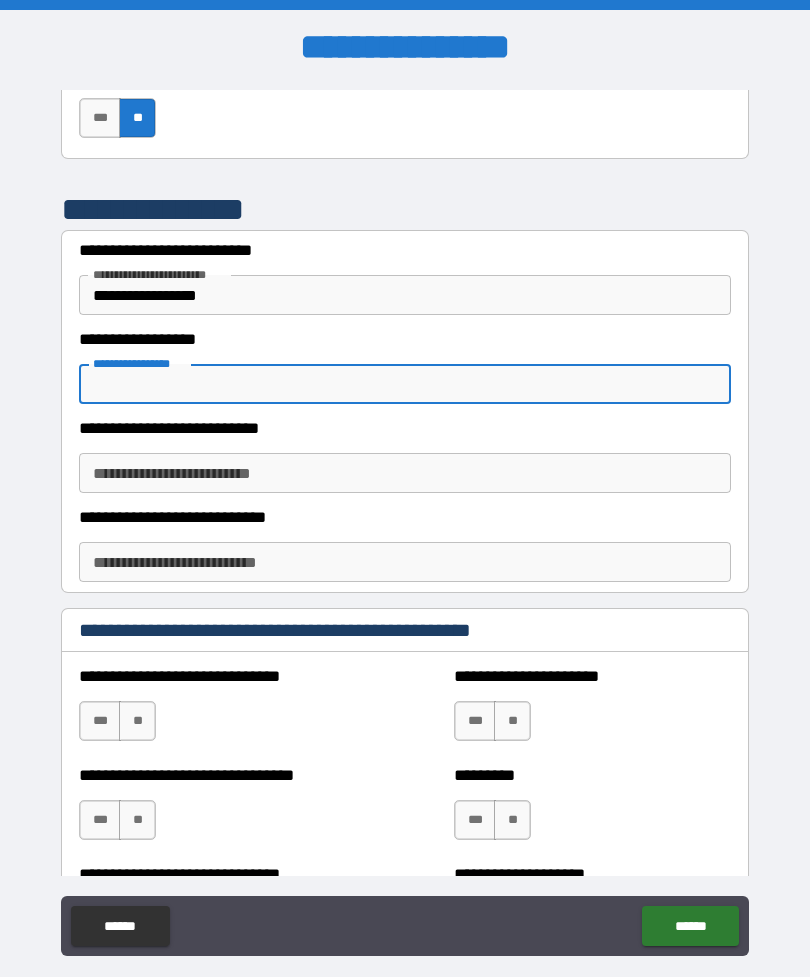 scroll, scrollTop: 4966, scrollLeft: 0, axis: vertical 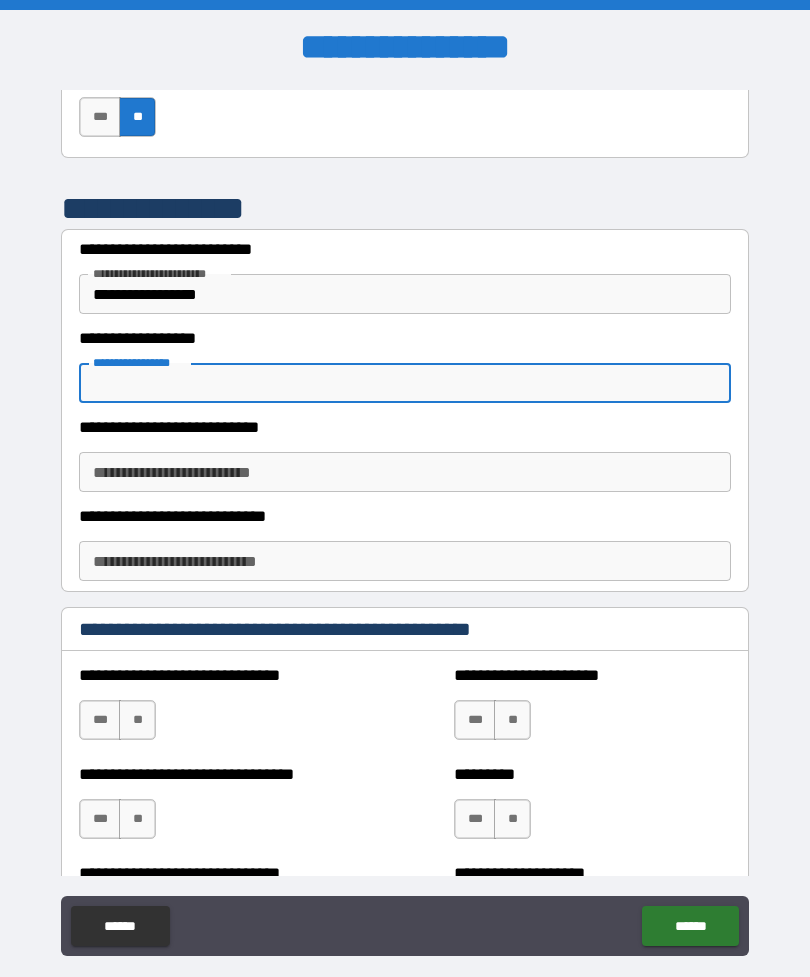 click on "**********" at bounding box center [405, 472] 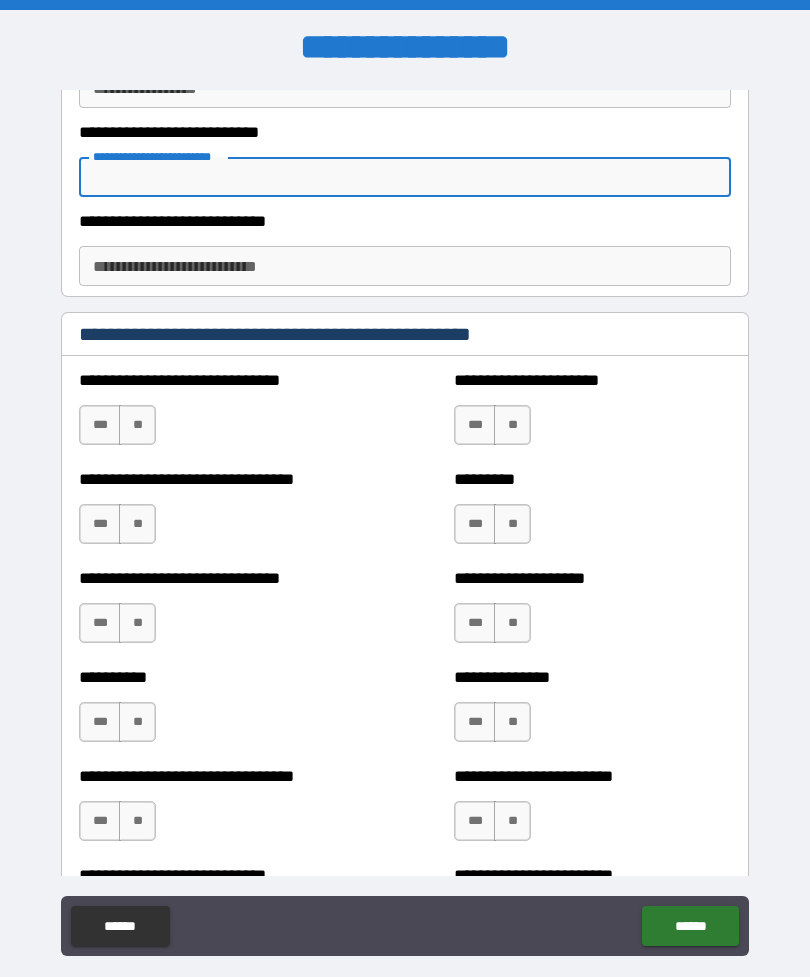 scroll, scrollTop: 5277, scrollLeft: 0, axis: vertical 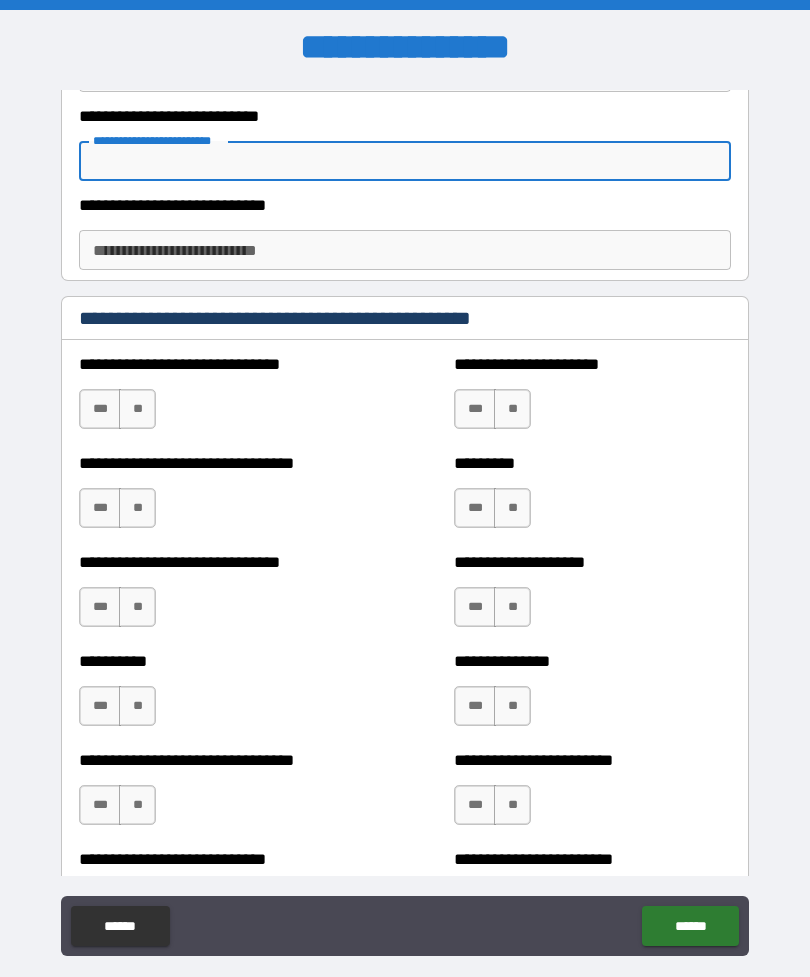 click on "**********" at bounding box center (217, 399) 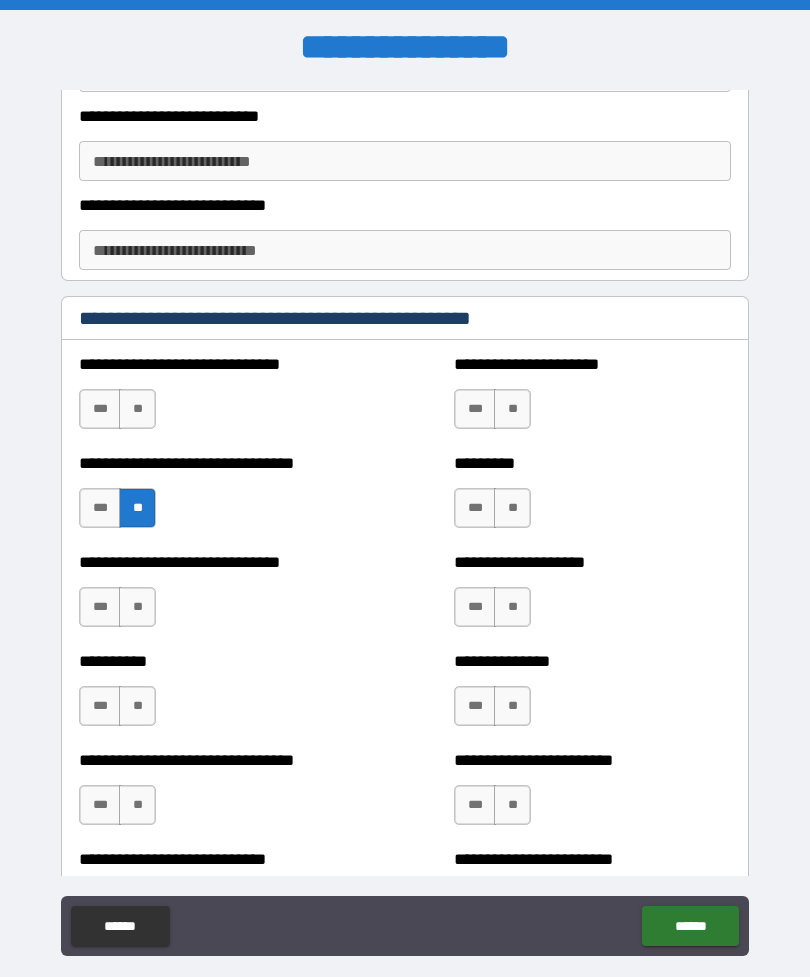 click on "**" at bounding box center [137, 607] 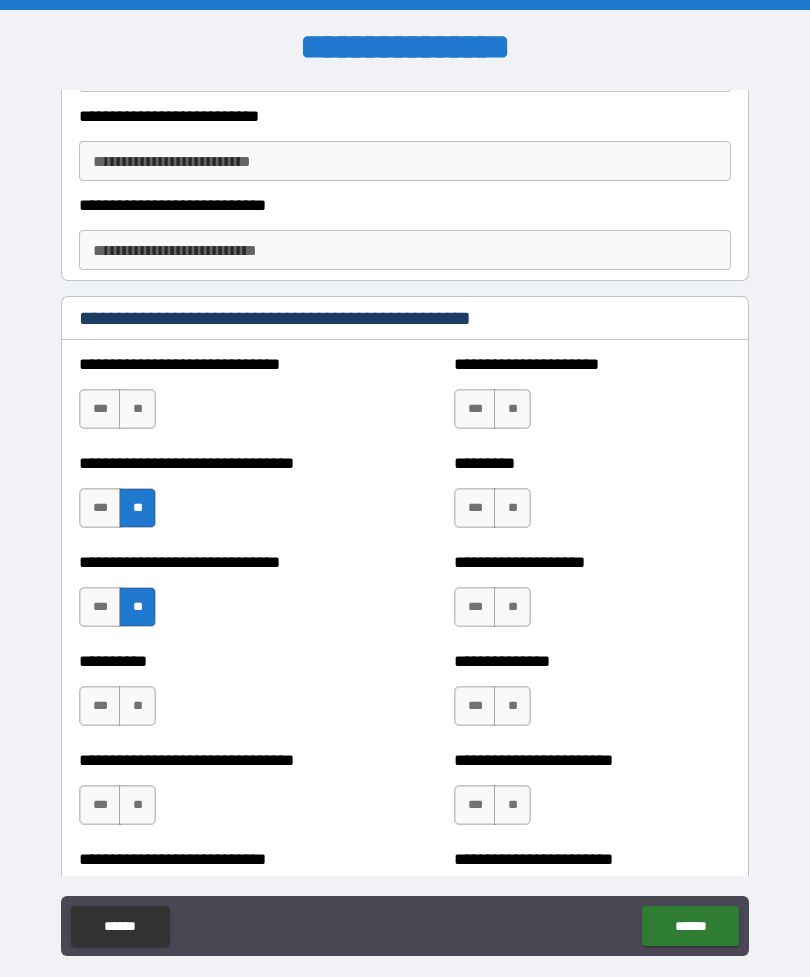 click on "**" at bounding box center (137, 409) 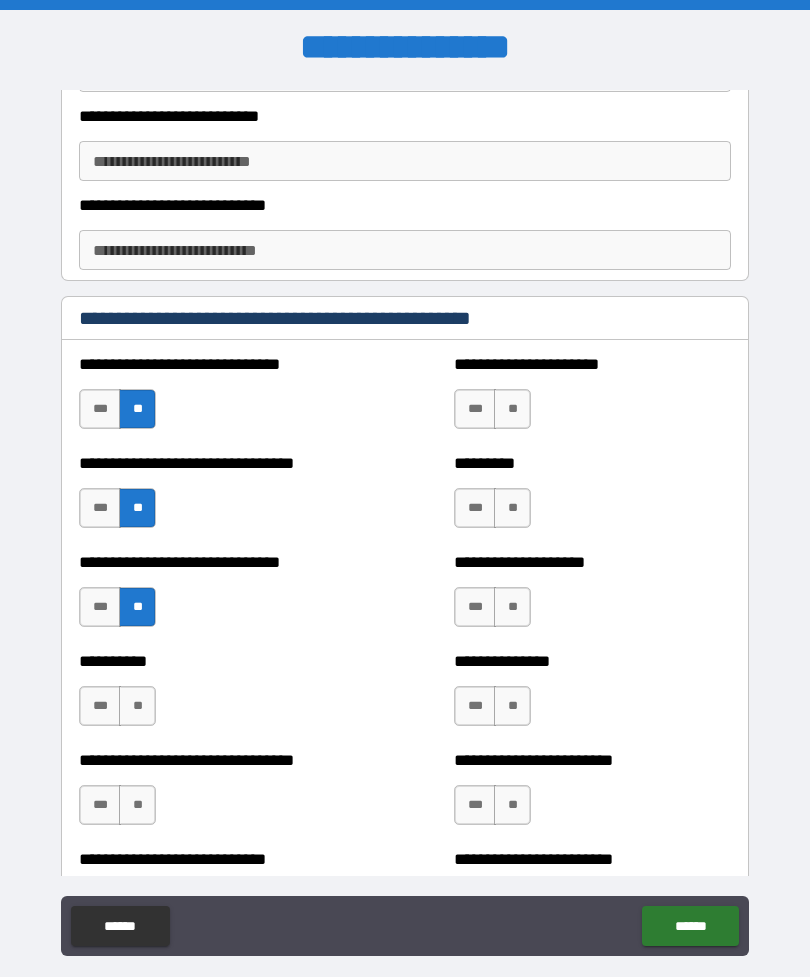 click on "**********" at bounding box center [217, 696] 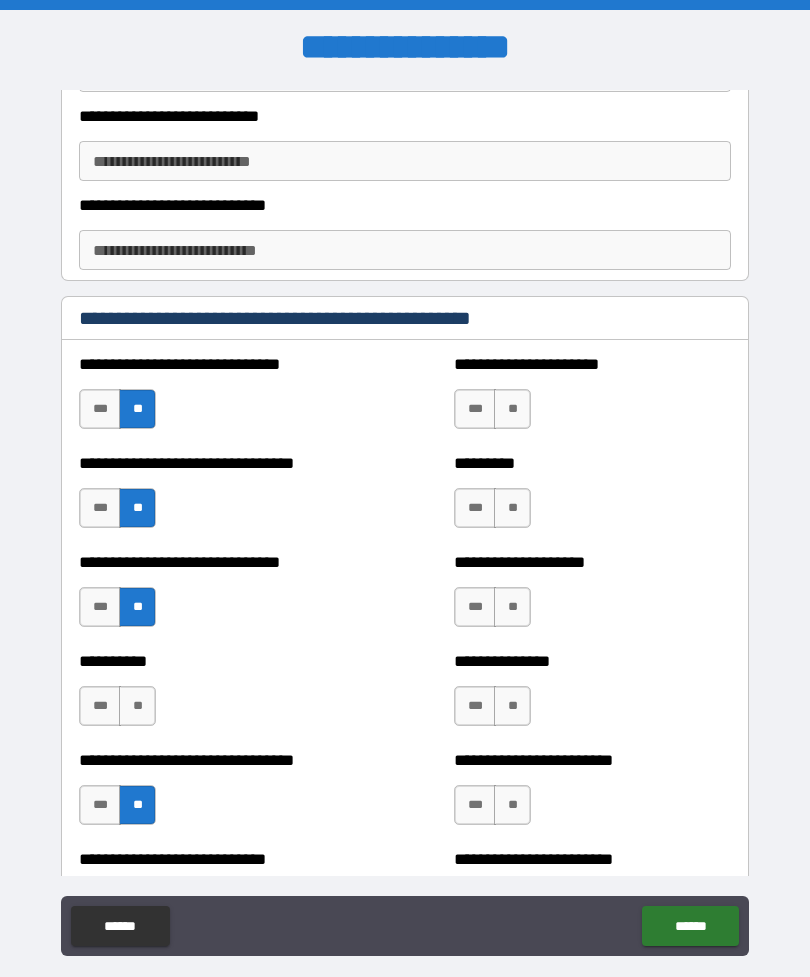 click on "**" at bounding box center [137, 706] 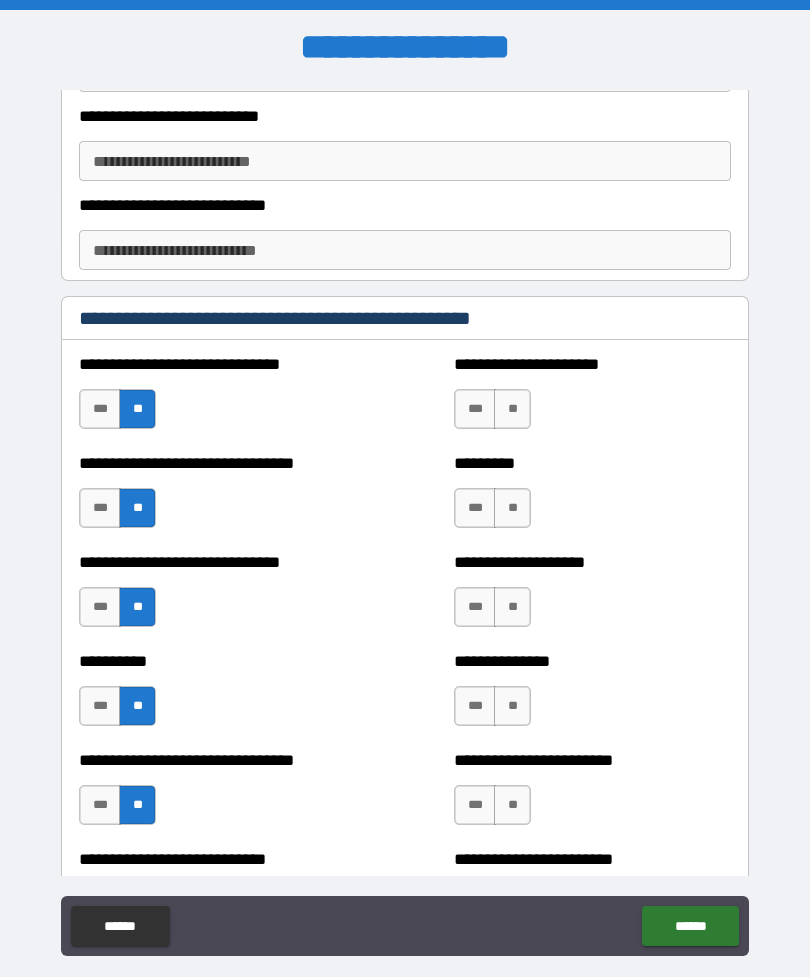 click on "**" at bounding box center [512, 409] 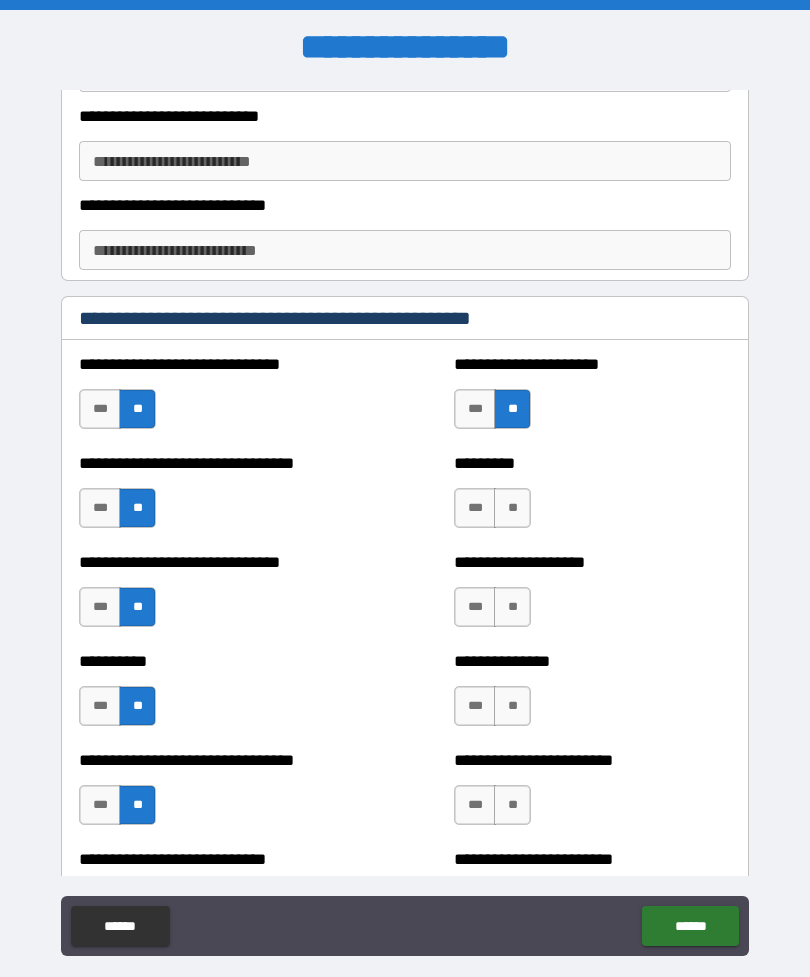 click on "**" at bounding box center (512, 508) 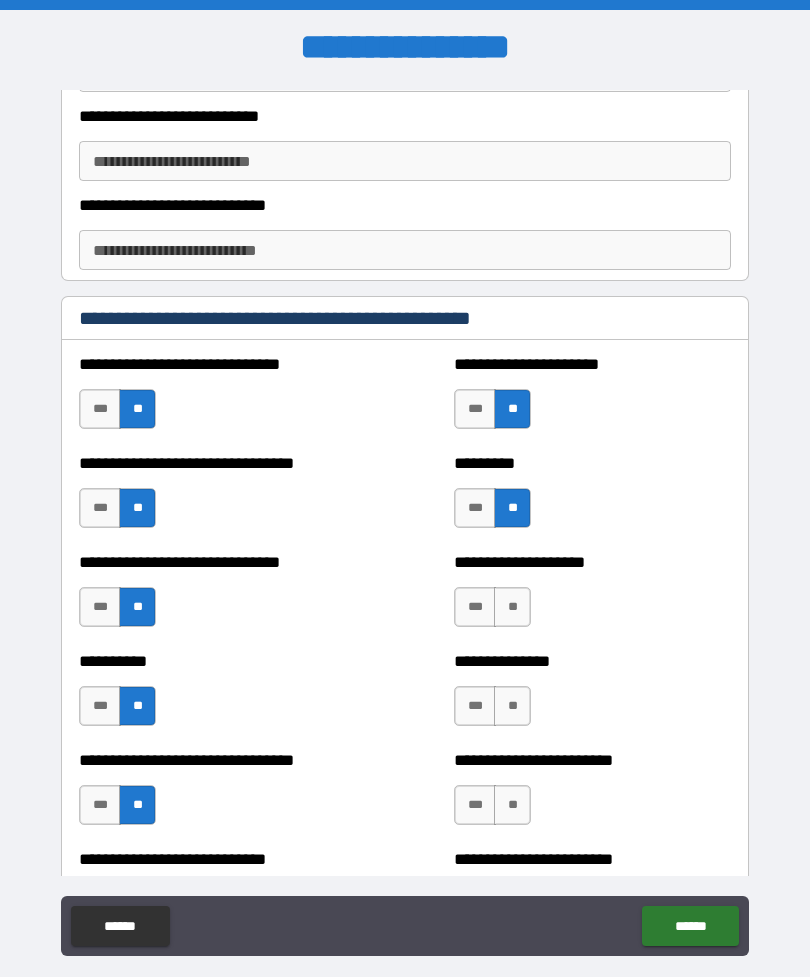 click on "**" at bounding box center [512, 607] 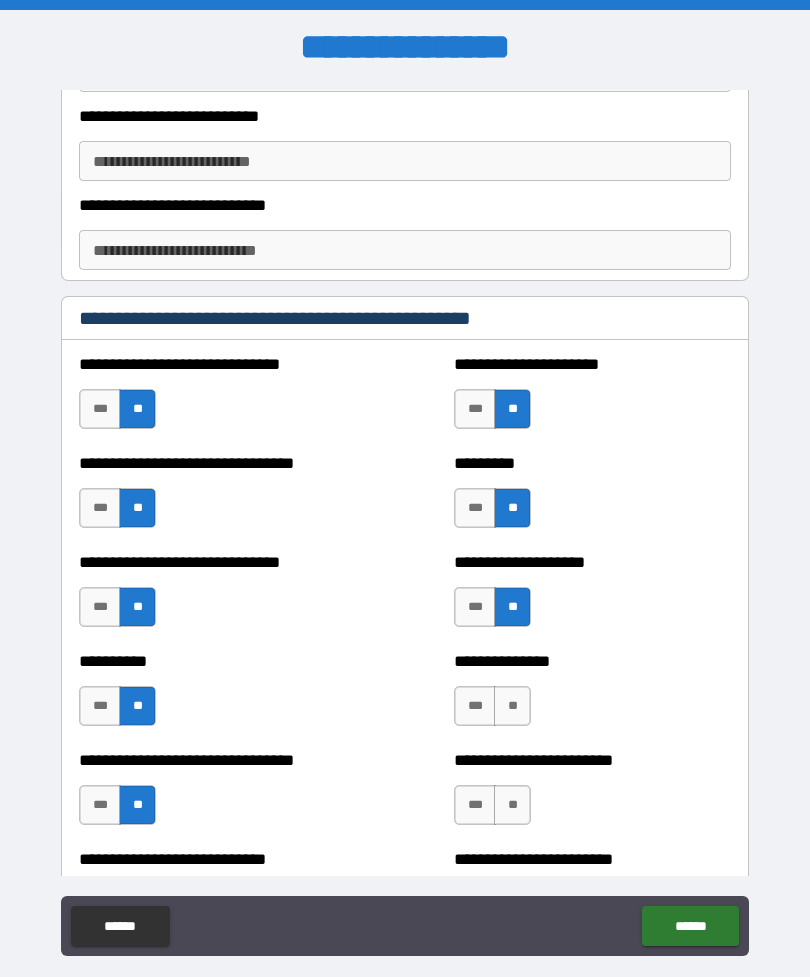 click on "**" at bounding box center (512, 706) 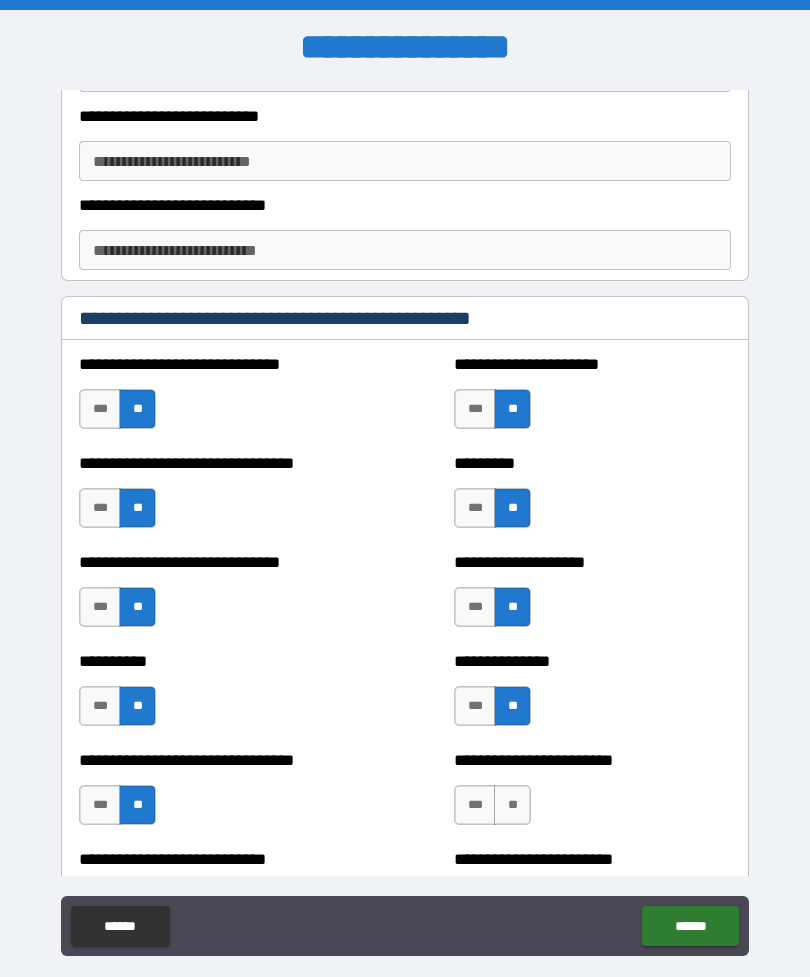 click on "**" at bounding box center (512, 805) 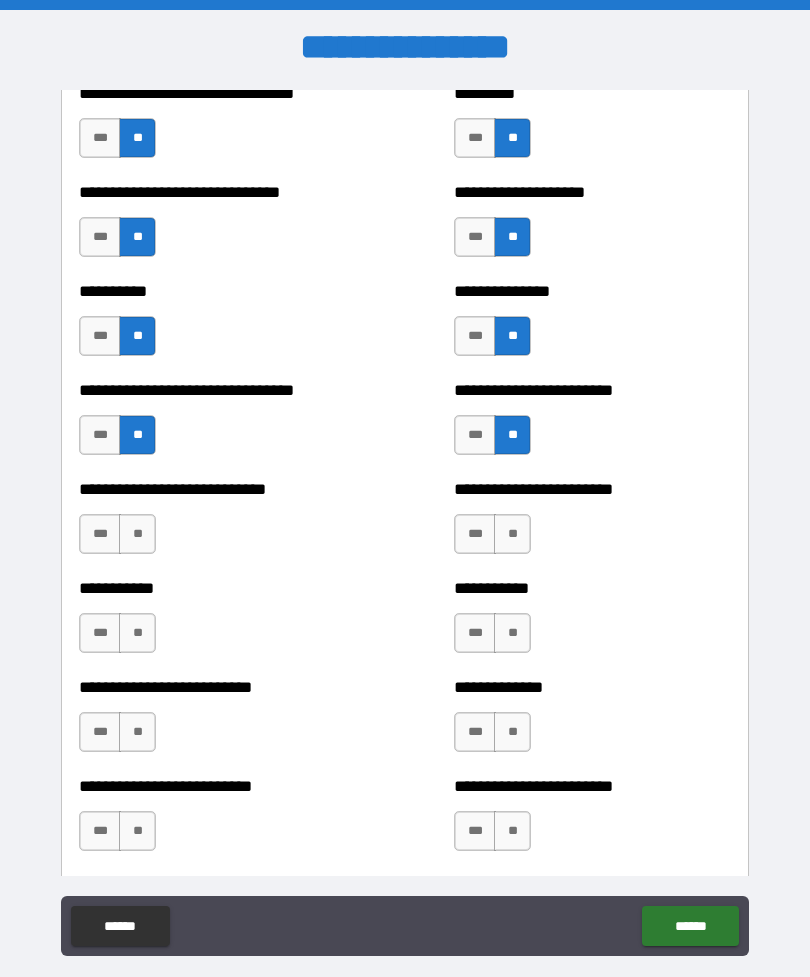 scroll, scrollTop: 5651, scrollLeft: 0, axis: vertical 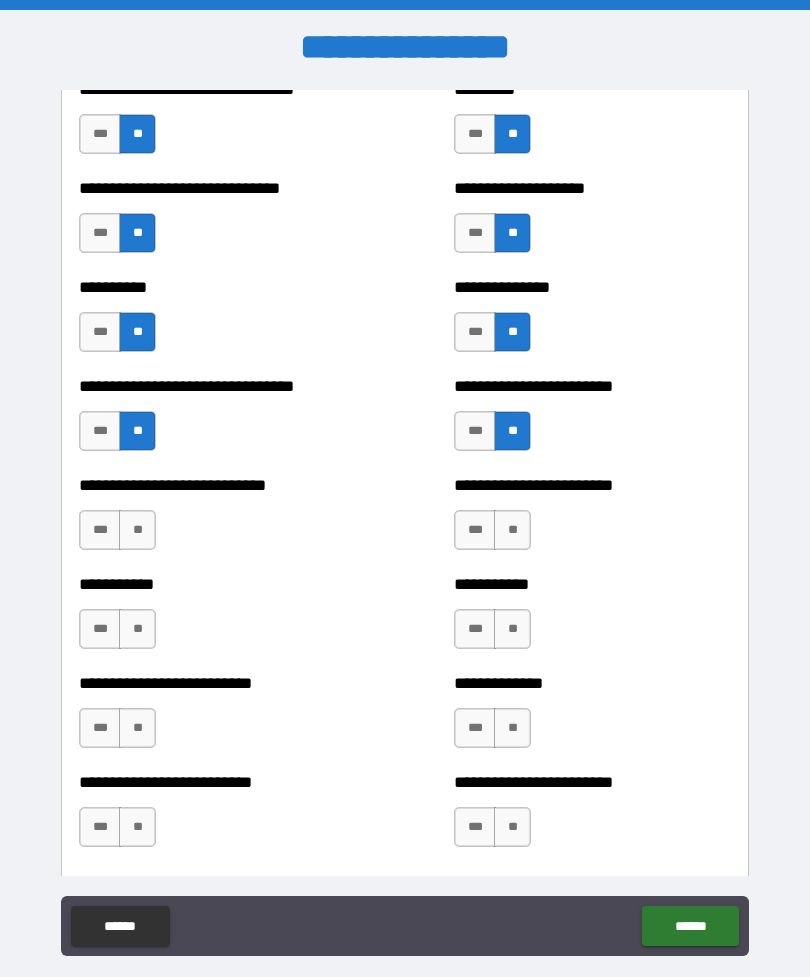 click on "**" at bounding box center [512, 530] 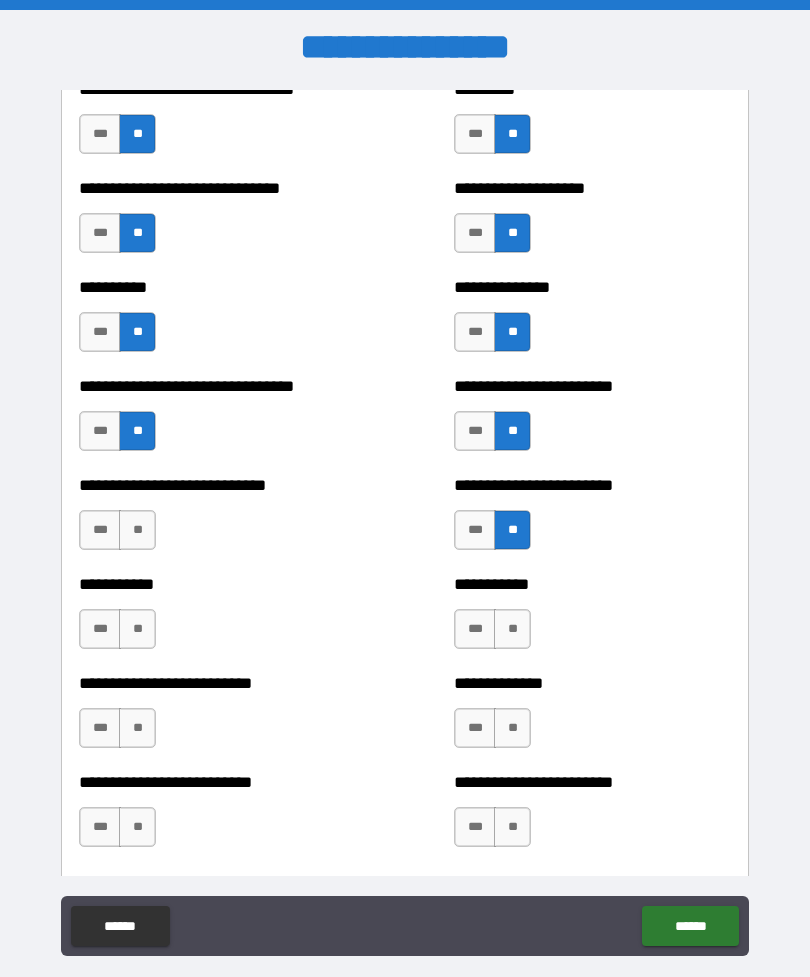 click on "**" at bounding box center (512, 629) 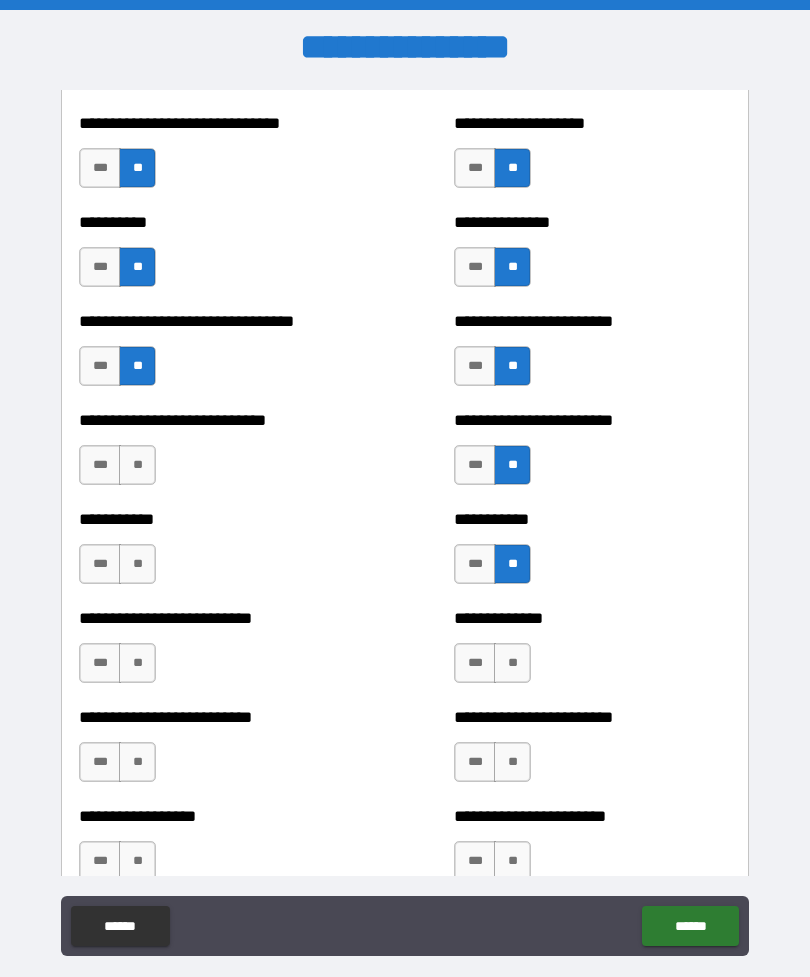 scroll, scrollTop: 5718, scrollLeft: 0, axis: vertical 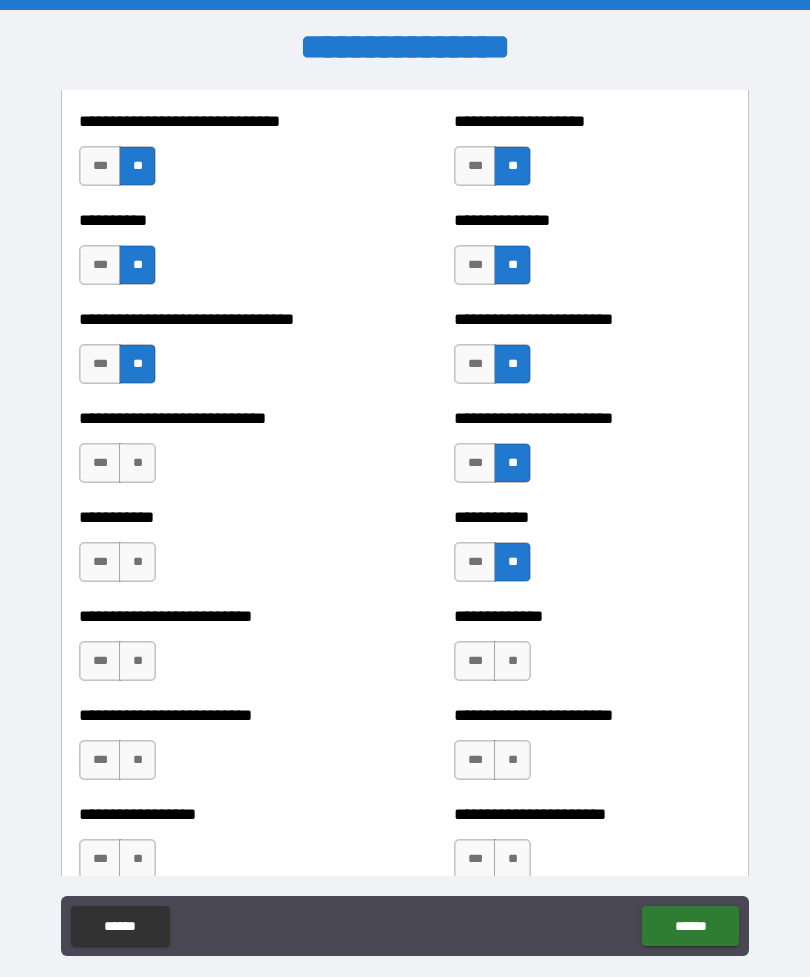 click on "**" at bounding box center (137, 463) 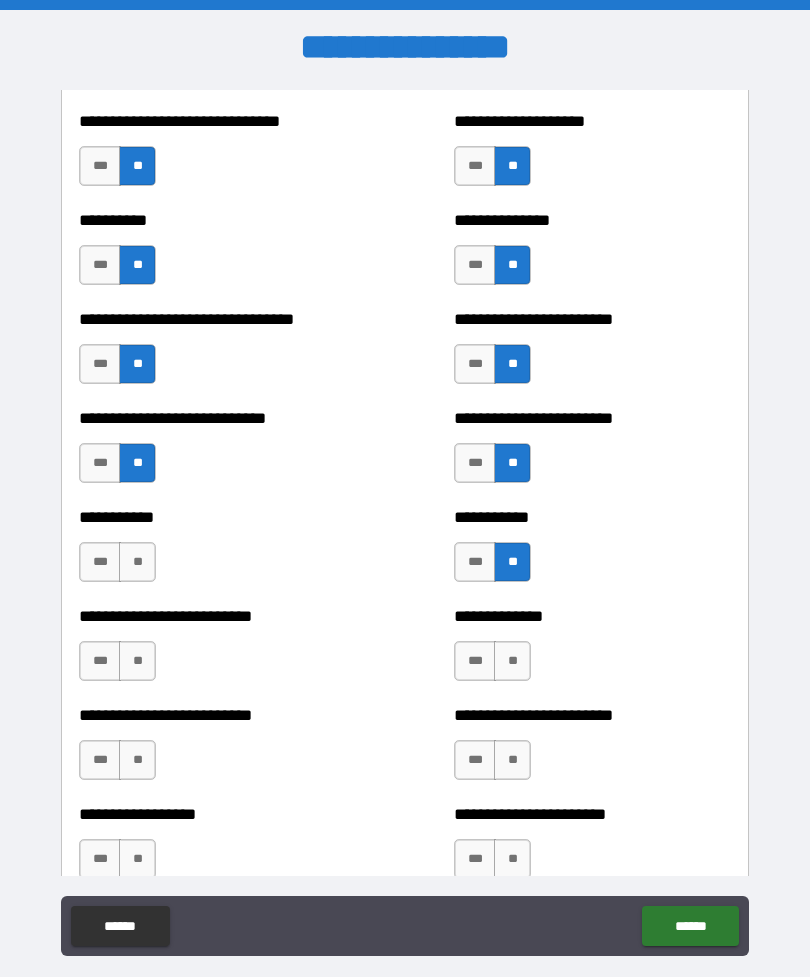 click on "**" at bounding box center [137, 562] 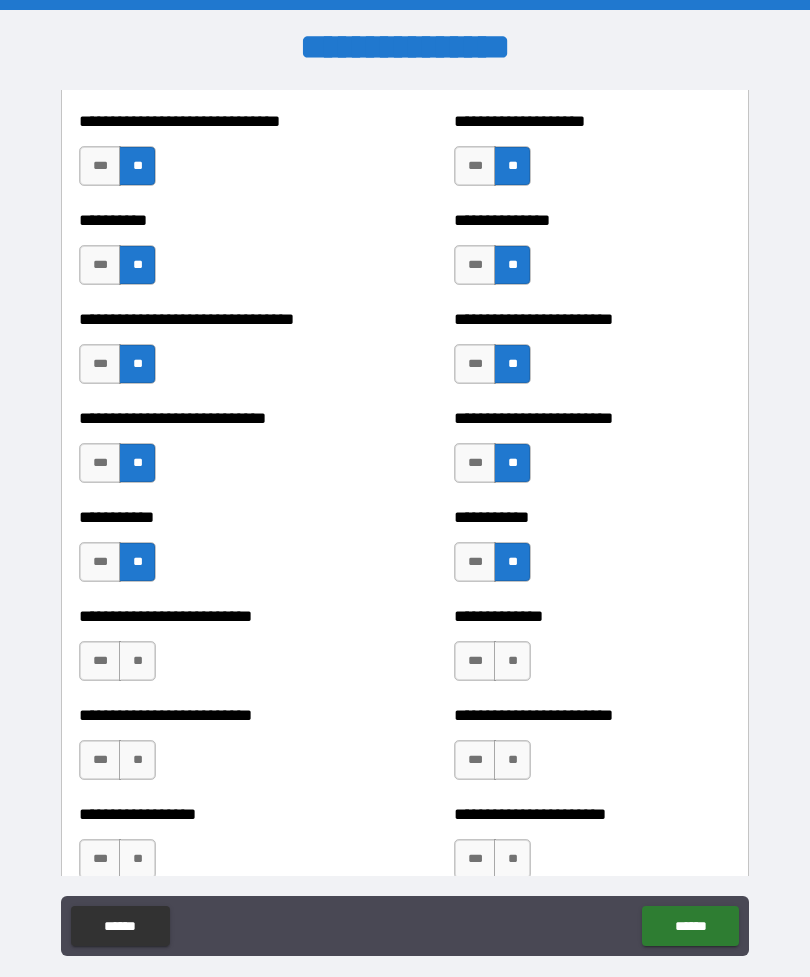 click on "**" at bounding box center [137, 661] 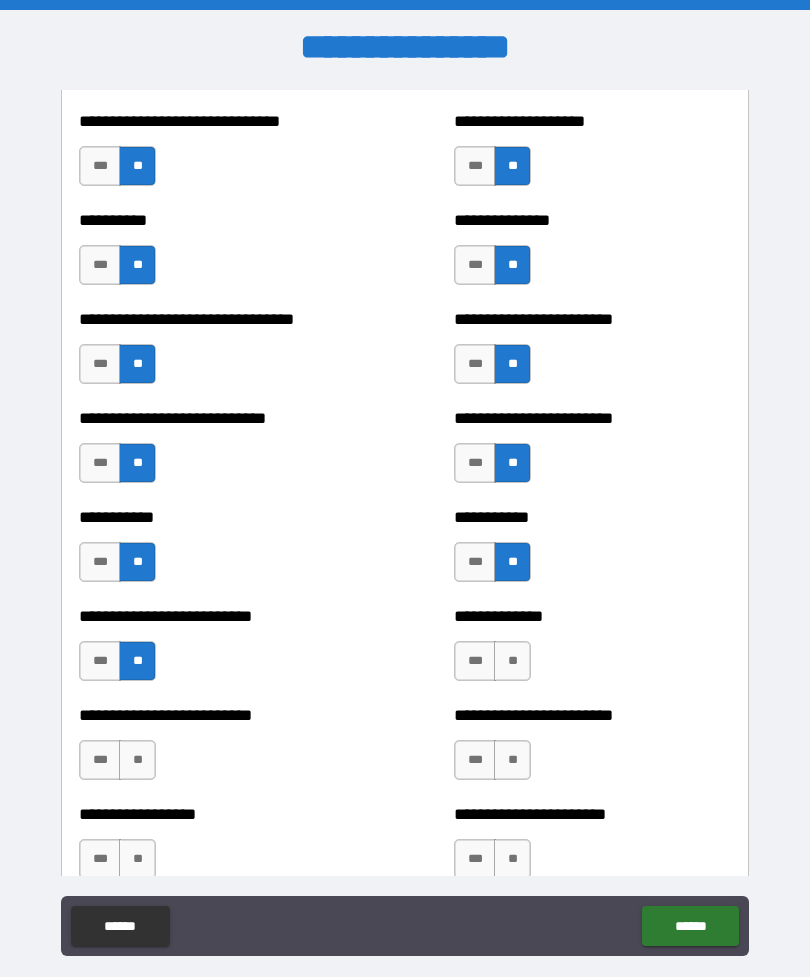 click on "**********" at bounding box center (217, 750) 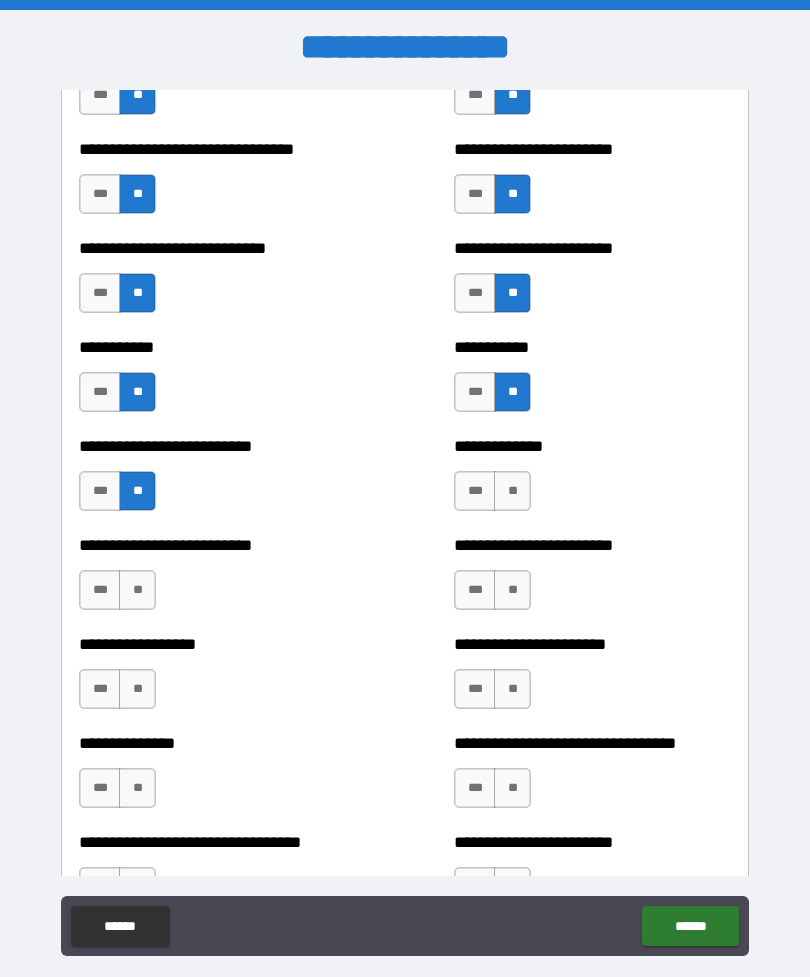 scroll, scrollTop: 5895, scrollLeft: 0, axis: vertical 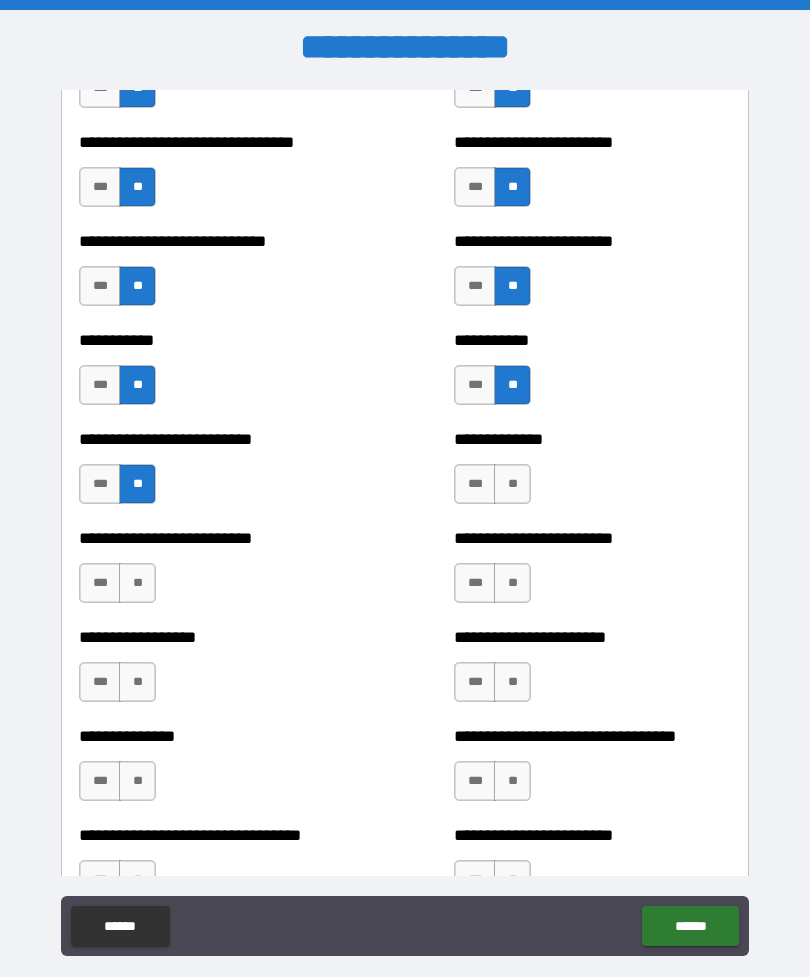 click on "**" at bounding box center [137, 583] 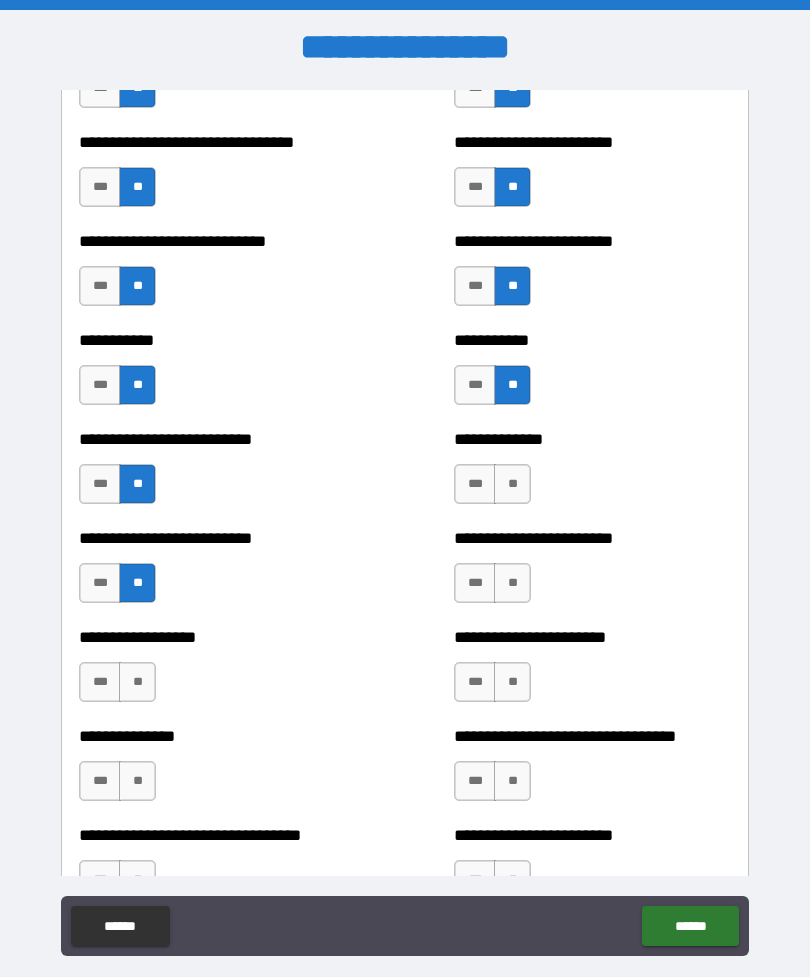 click on "**" at bounding box center (137, 682) 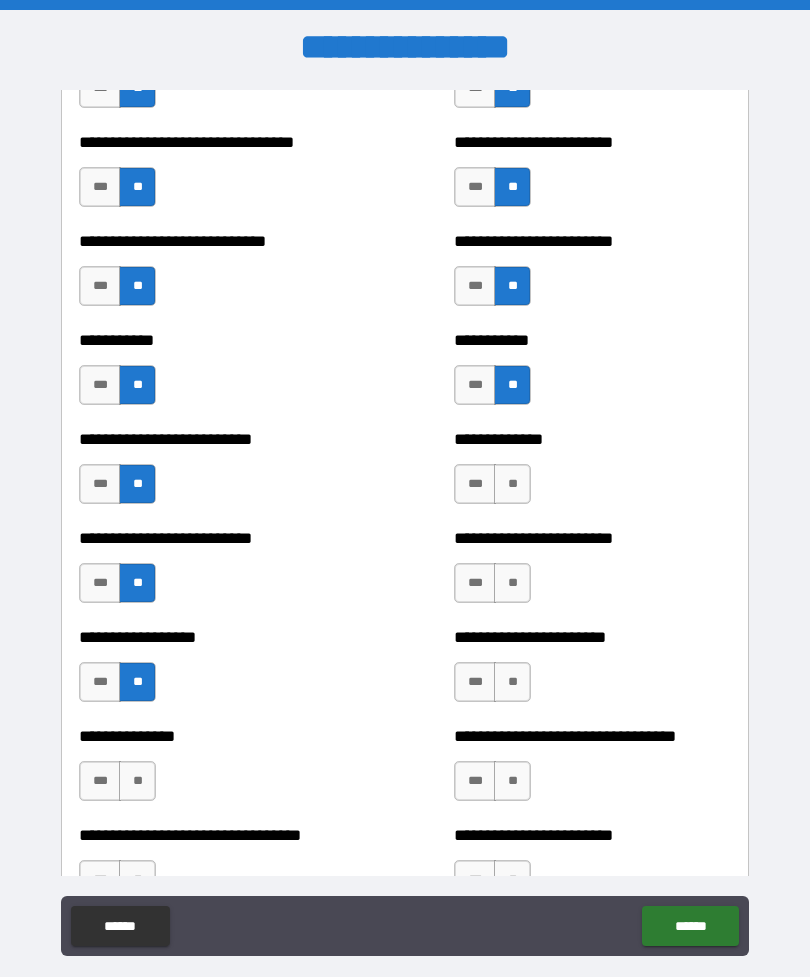 click on "**" at bounding box center (137, 781) 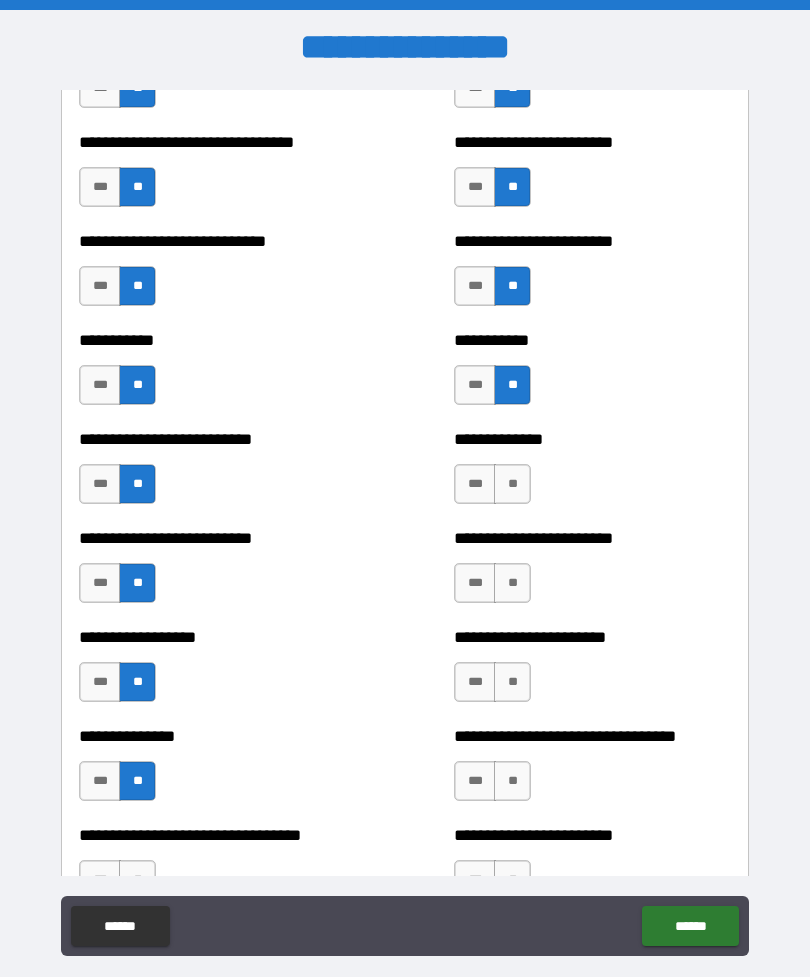 click on "**" at bounding box center (512, 484) 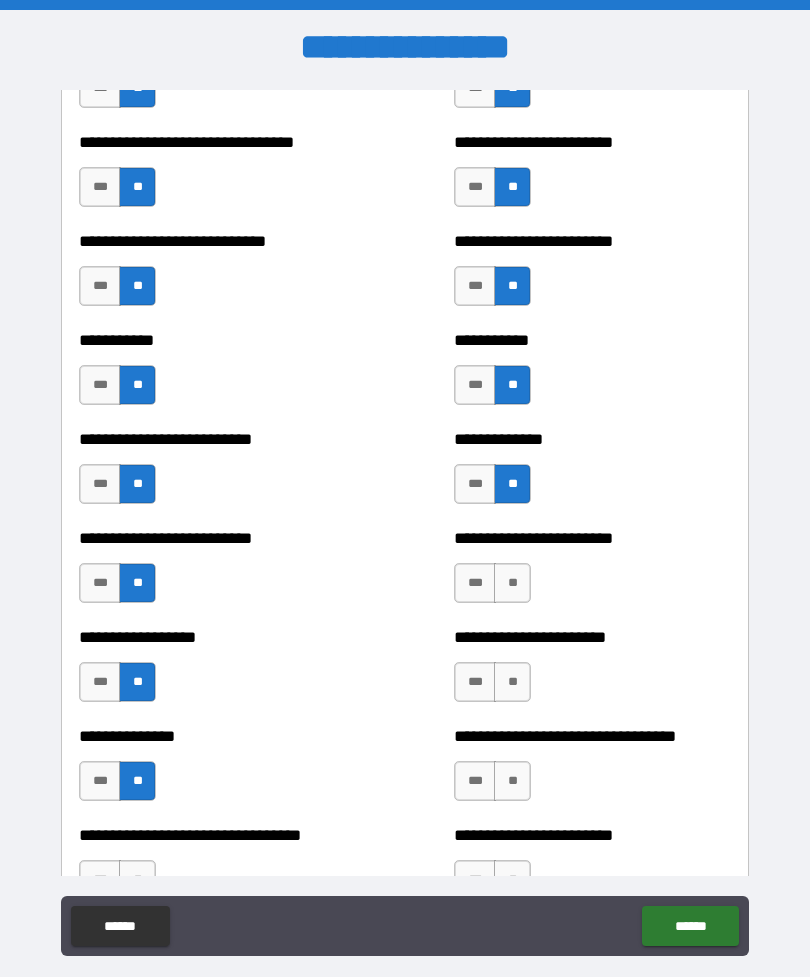 click on "**" at bounding box center [512, 583] 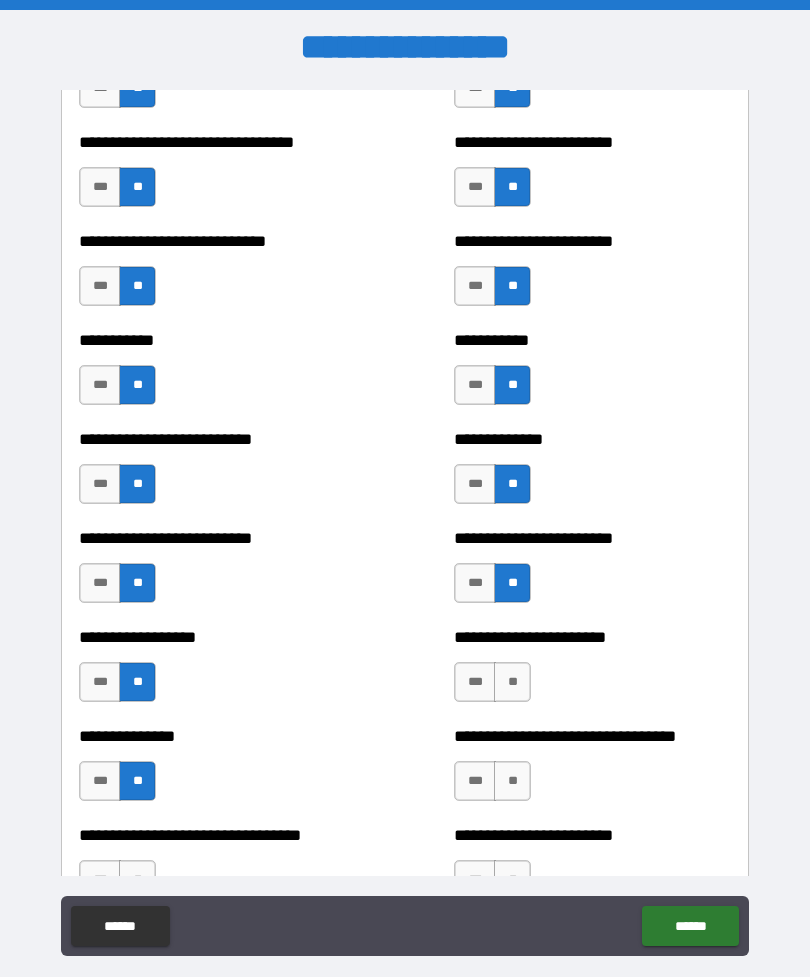 click on "**" at bounding box center [512, 682] 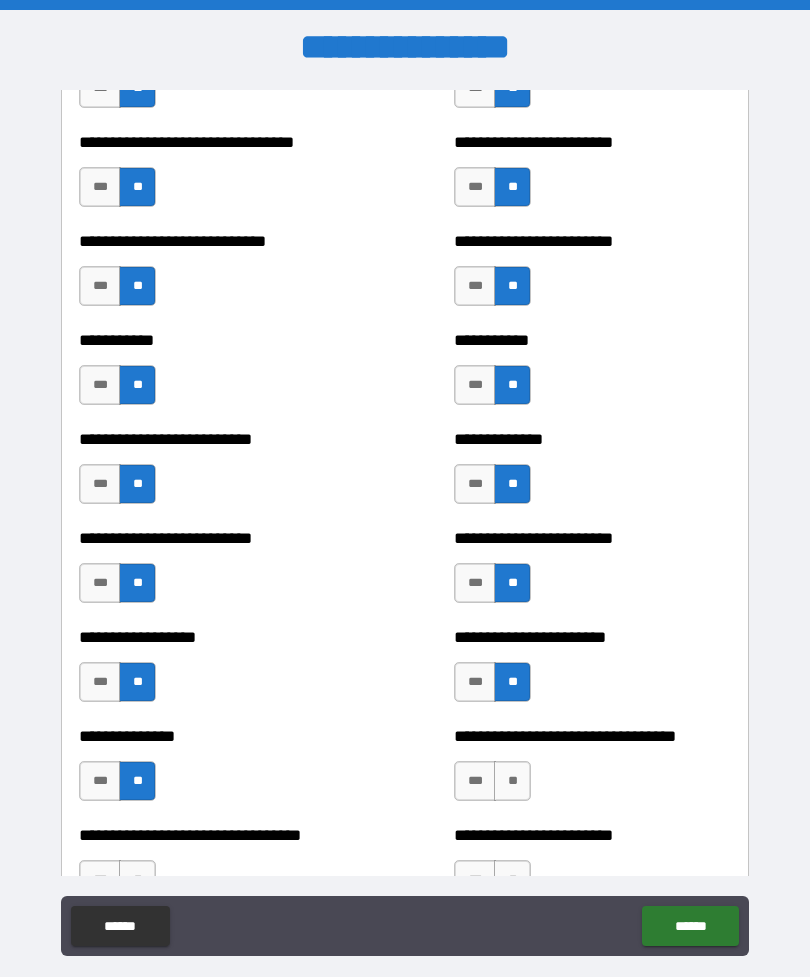 click on "**" at bounding box center [512, 781] 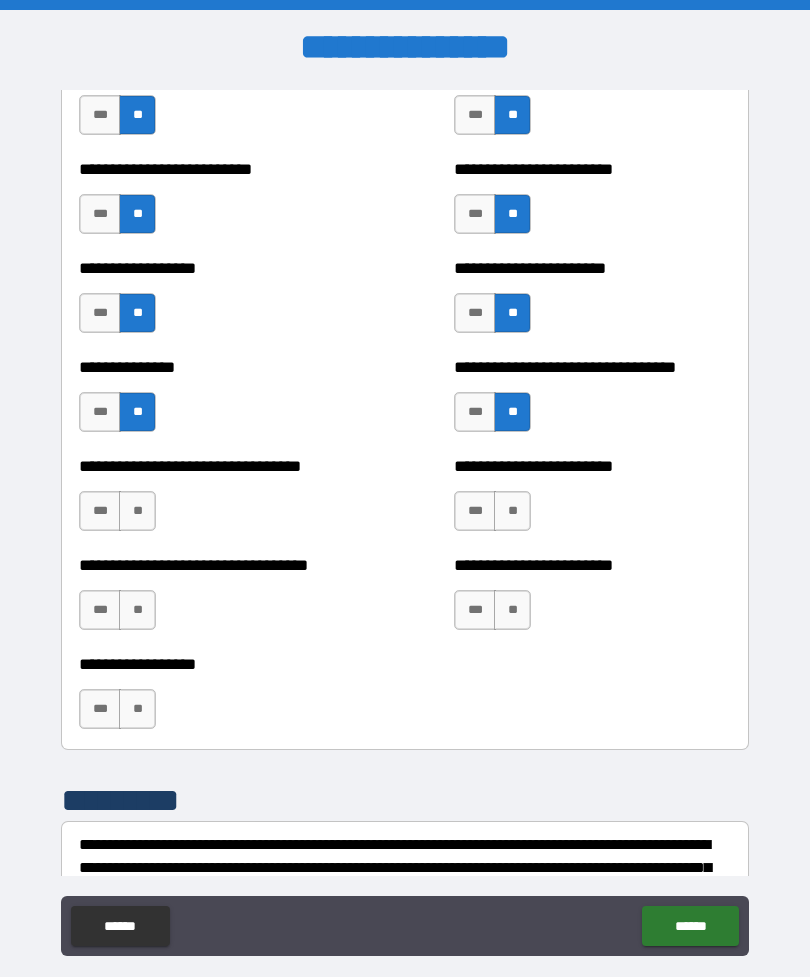 scroll, scrollTop: 6268, scrollLeft: 0, axis: vertical 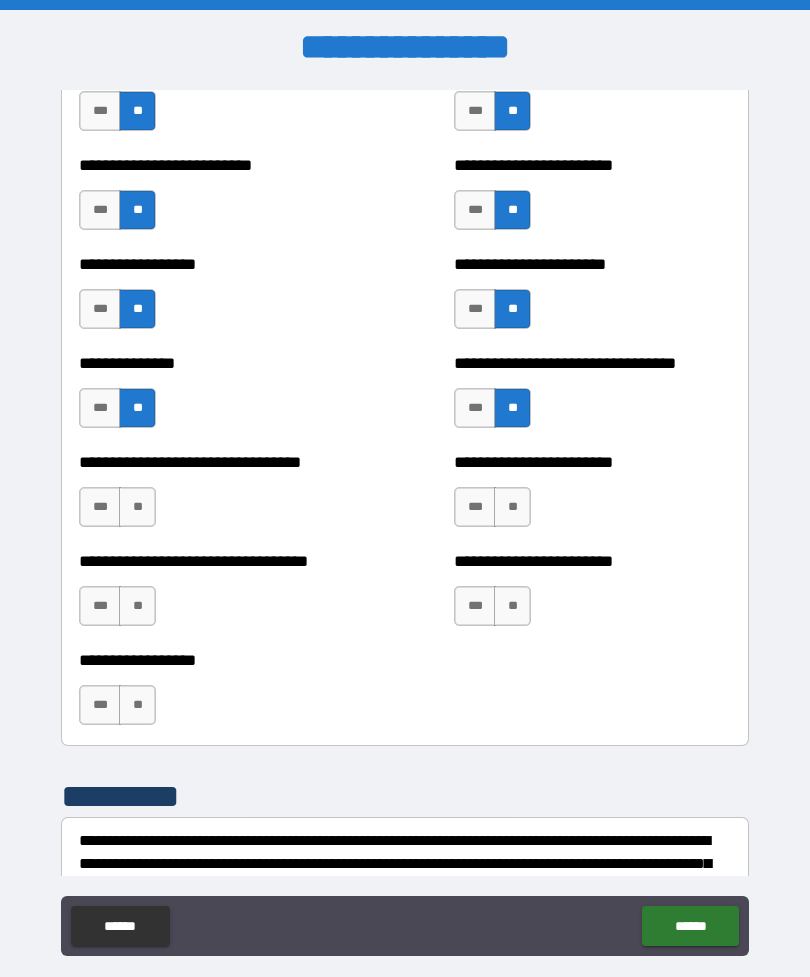 click on "**" at bounding box center [512, 507] 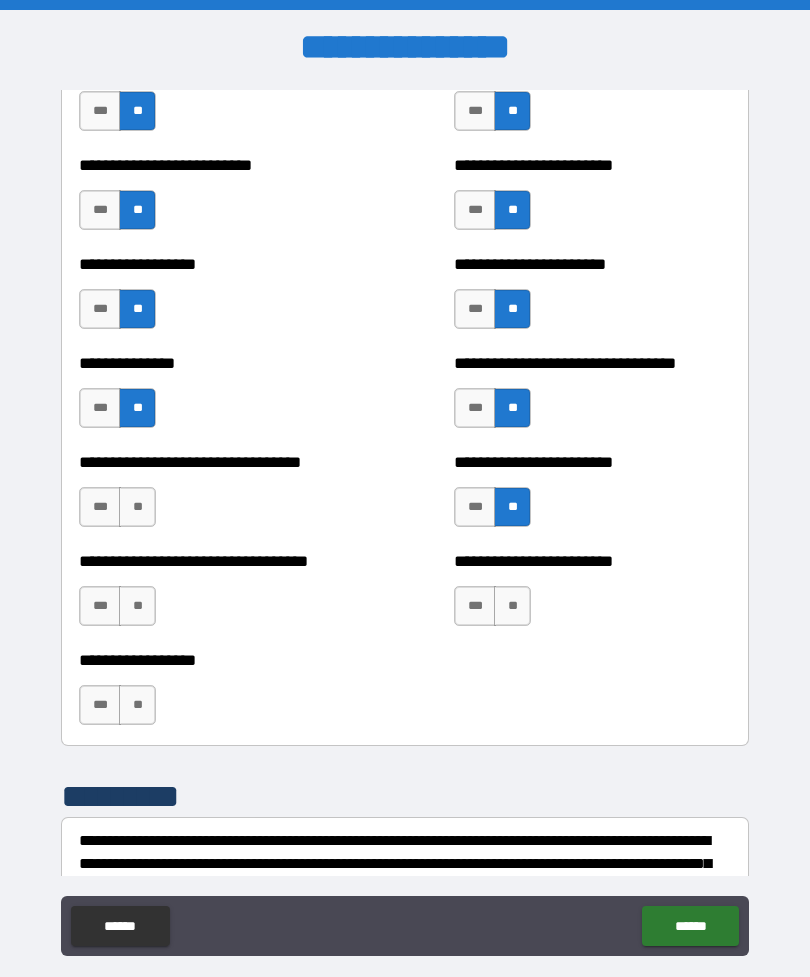 click on "**" at bounding box center [512, 606] 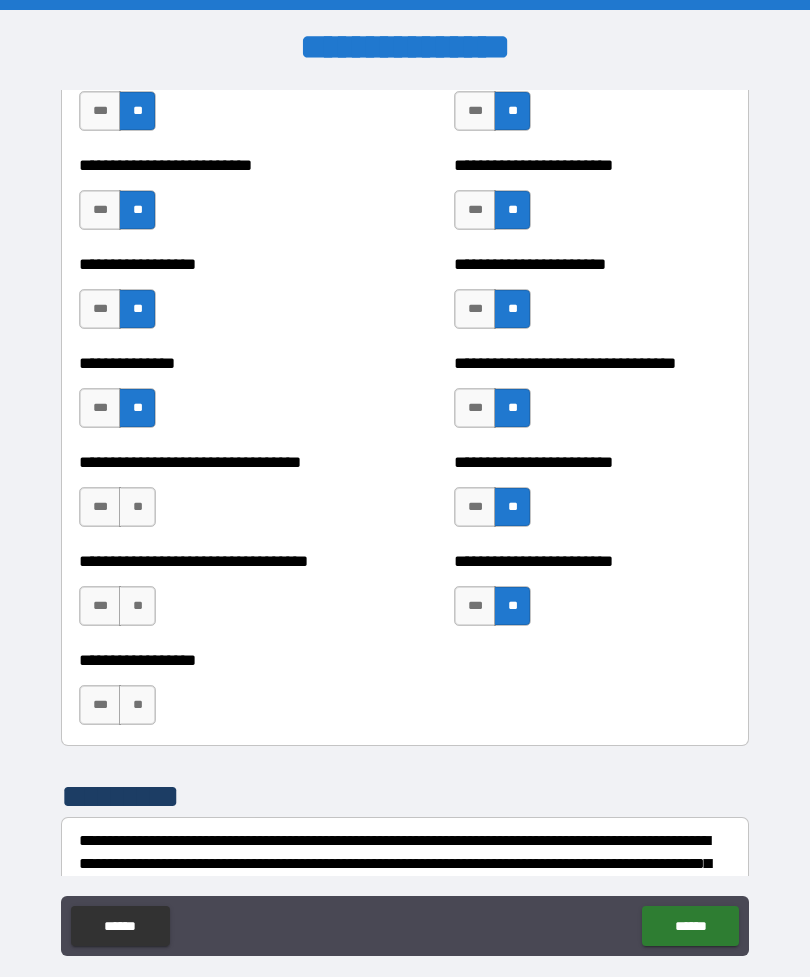 click on "**" at bounding box center (137, 507) 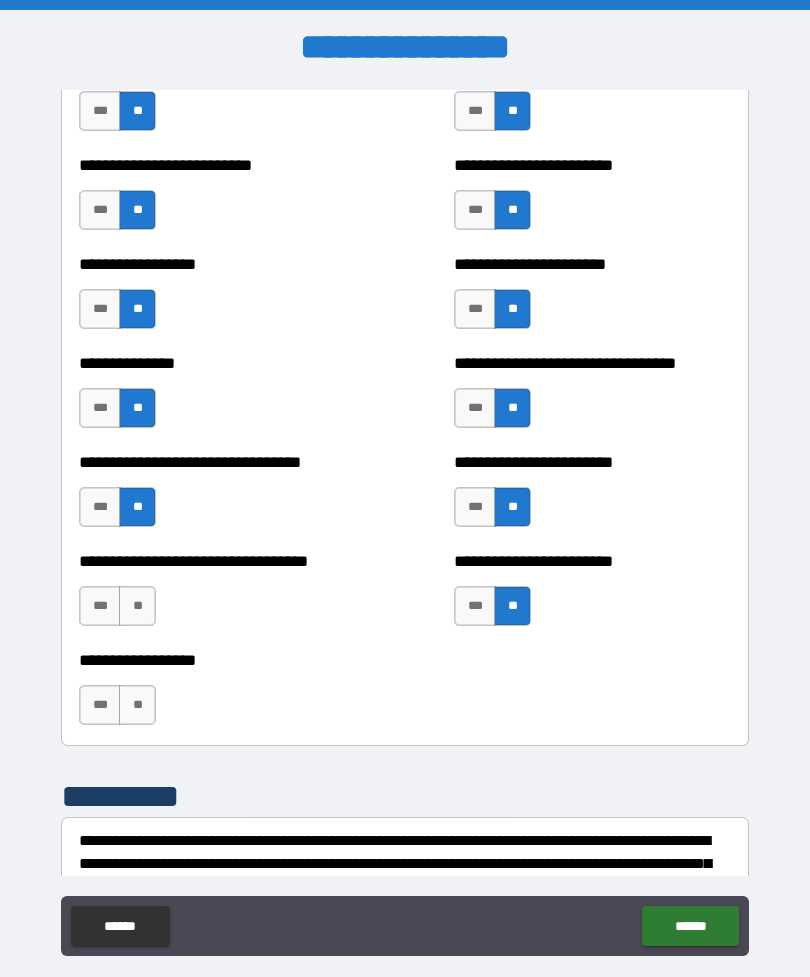 click on "**********" at bounding box center [217, 596] 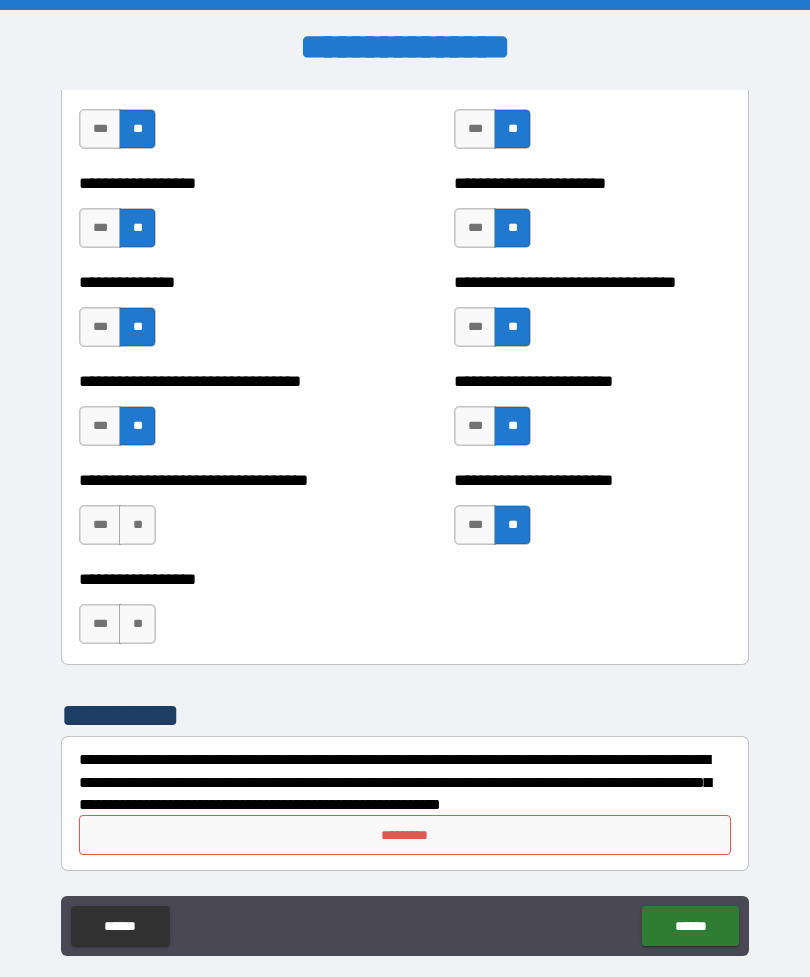 scroll, scrollTop: 6349, scrollLeft: 0, axis: vertical 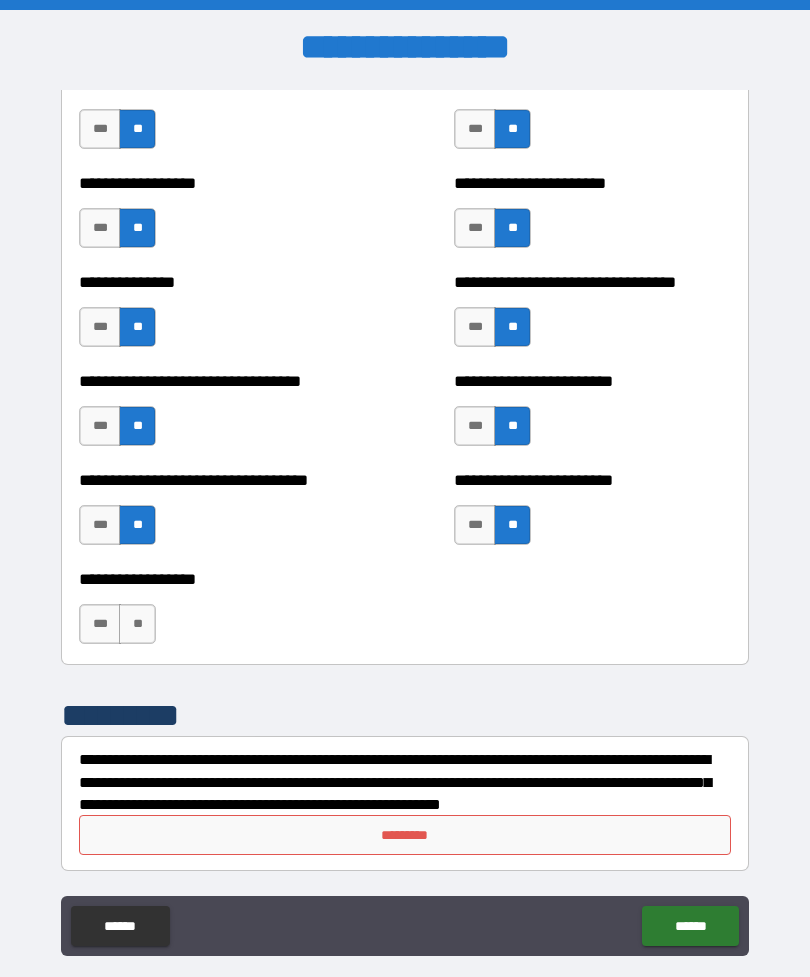 click on "**" at bounding box center [137, 624] 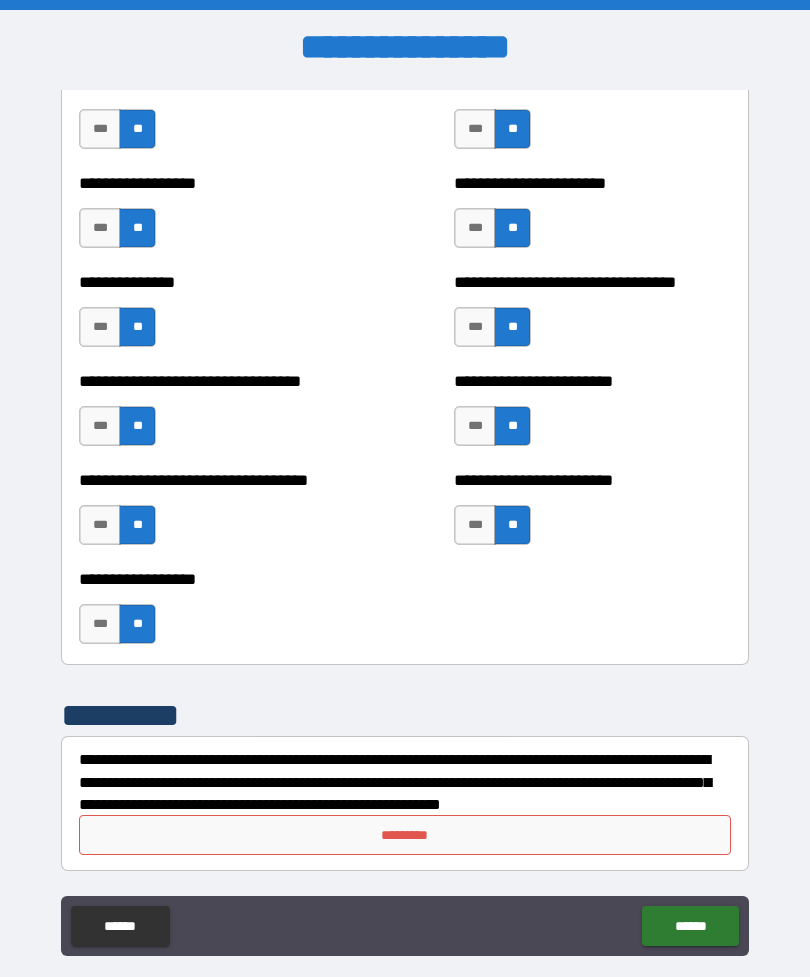 scroll, scrollTop: 6349, scrollLeft: 0, axis: vertical 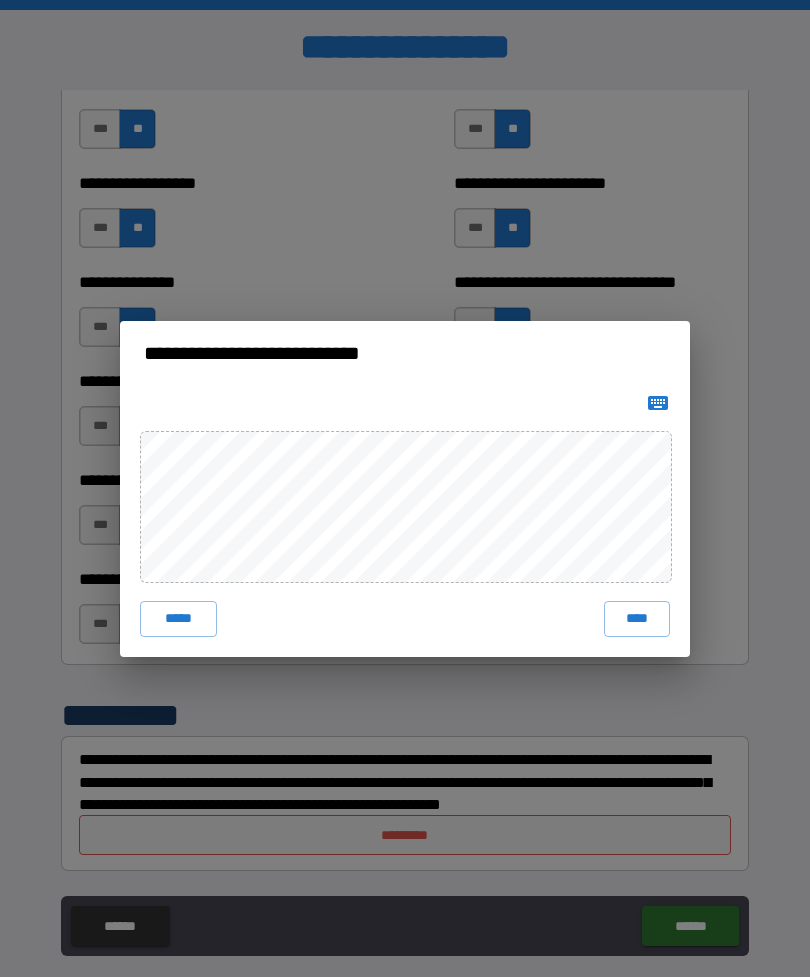 click on "****" at bounding box center (637, 619) 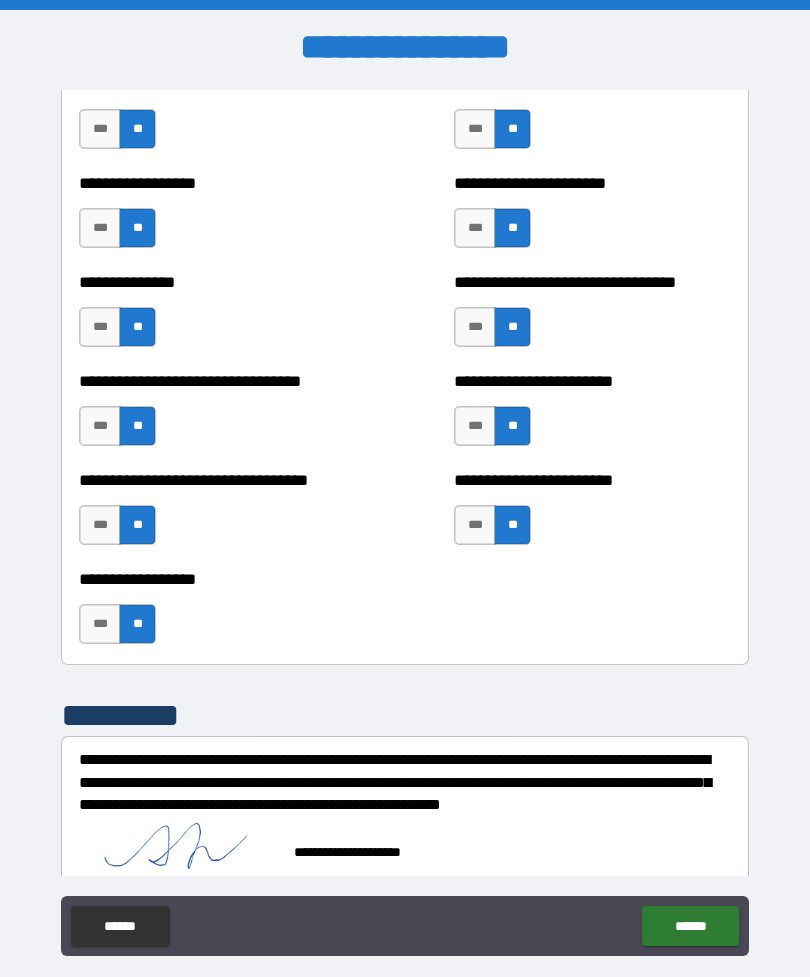 click on "******" at bounding box center (690, 926) 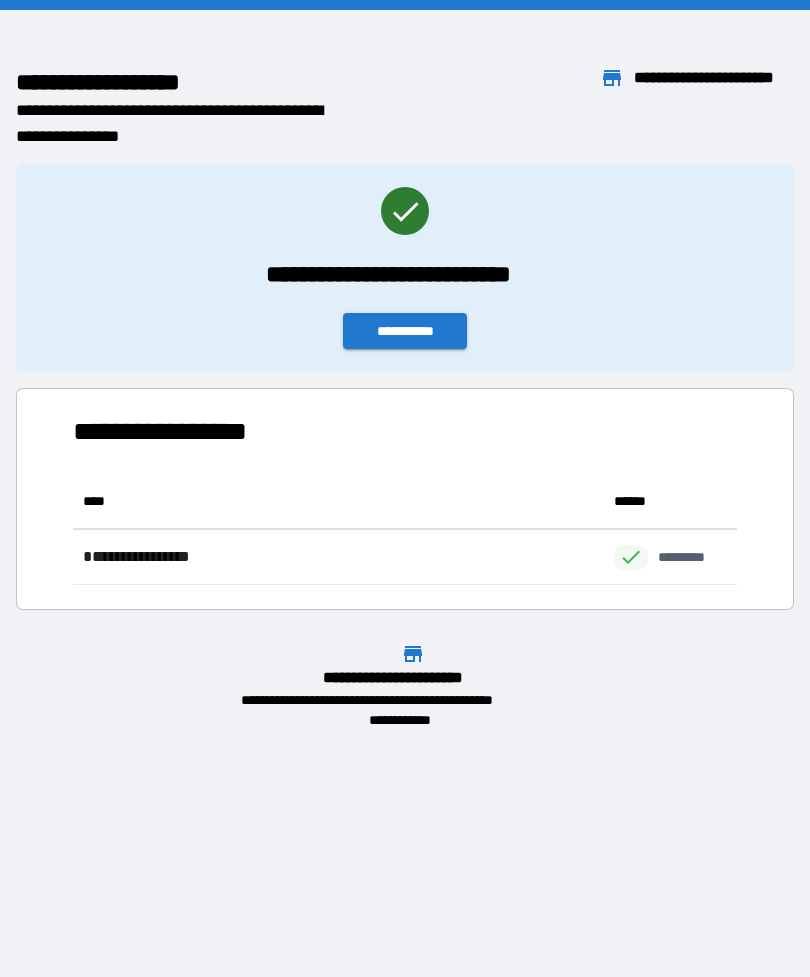 scroll, scrollTop: 1, scrollLeft: 1, axis: both 